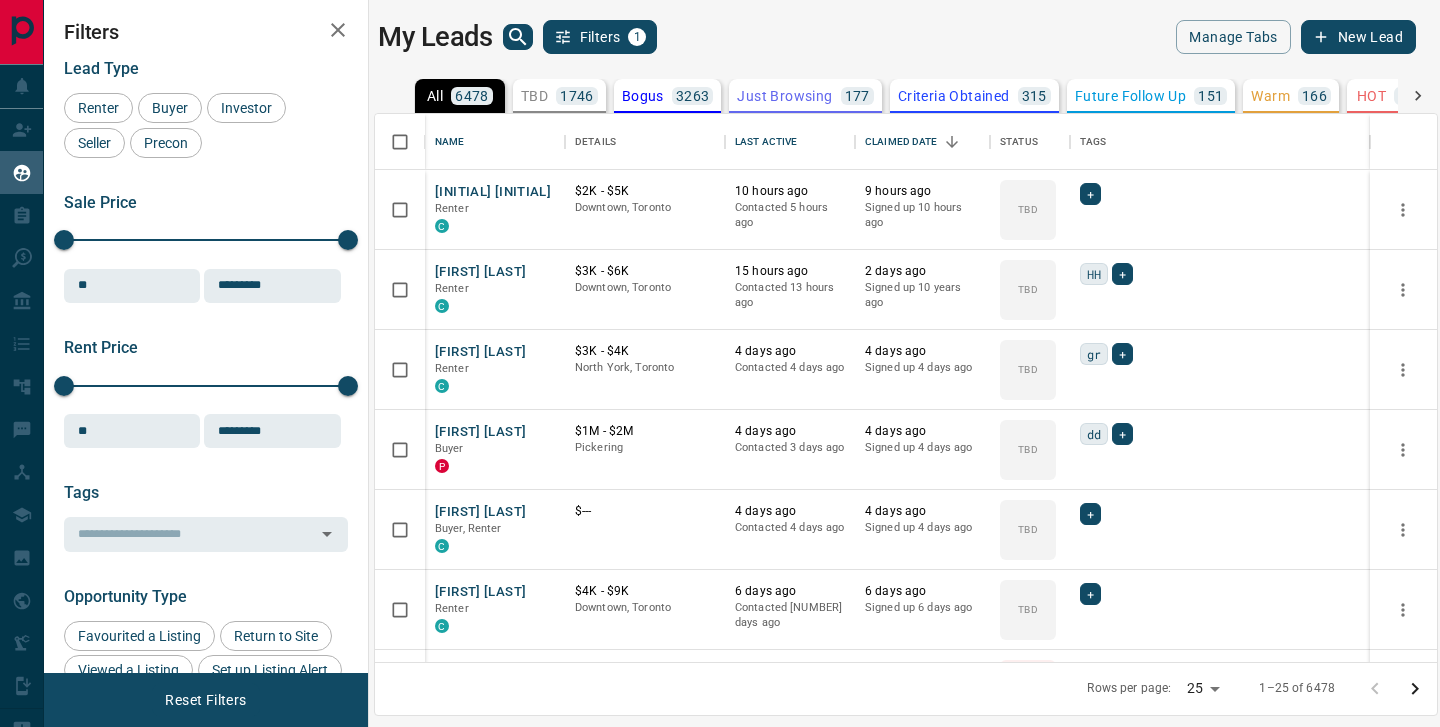 scroll, scrollTop: 0, scrollLeft: 0, axis: both 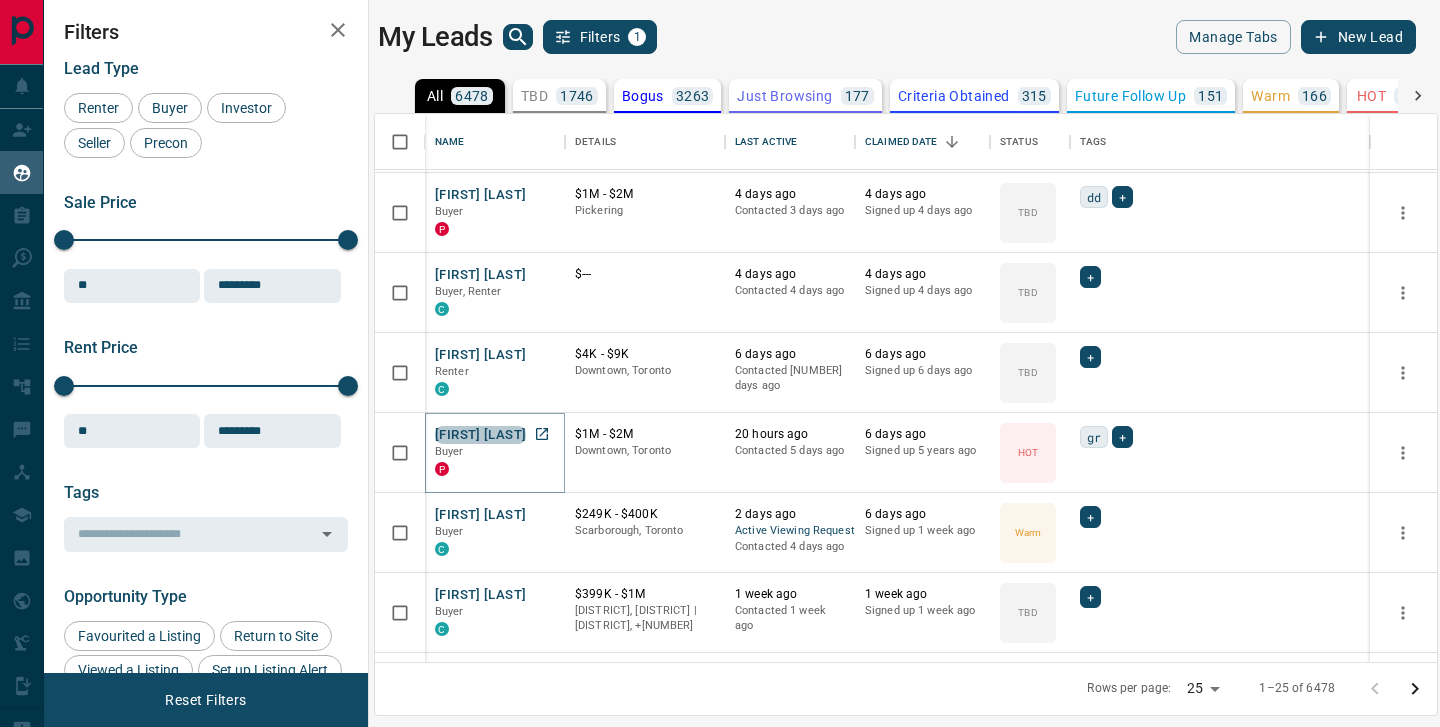 click on "[FIRST] [LAST]" at bounding box center [480, 435] 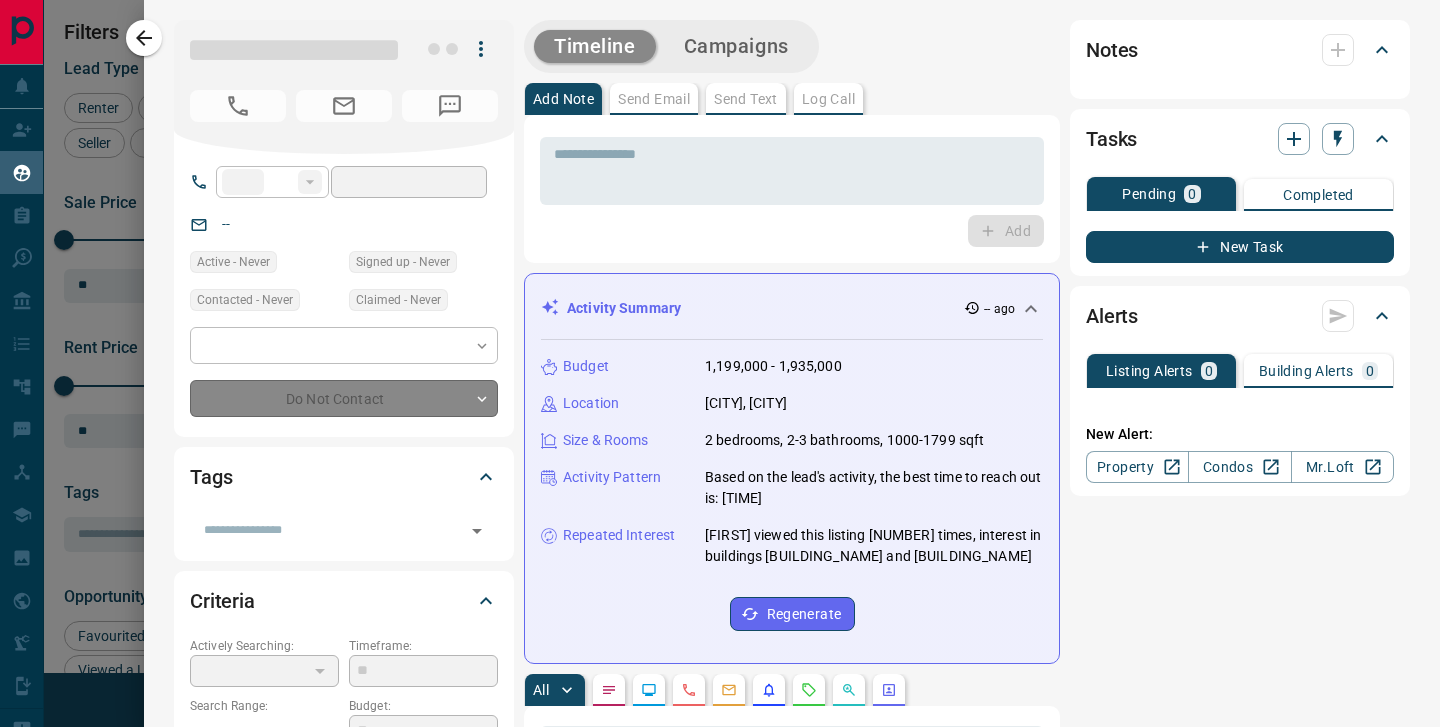 type on "**" 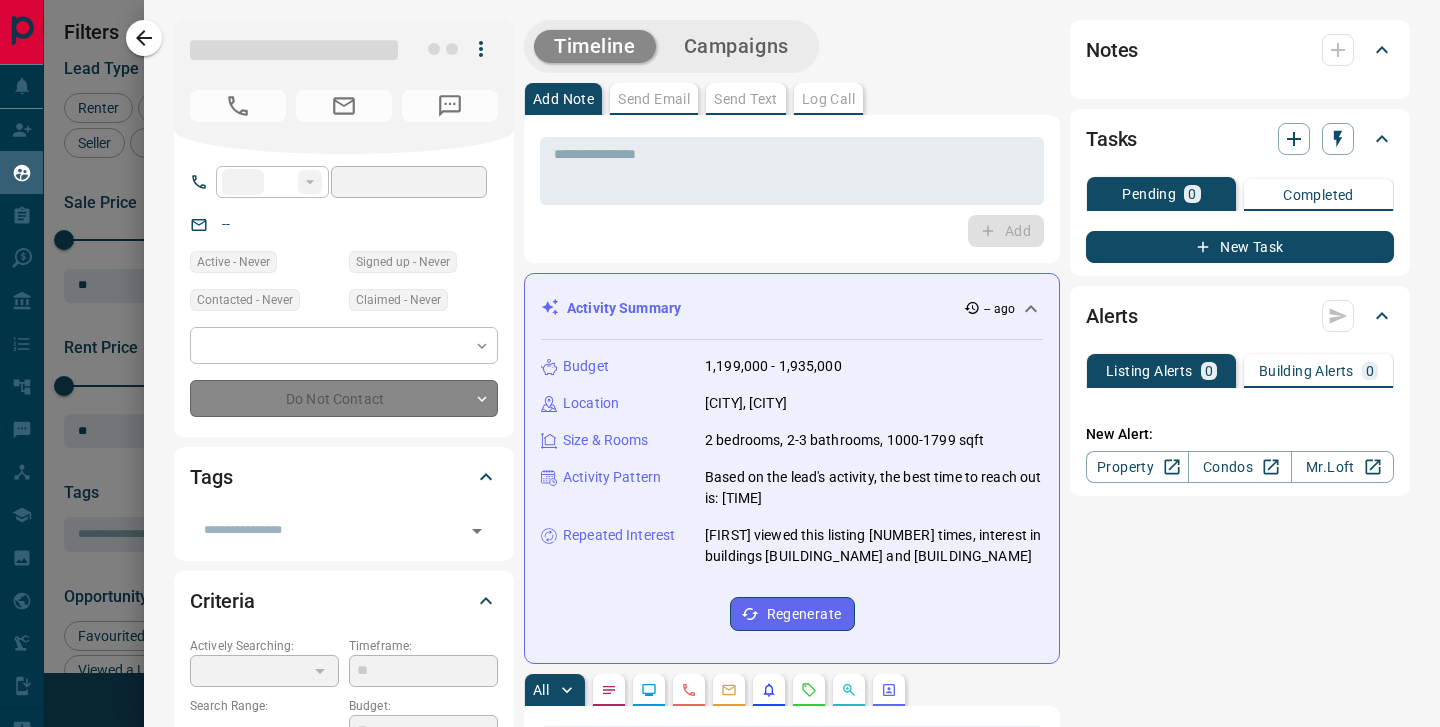 type on "**********" 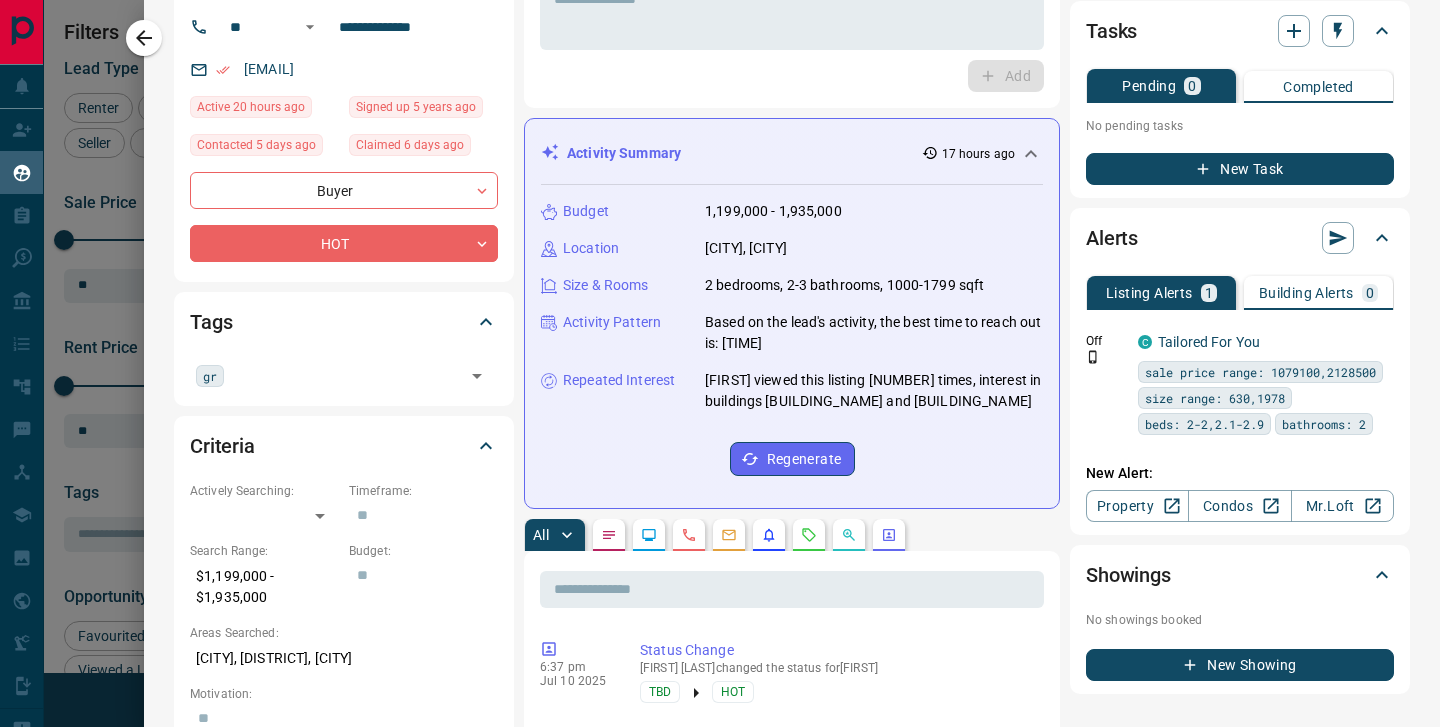 scroll, scrollTop: 468, scrollLeft: 0, axis: vertical 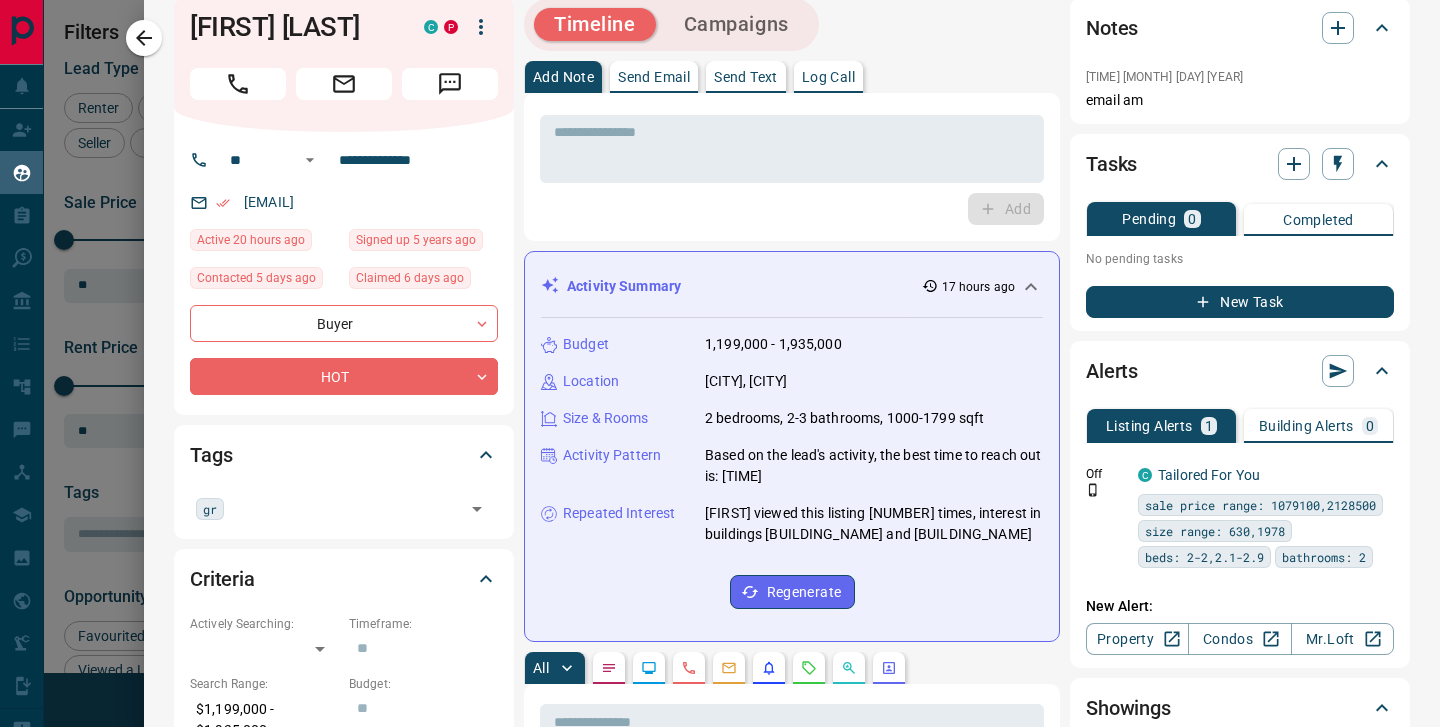 click on "Send Email" at bounding box center [654, 77] 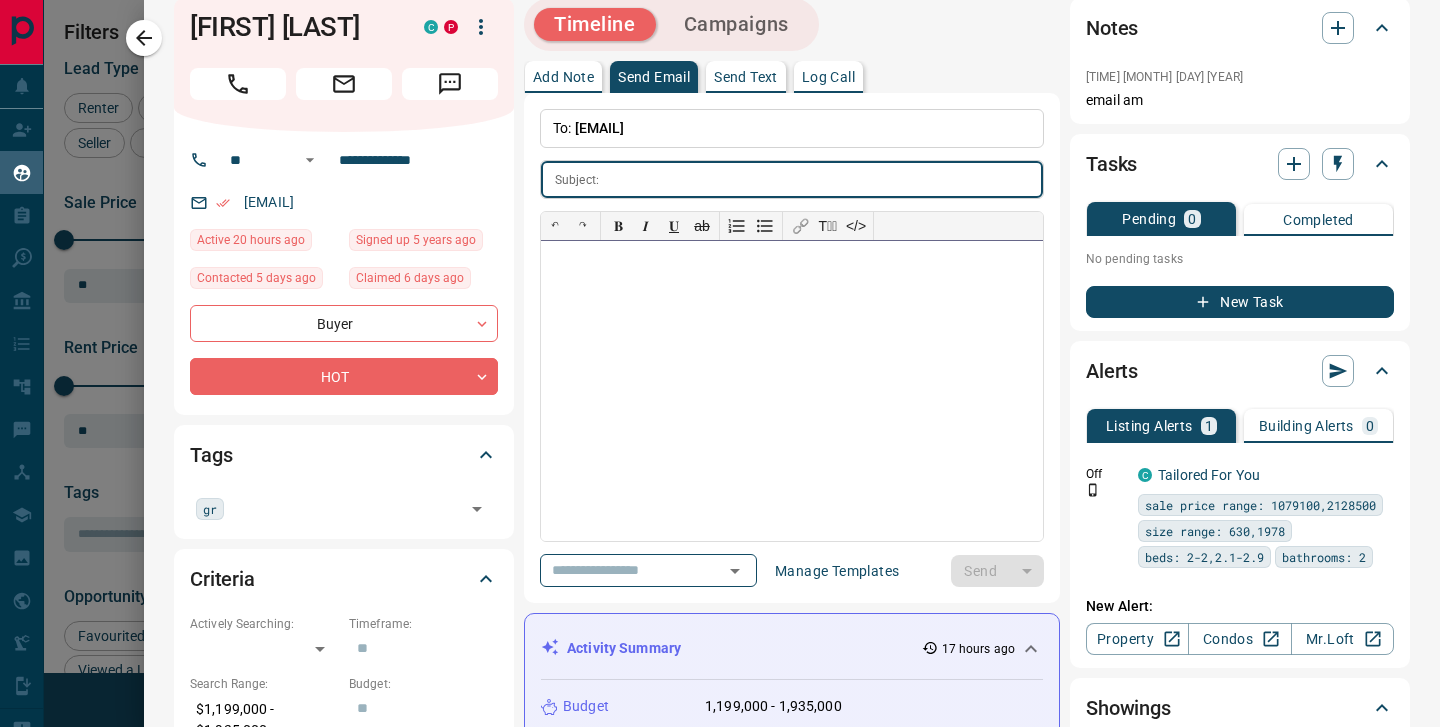 click at bounding box center [792, 391] 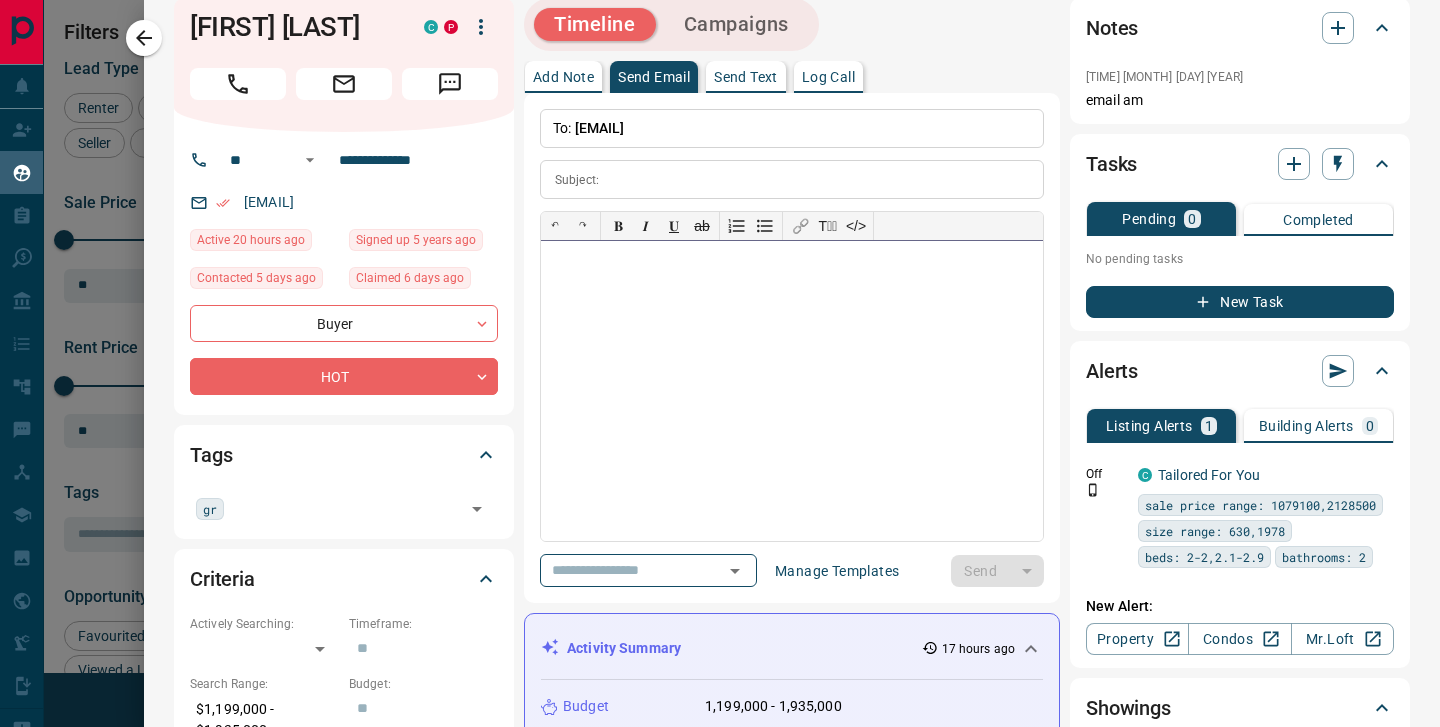 type 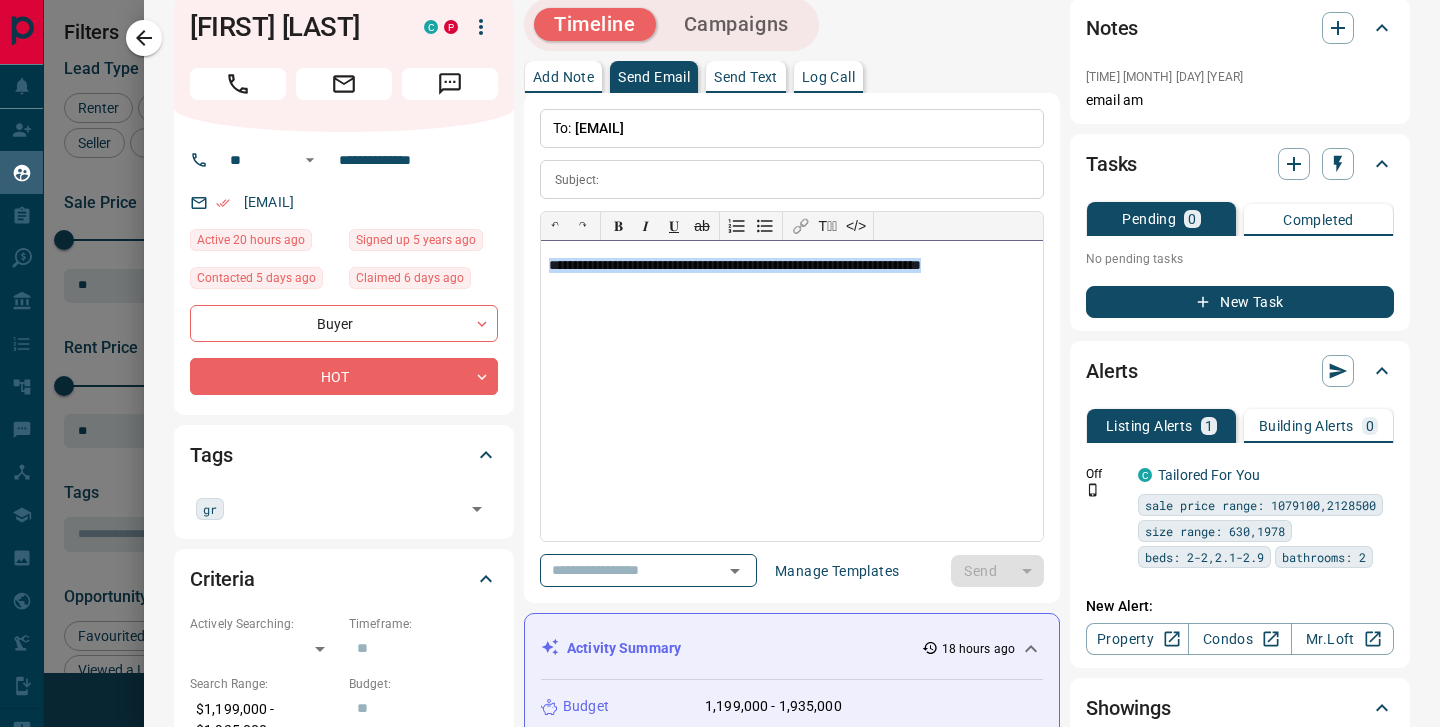 drag, startPoint x: 1016, startPoint y: 267, endPoint x: 547, endPoint y: 269, distance: 469.00427 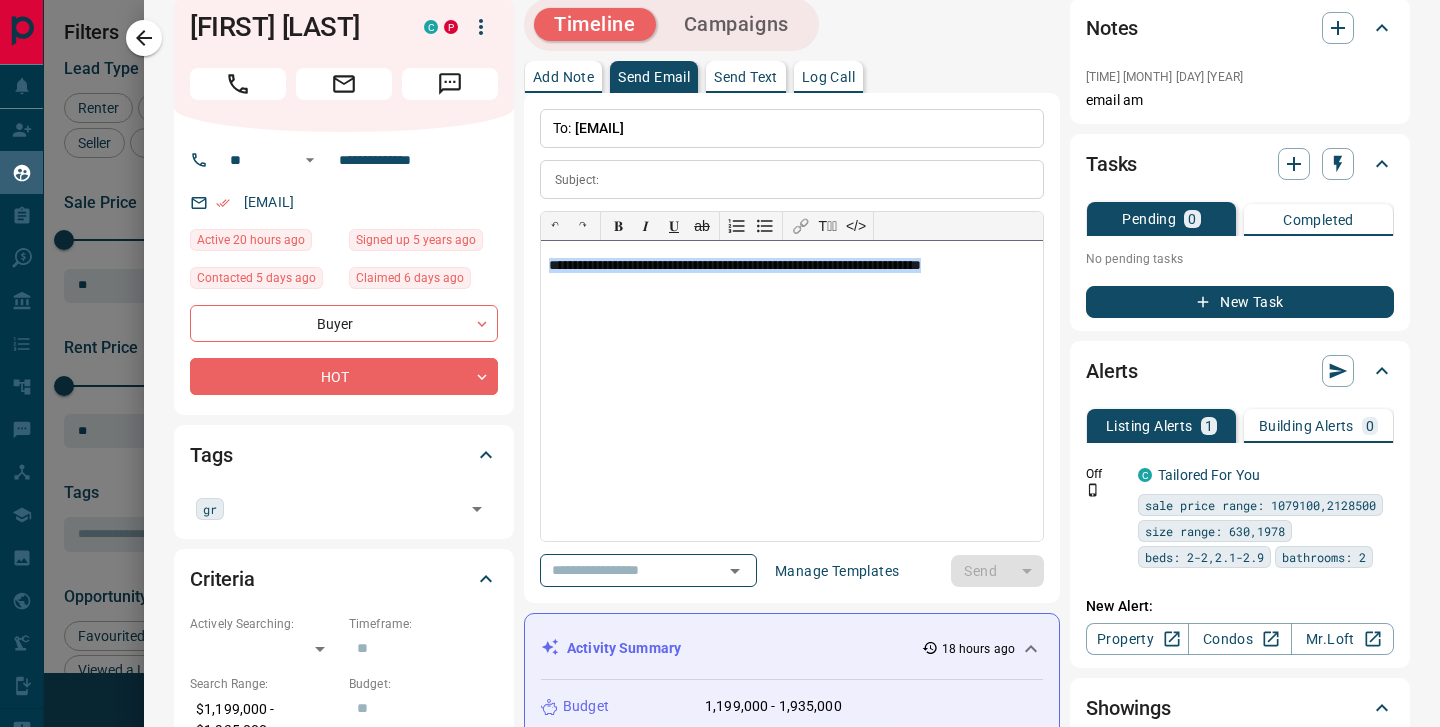 click on "**********" at bounding box center [792, 391] 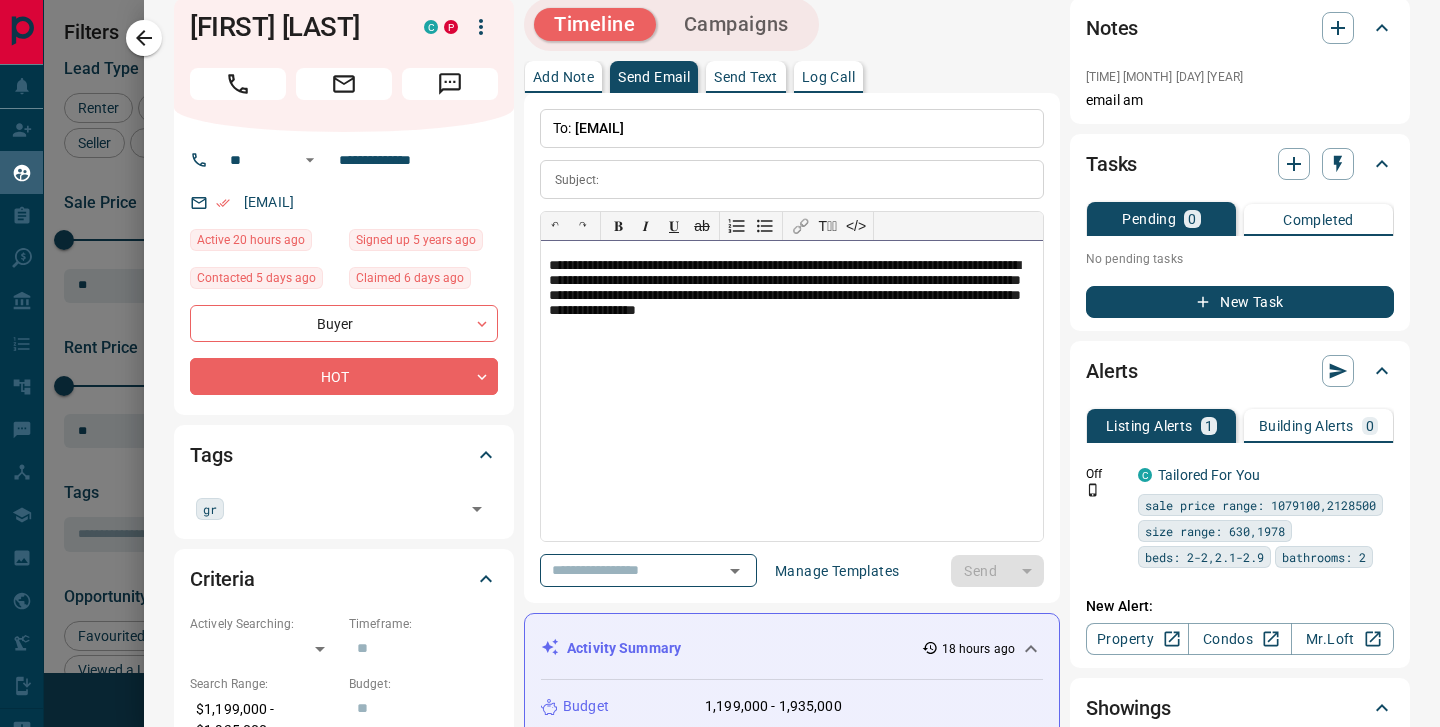 click on "**********" at bounding box center [792, 290] 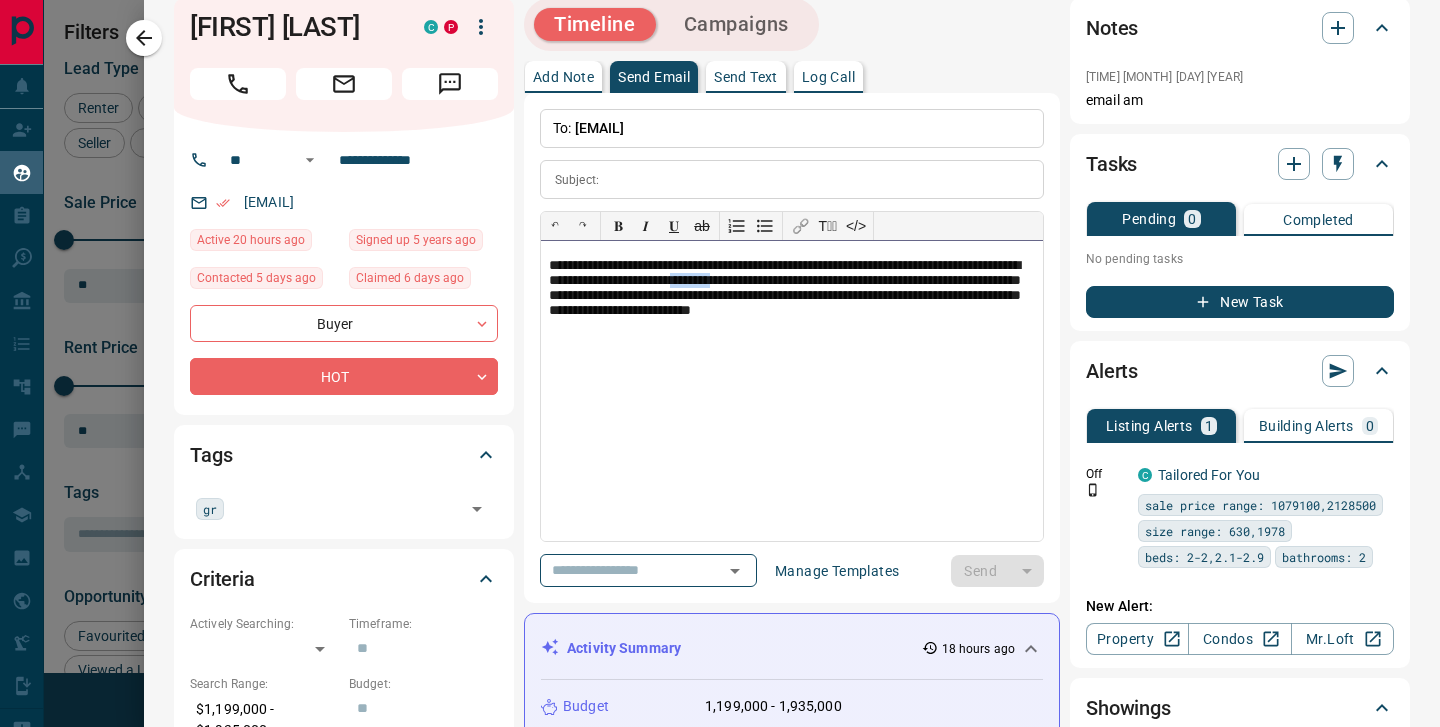 drag, startPoint x: 839, startPoint y: 284, endPoint x: 785, endPoint y: 279, distance: 54.230988 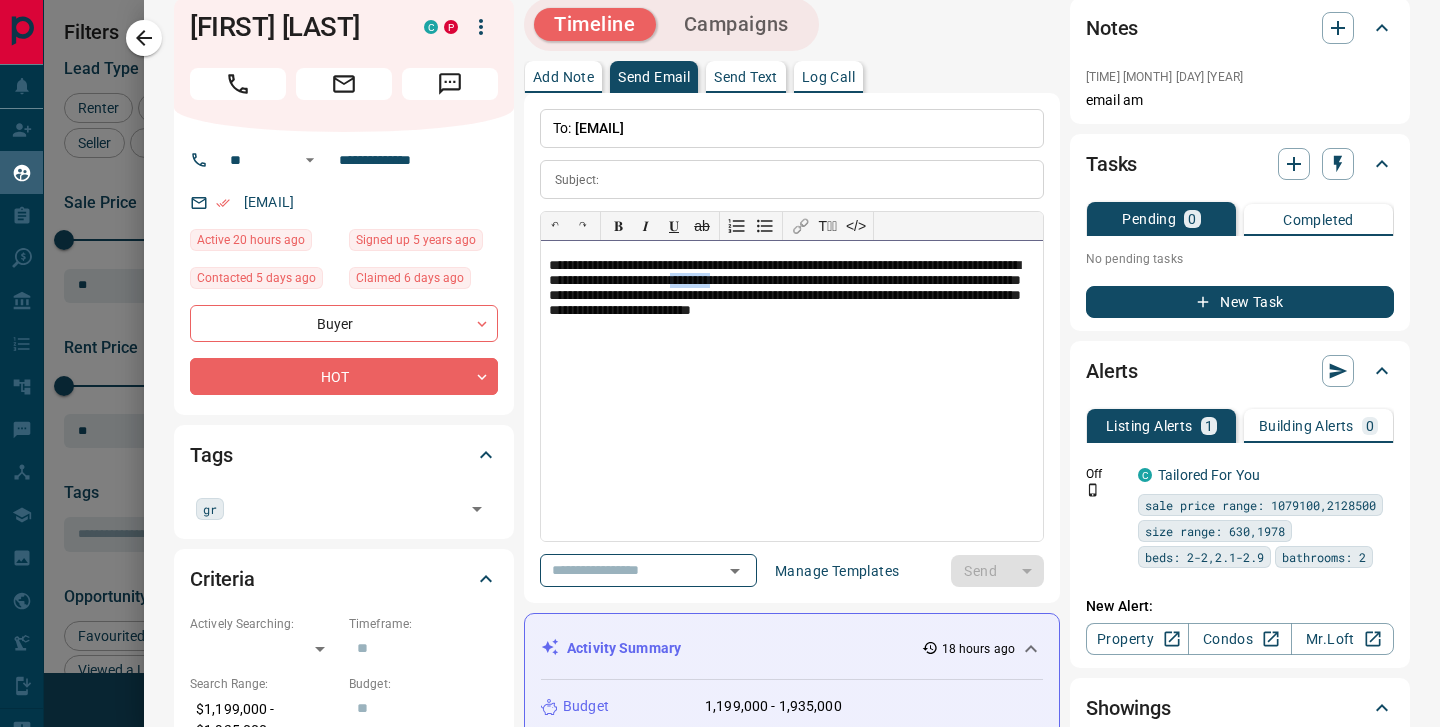 click on "**********" at bounding box center [792, 298] 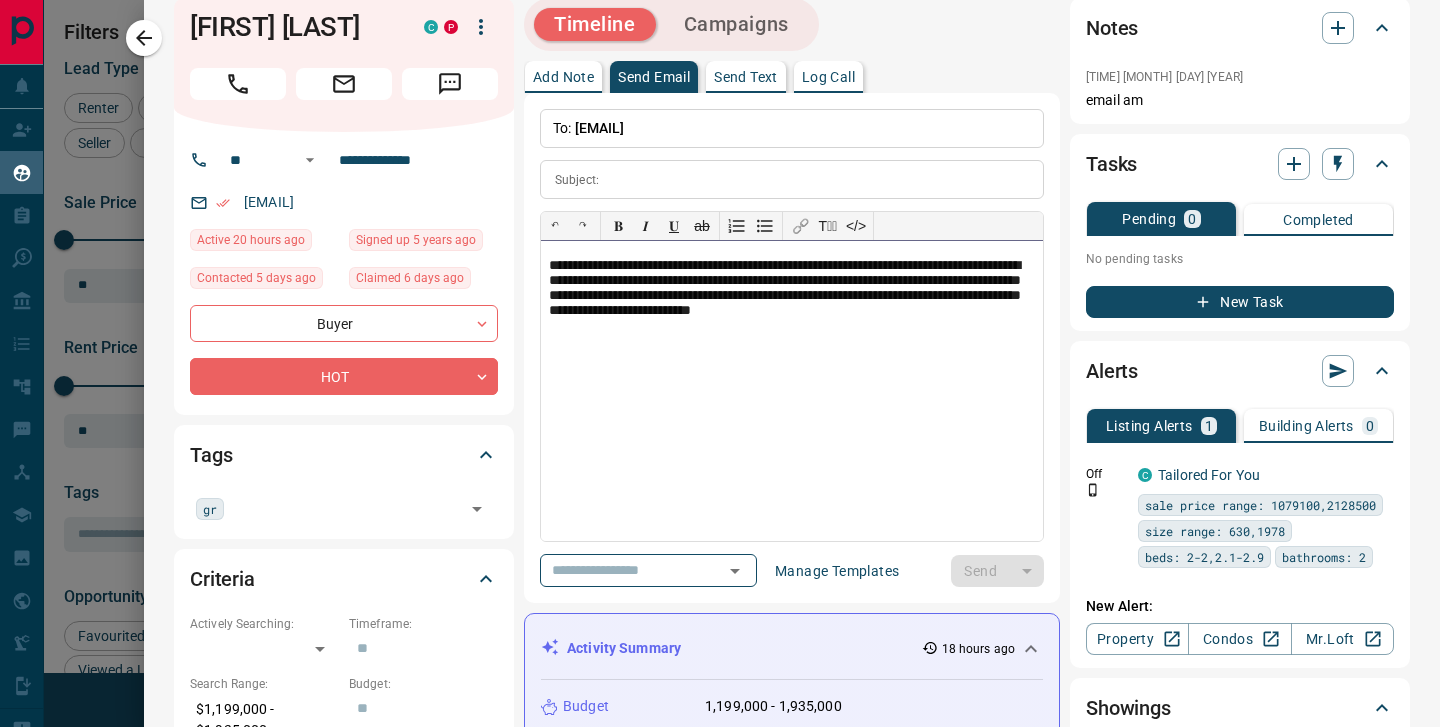 click on "**********" at bounding box center (792, 391) 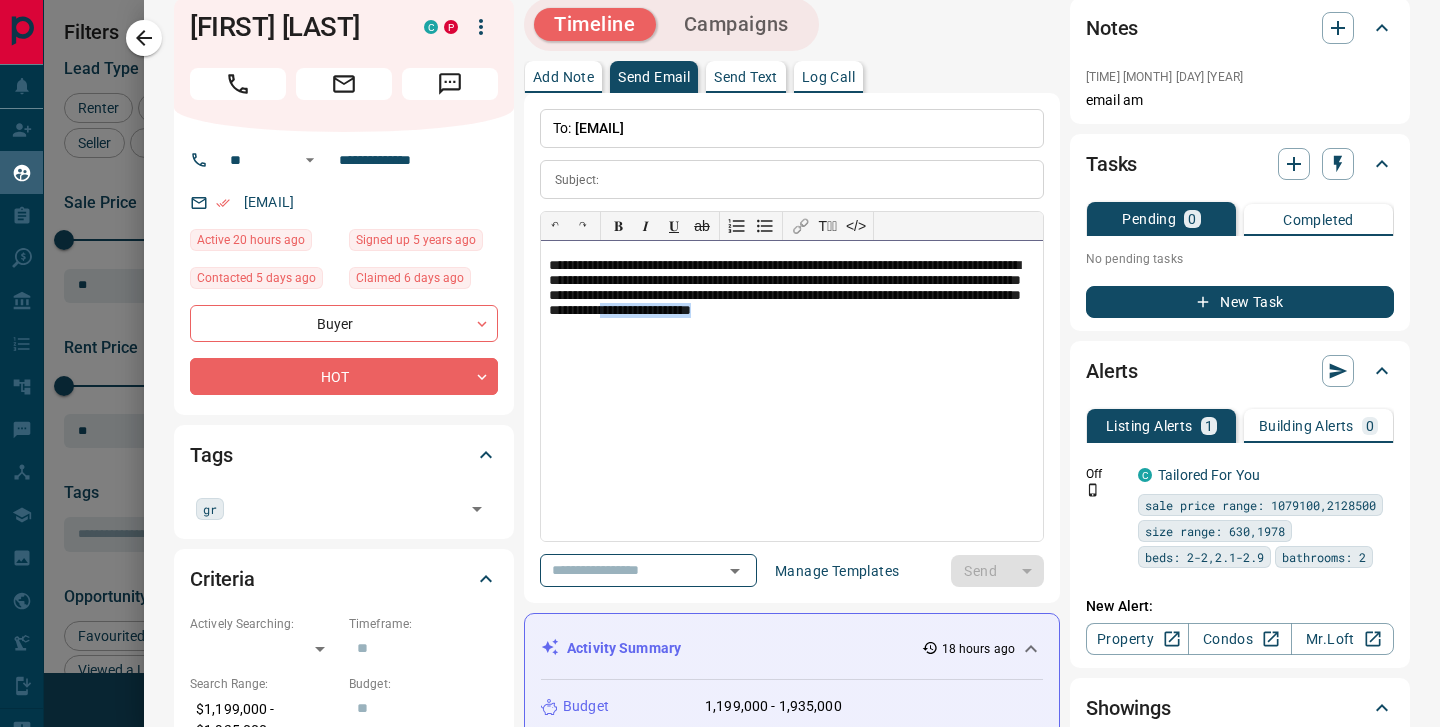 drag, startPoint x: 932, startPoint y: 315, endPoint x: 951, endPoint y: 337, distance: 29.068884 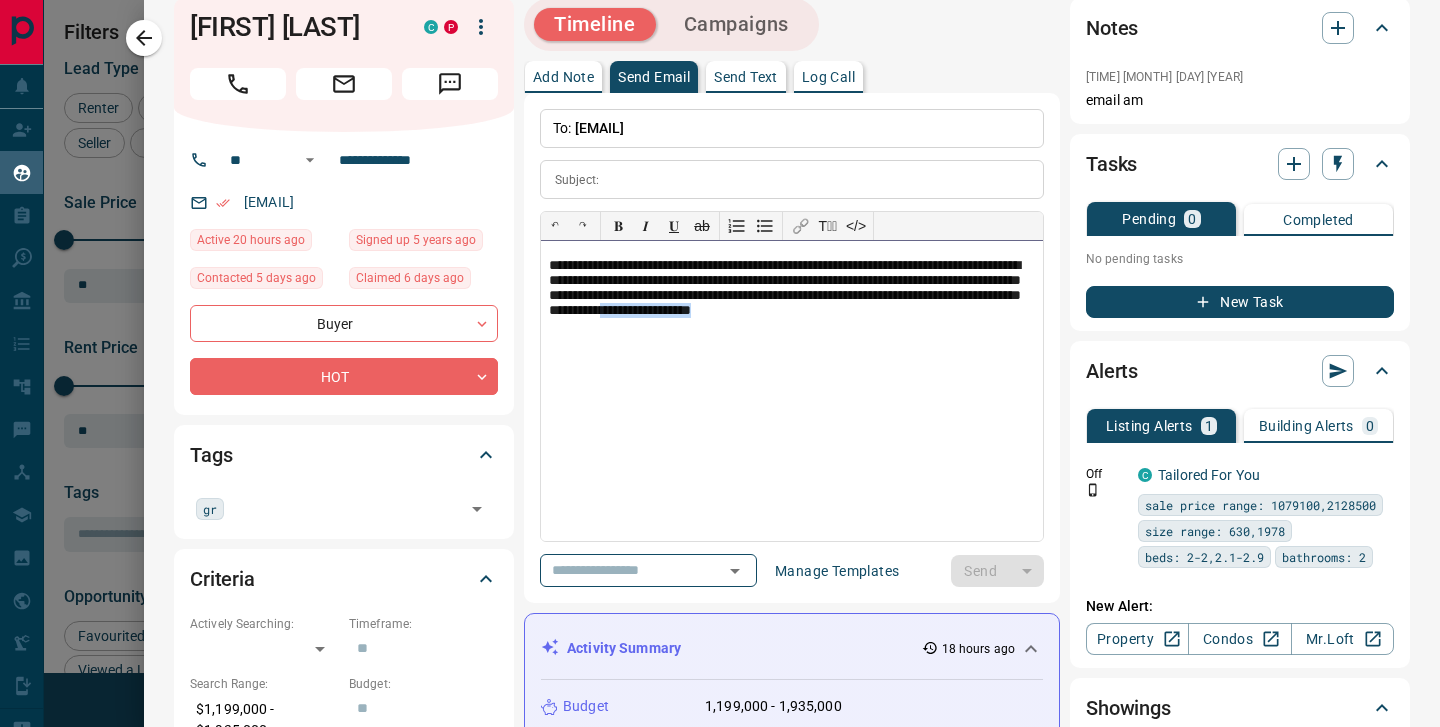 click on "**********" at bounding box center (792, 298) 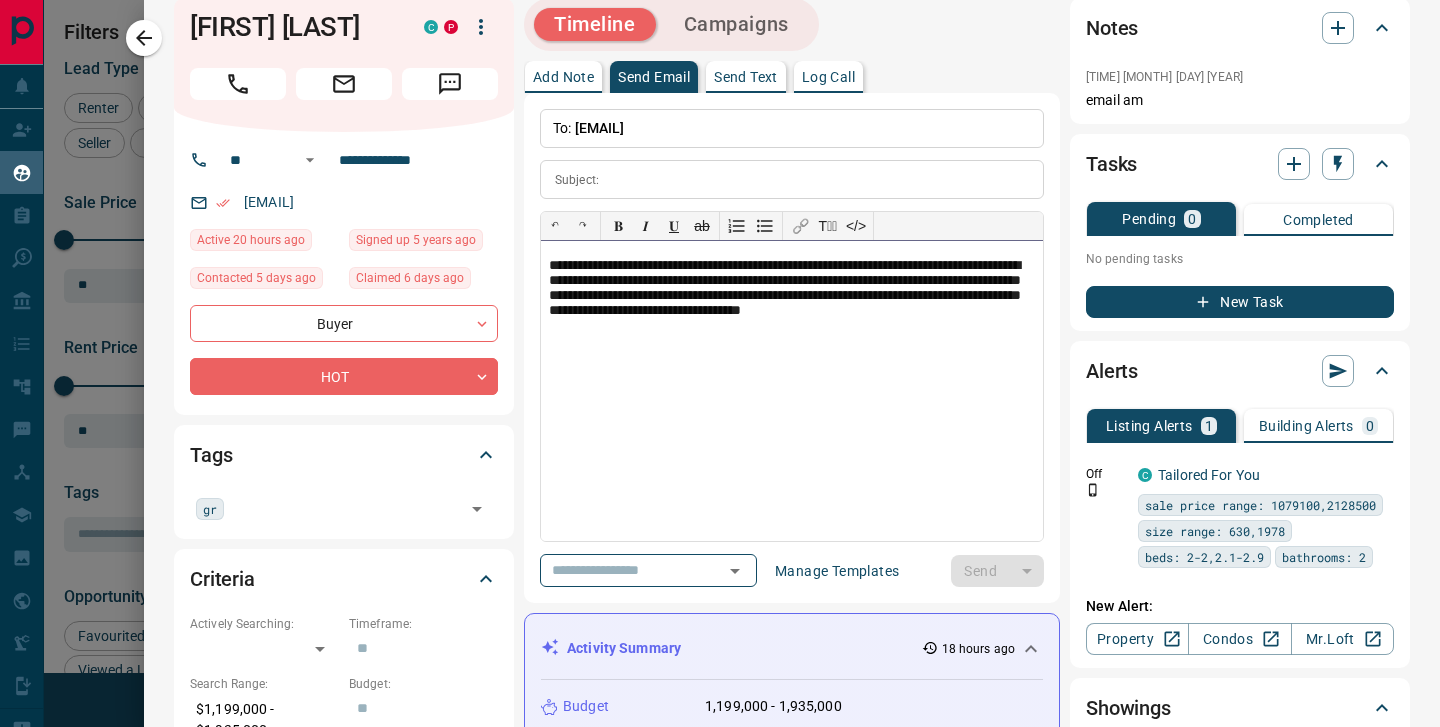 click at bounding box center [792, 353] 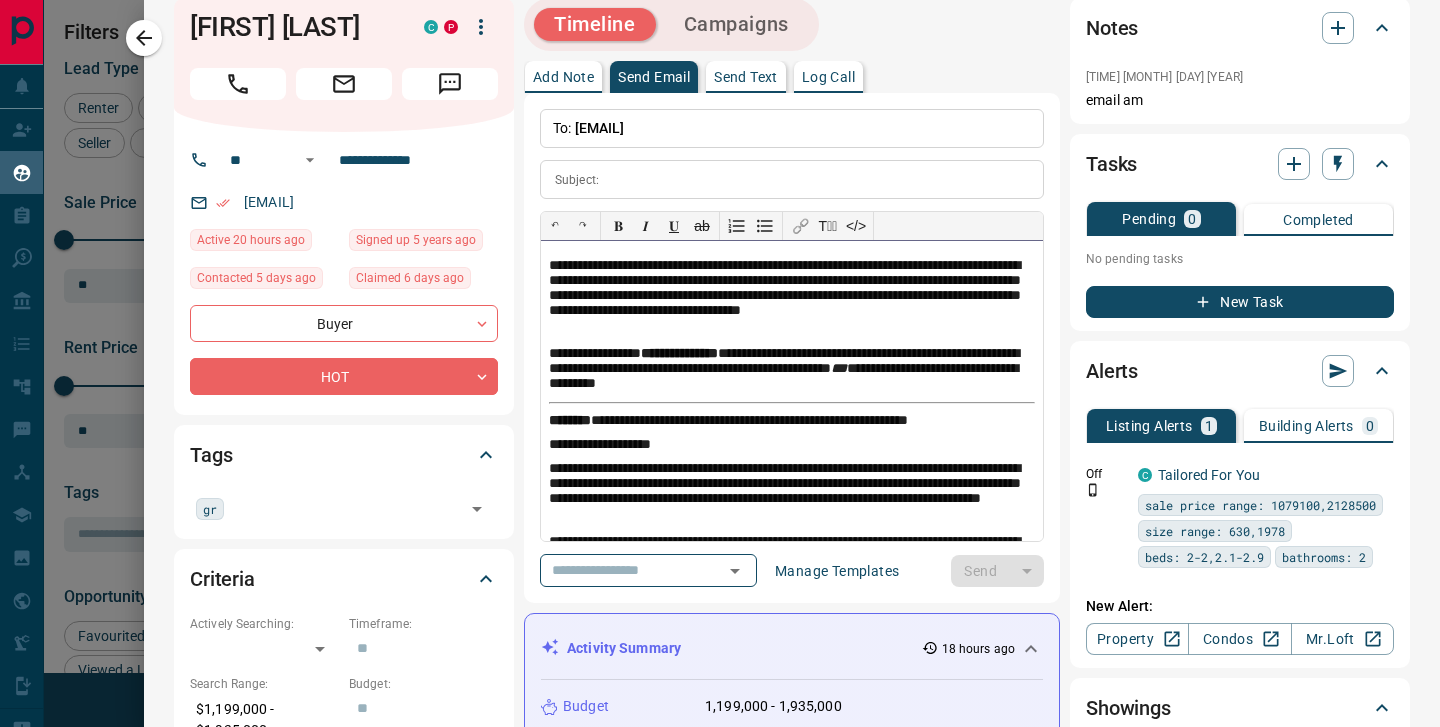 scroll, scrollTop: 1009, scrollLeft: 0, axis: vertical 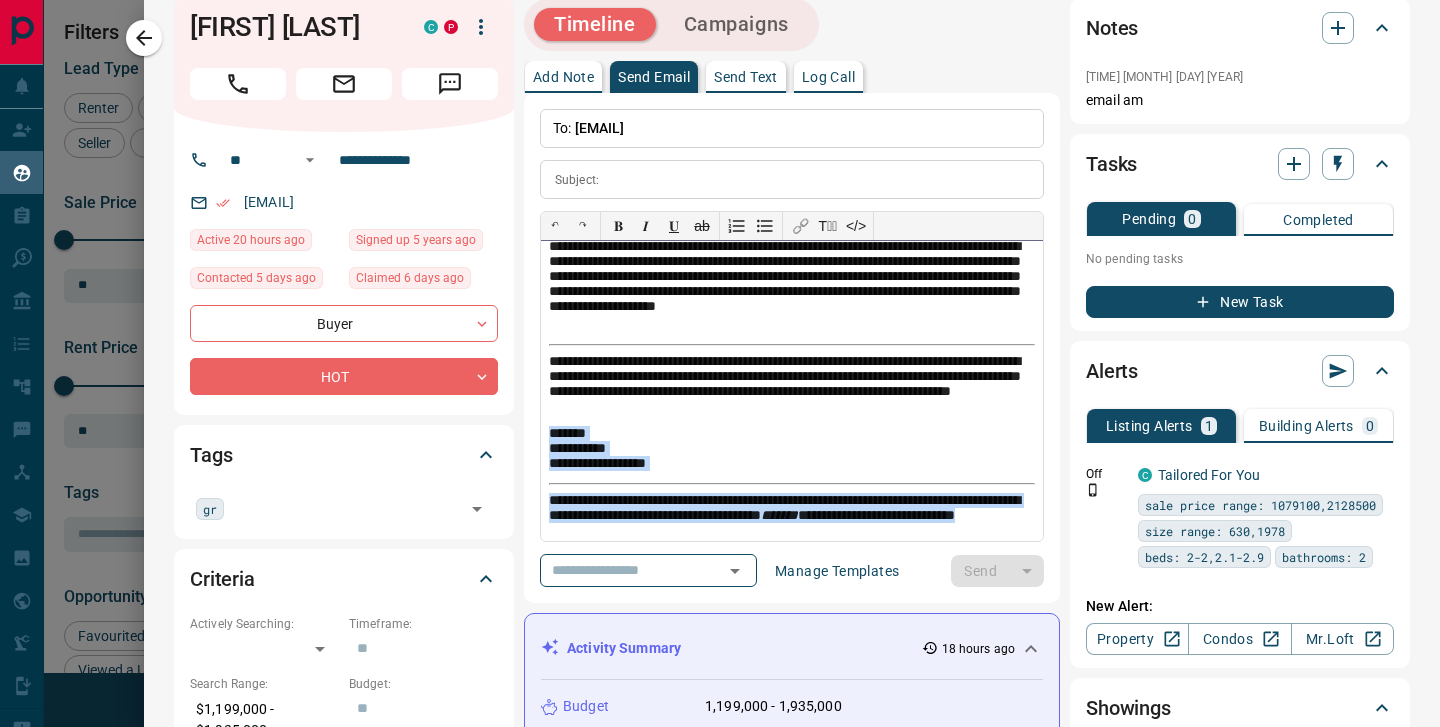 drag, startPoint x: 705, startPoint y: 533, endPoint x: 548, endPoint y: 426, distance: 189.99474 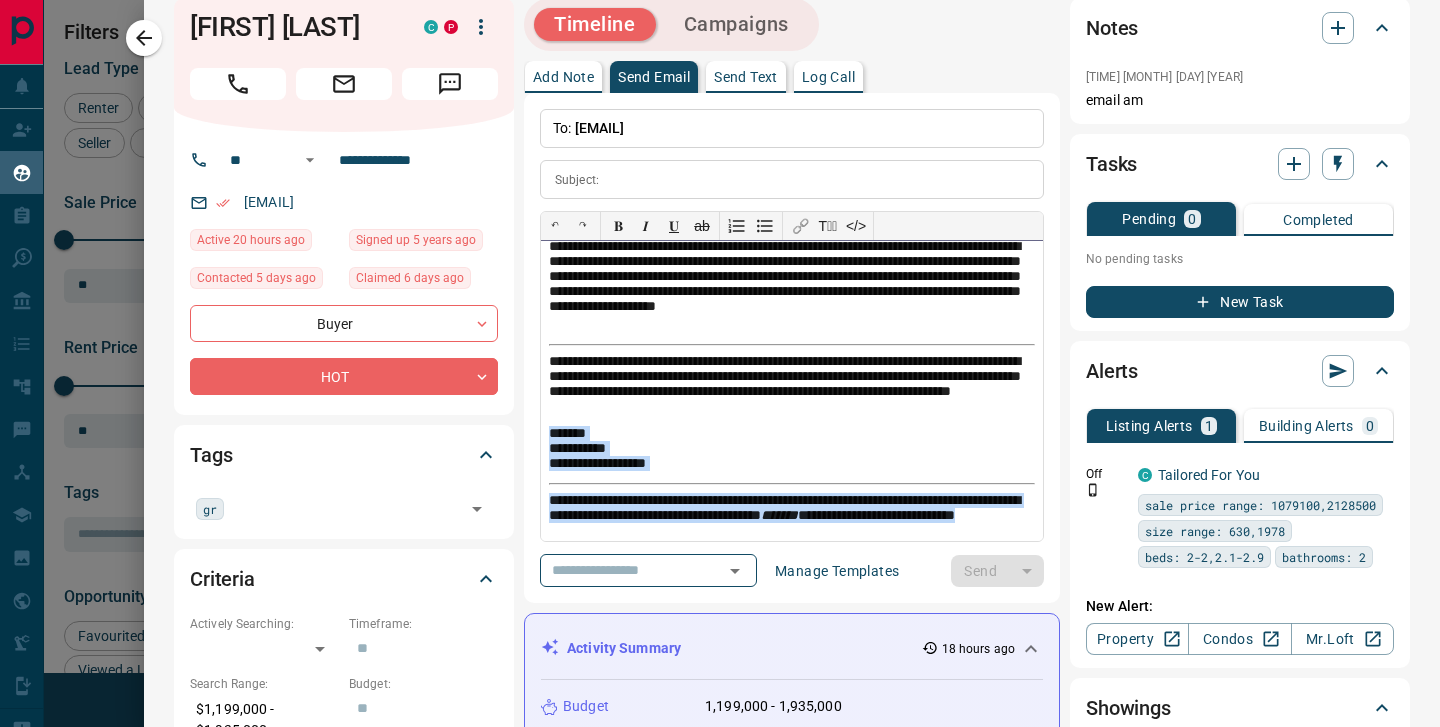 click on "**********" at bounding box center (792, 391) 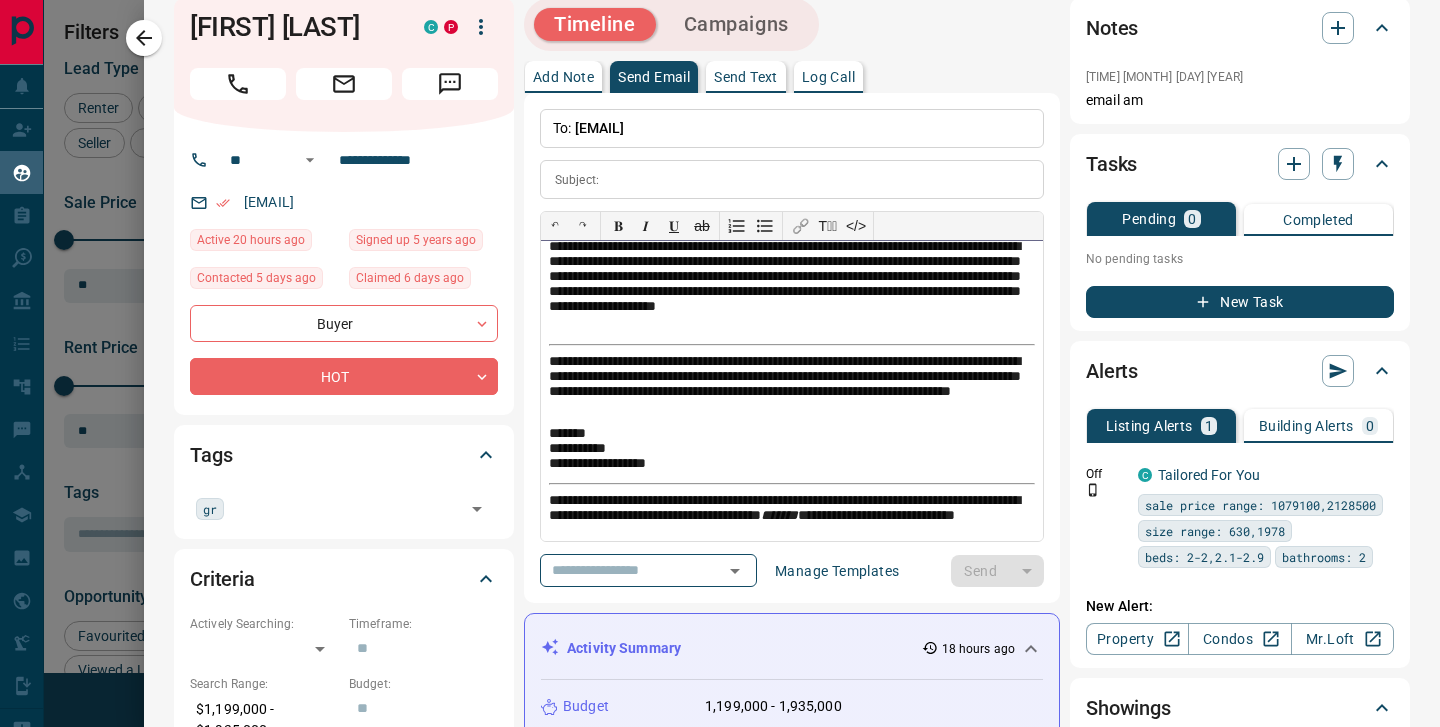 scroll, scrollTop: 927, scrollLeft: 0, axis: vertical 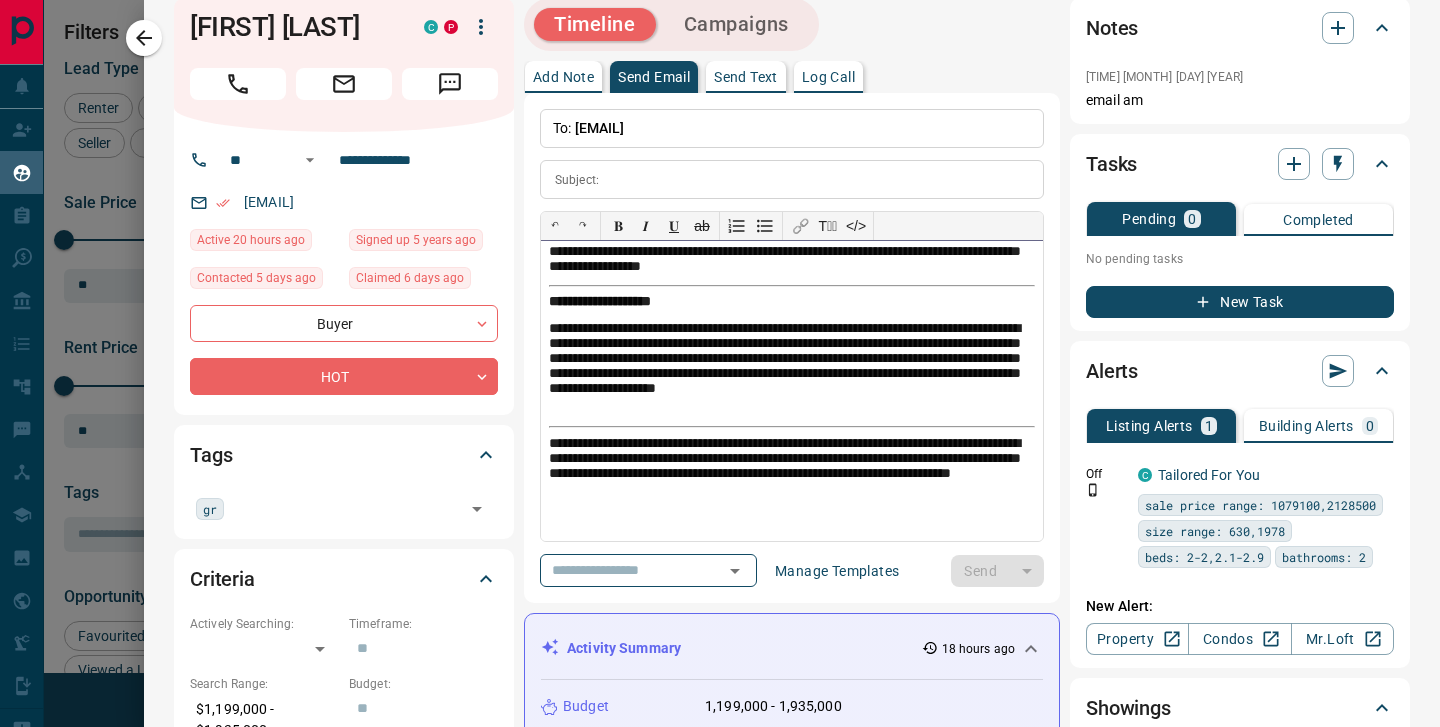 click on "**********" at bounding box center (792, 369) 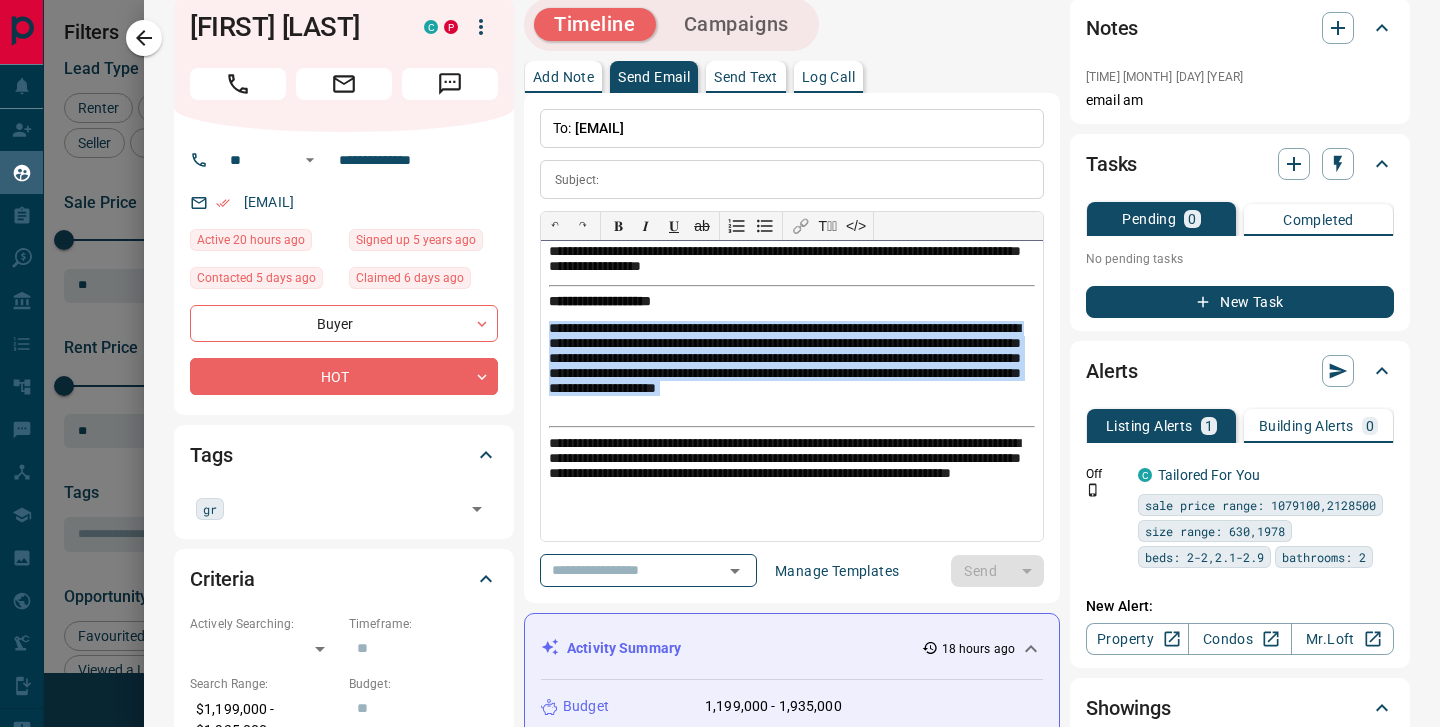 drag, startPoint x: 1037, startPoint y: 424, endPoint x: 556, endPoint y: 427, distance: 481.00937 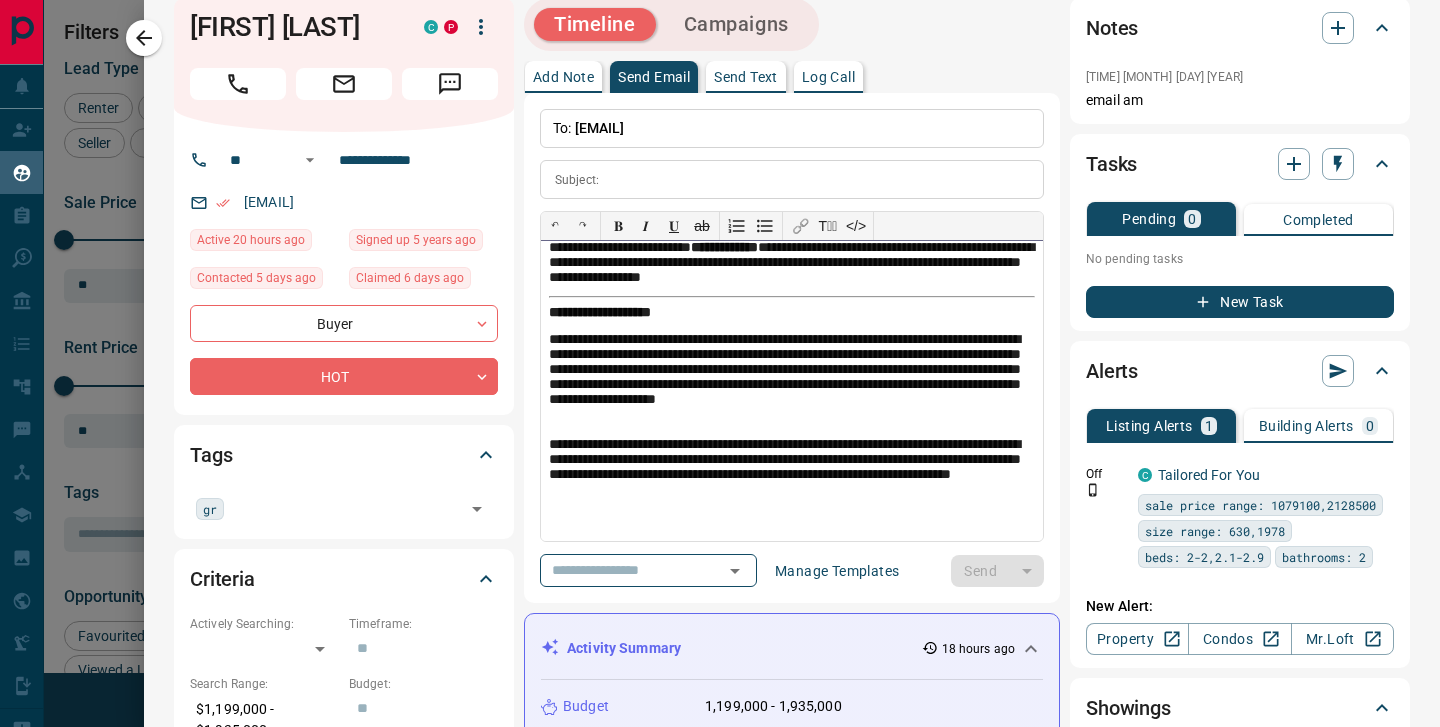 scroll, scrollTop: 916, scrollLeft: 0, axis: vertical 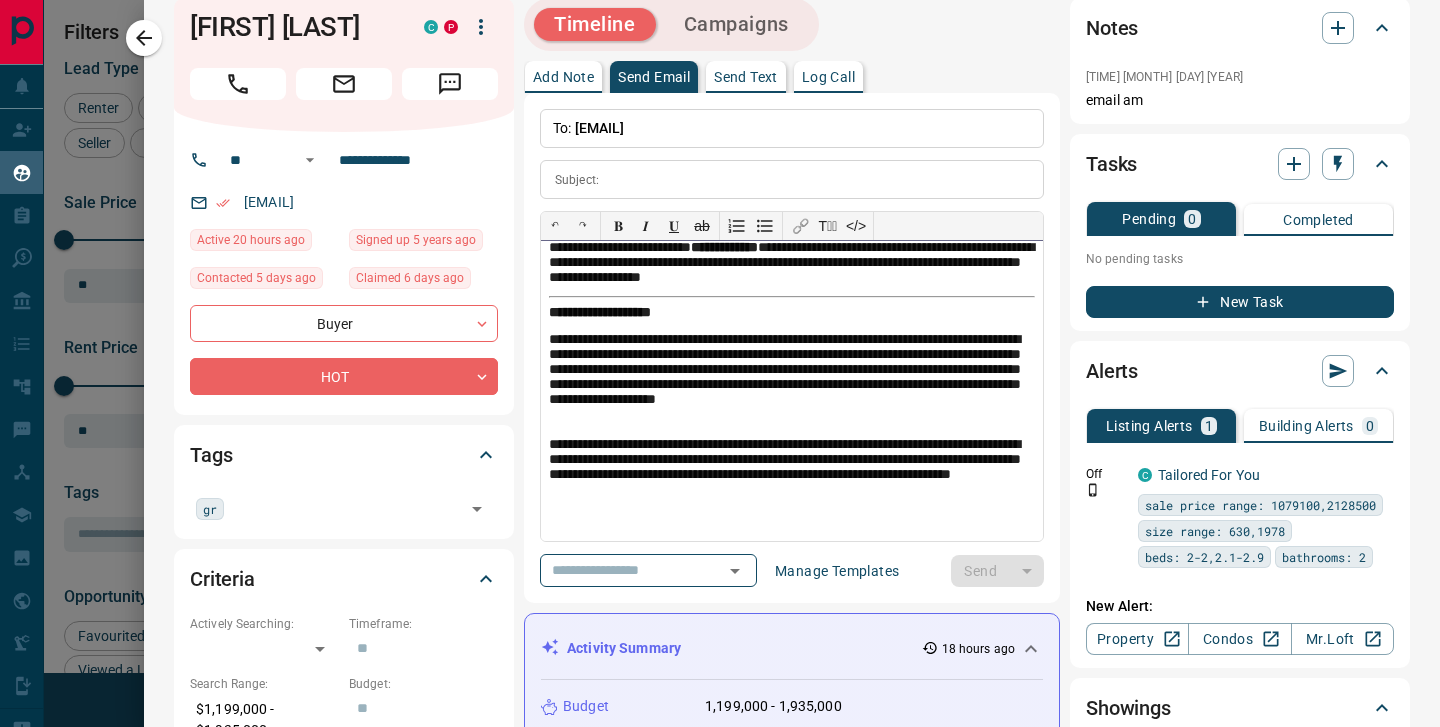 click on "**********" at bounding box center (792, 391) 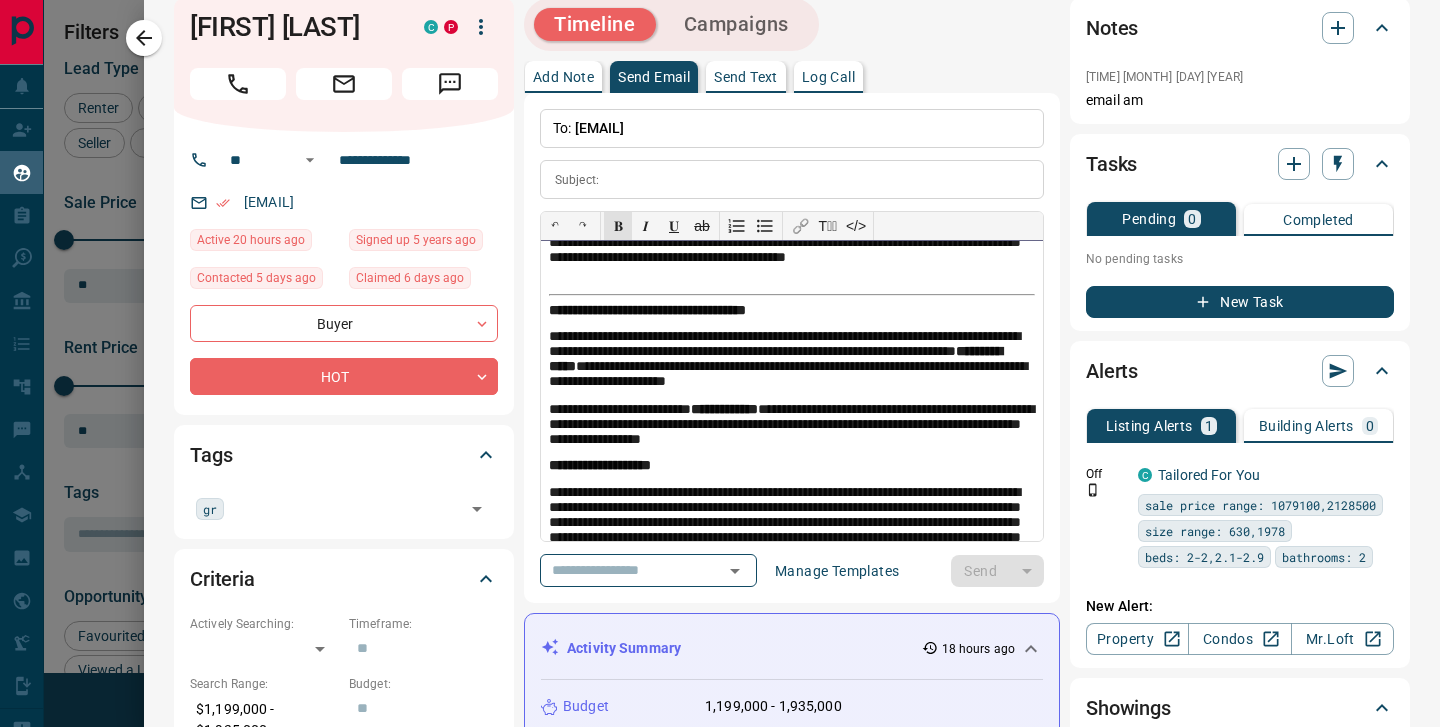 scroll, scrollTop: 755, scrollLeft: 0, axis: vertical 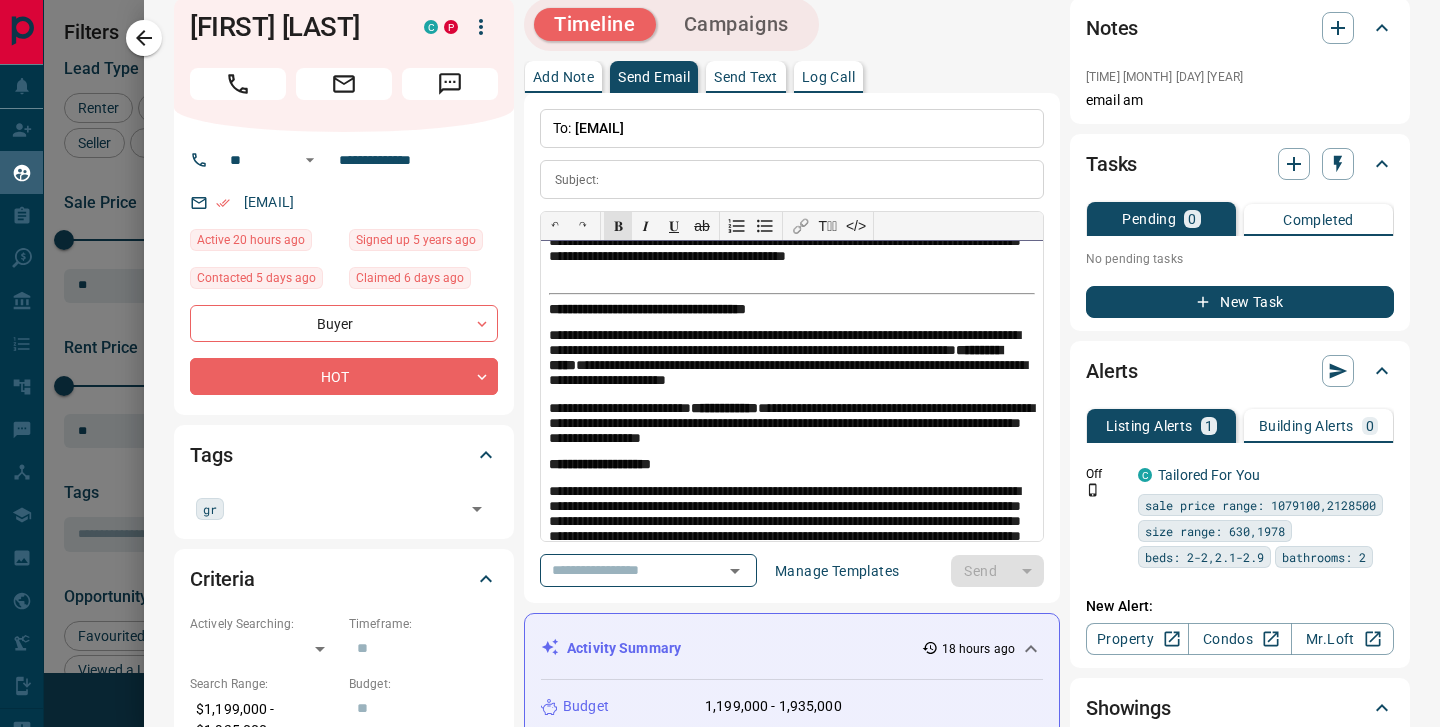 click on "**********" at bounding box center (792, 311) 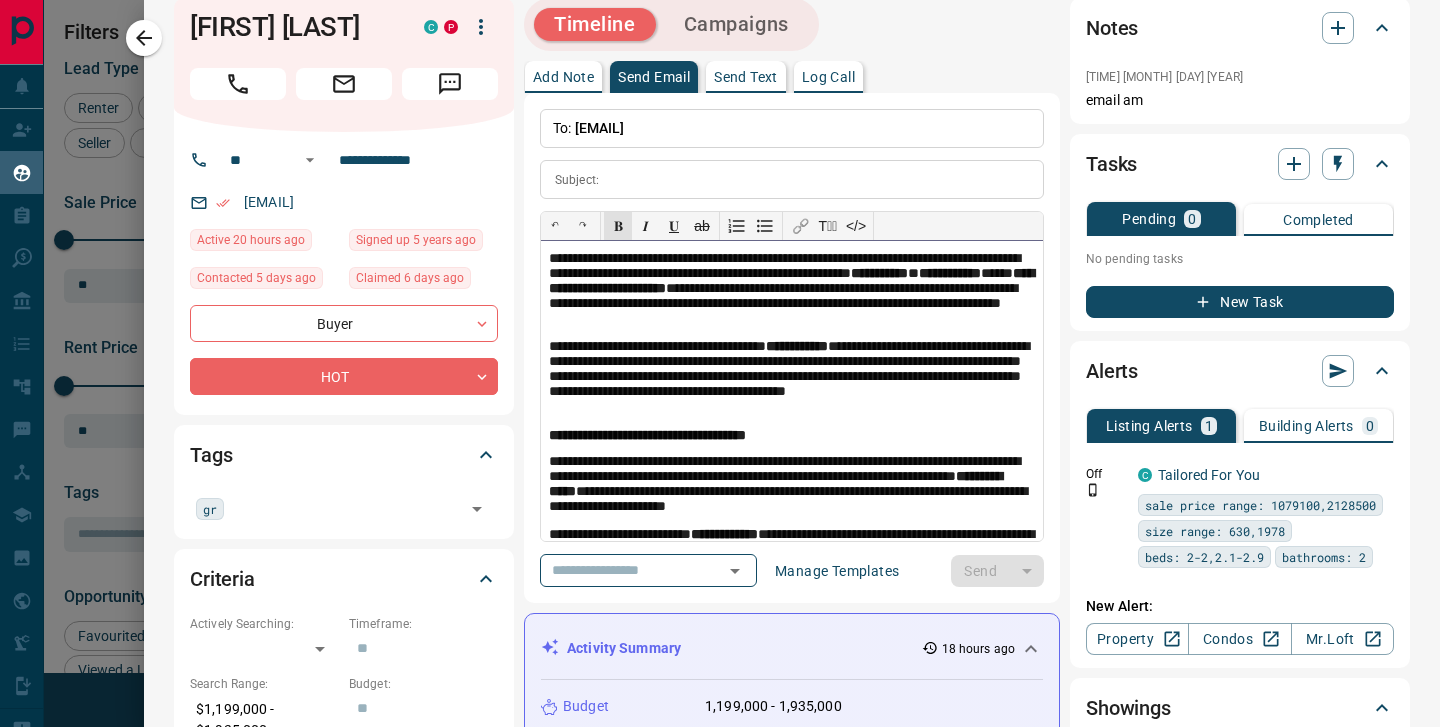 scroll, scrollTop: 624, scrollLeft: 0, axis: vertical 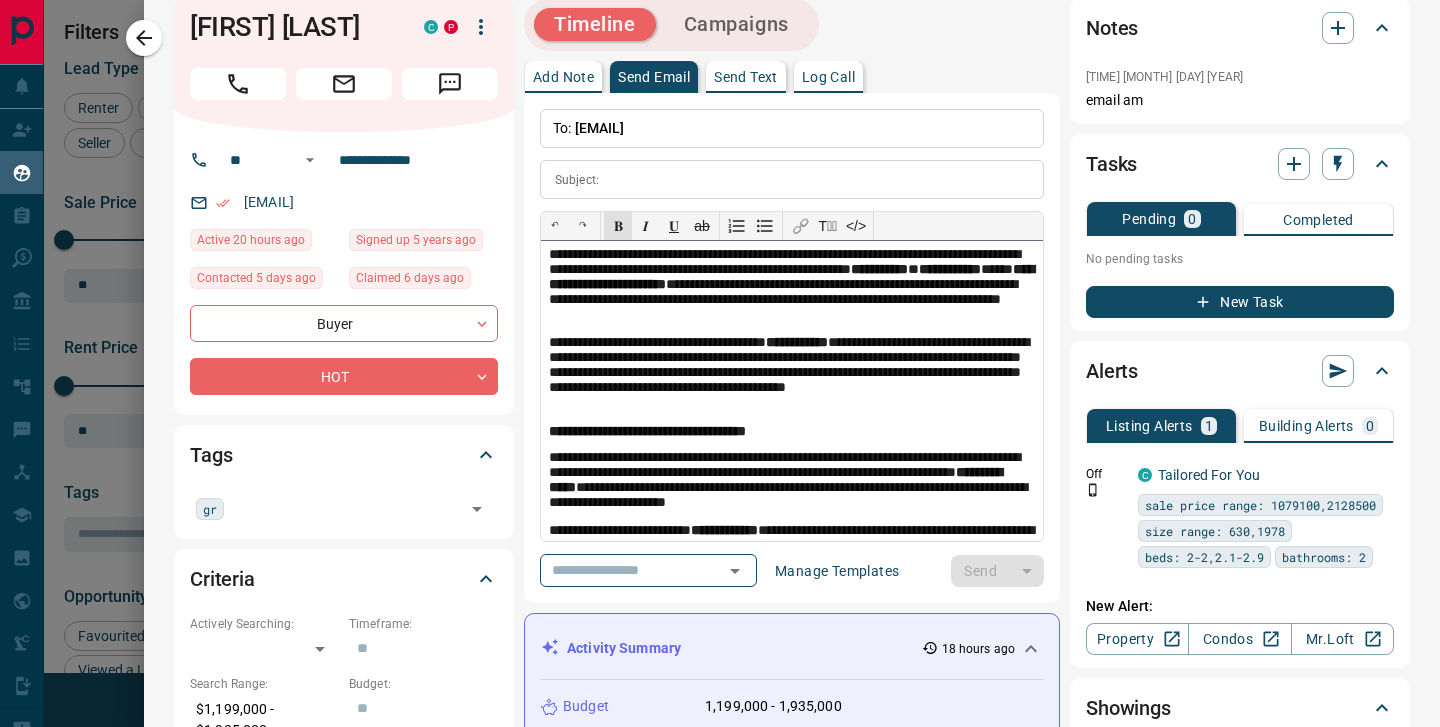 click on "**********" at bounding box center (792, 287) 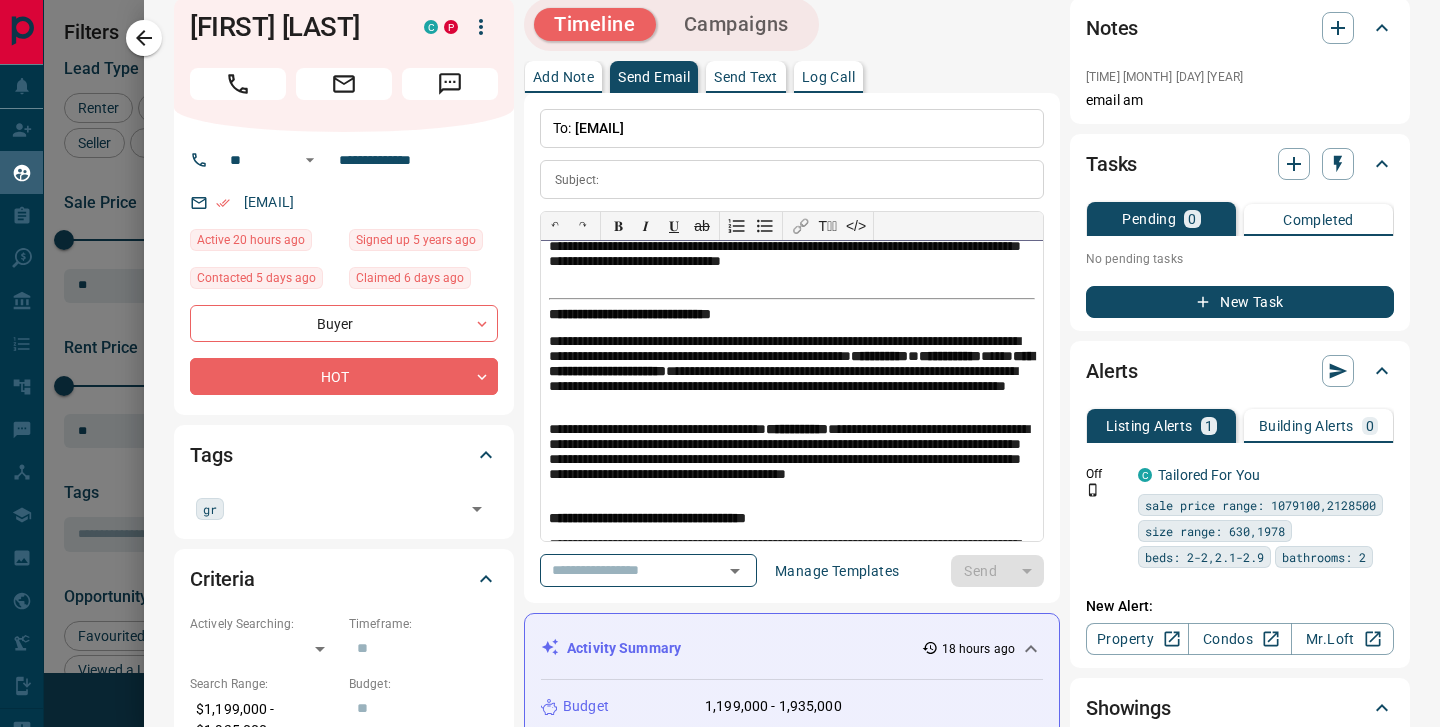 scroll, scrollTop: 536, scrollLeft: 0, axis: vertical 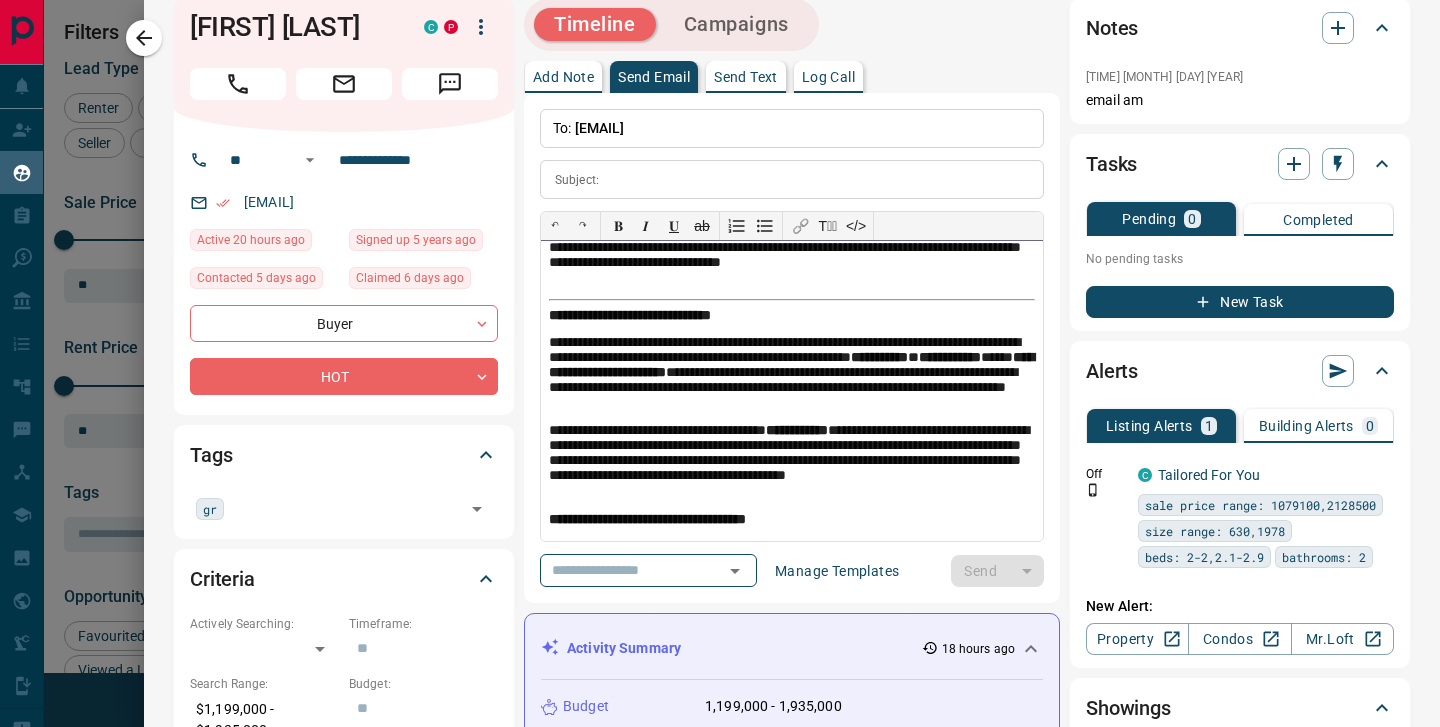 click on "**********" at bounding box center (792, 391) 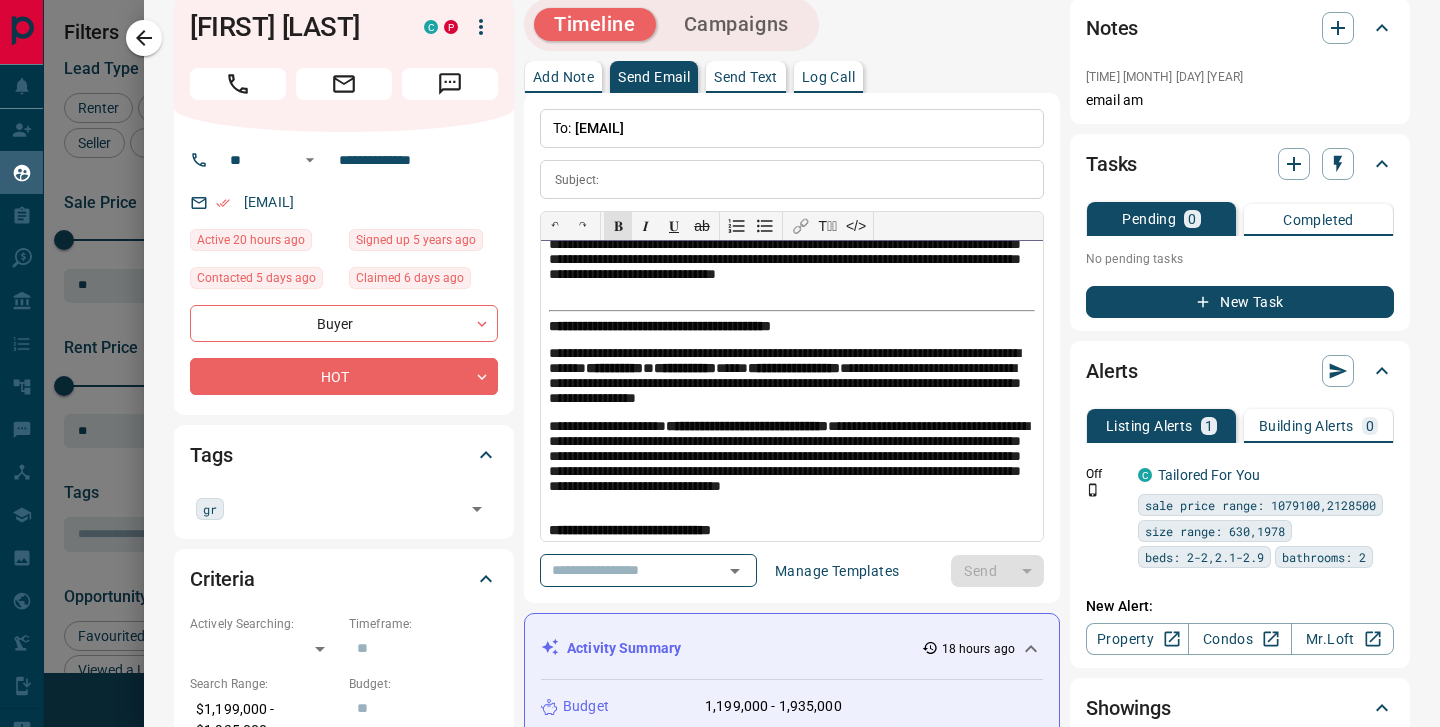 scroll, scrollTop: 307, scrollLeft: 0, axis: vertical 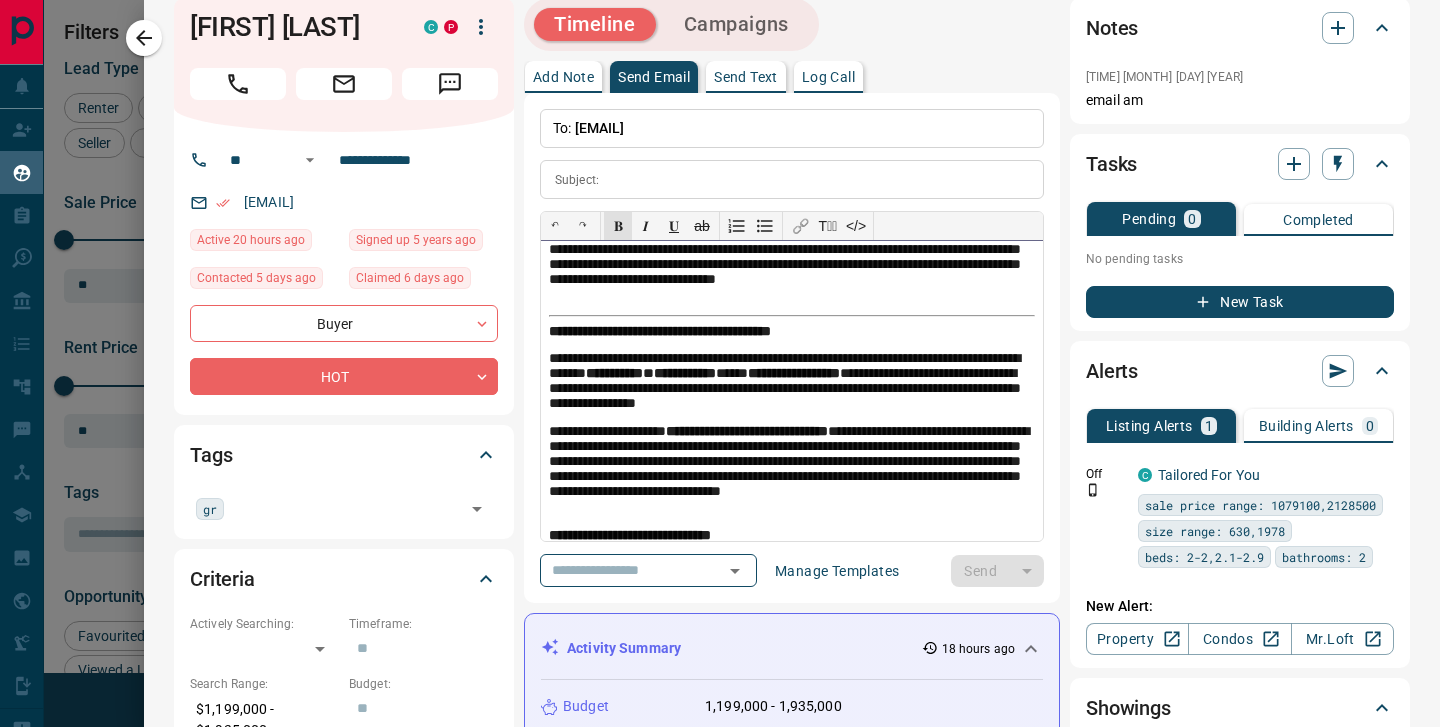 click on "**********" at bounding box center (792, 391) 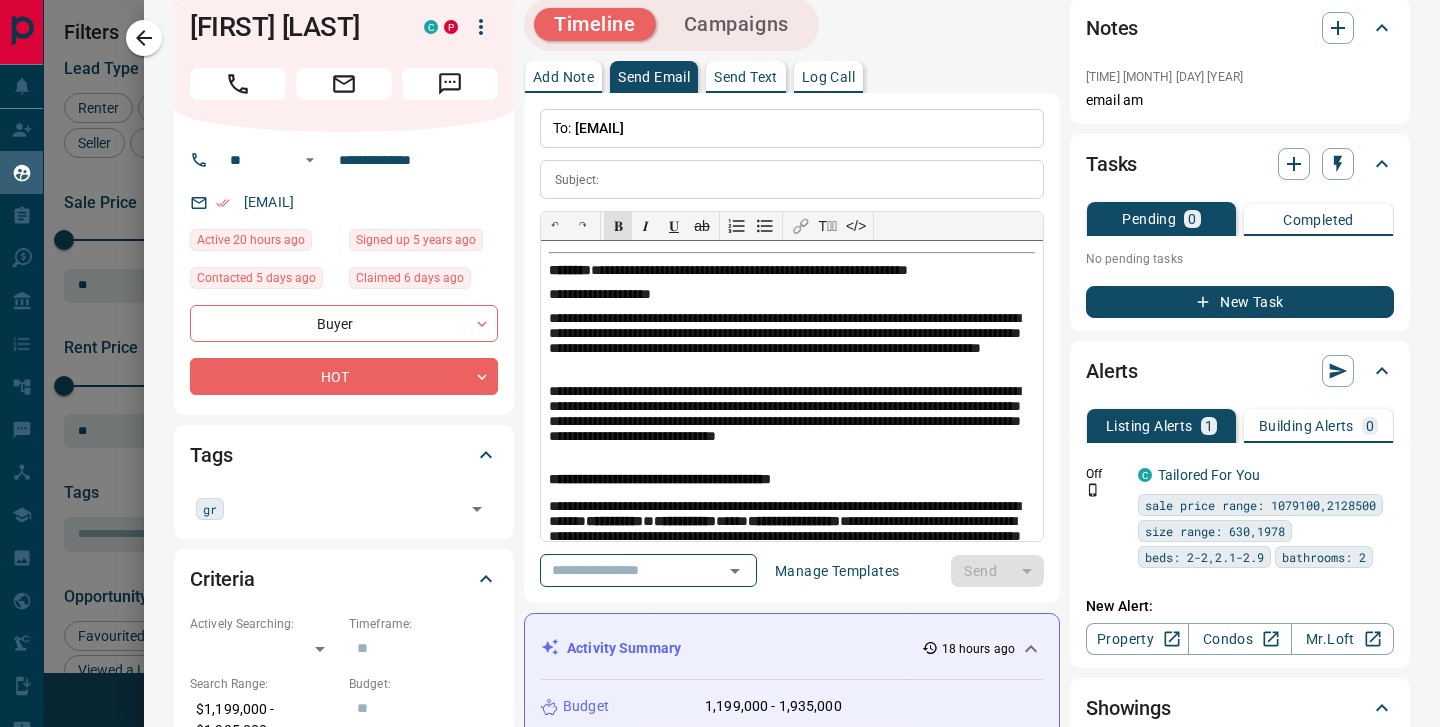 scroll, scrollTop: 153, scrollLeft: 0, axis: vertical 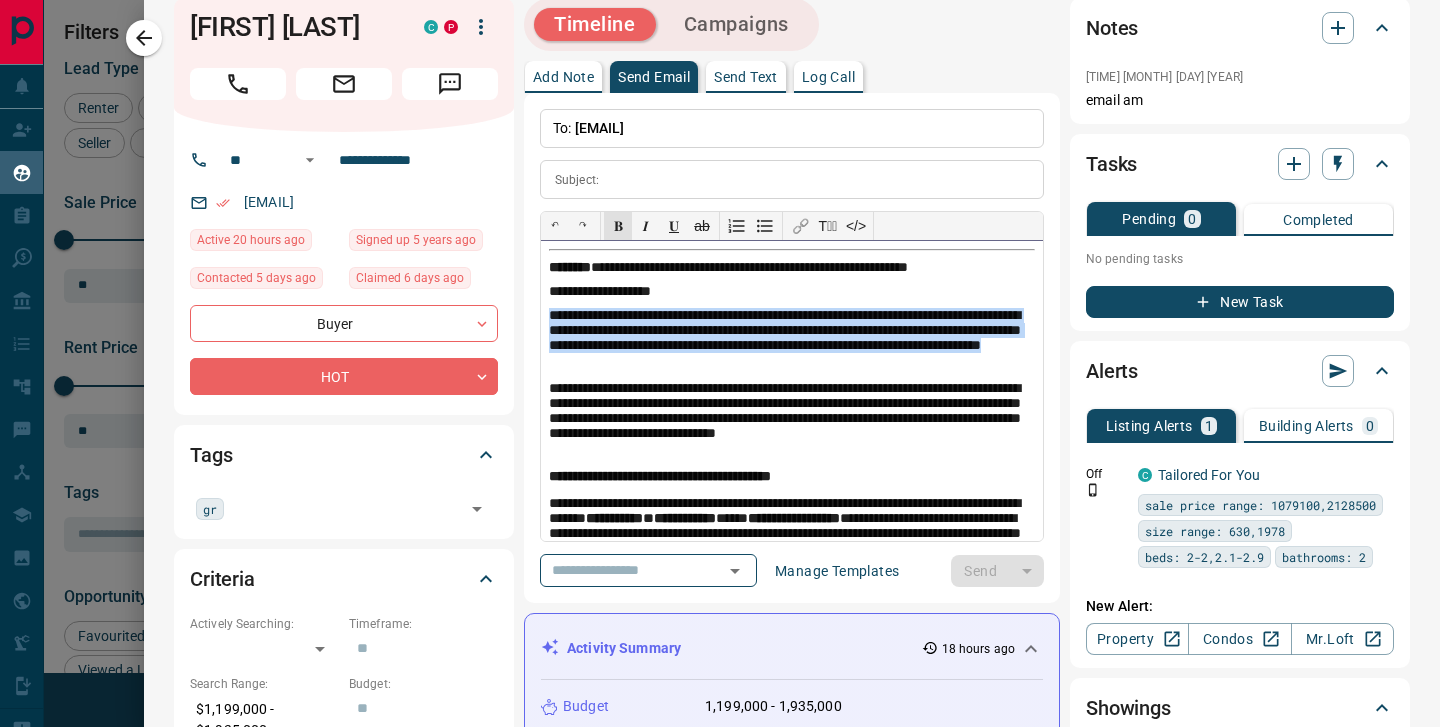 drag, startPoint x: 820, startPoint y: 367, endPoint x: 547, endPoint y: 307, distance: 279.51566 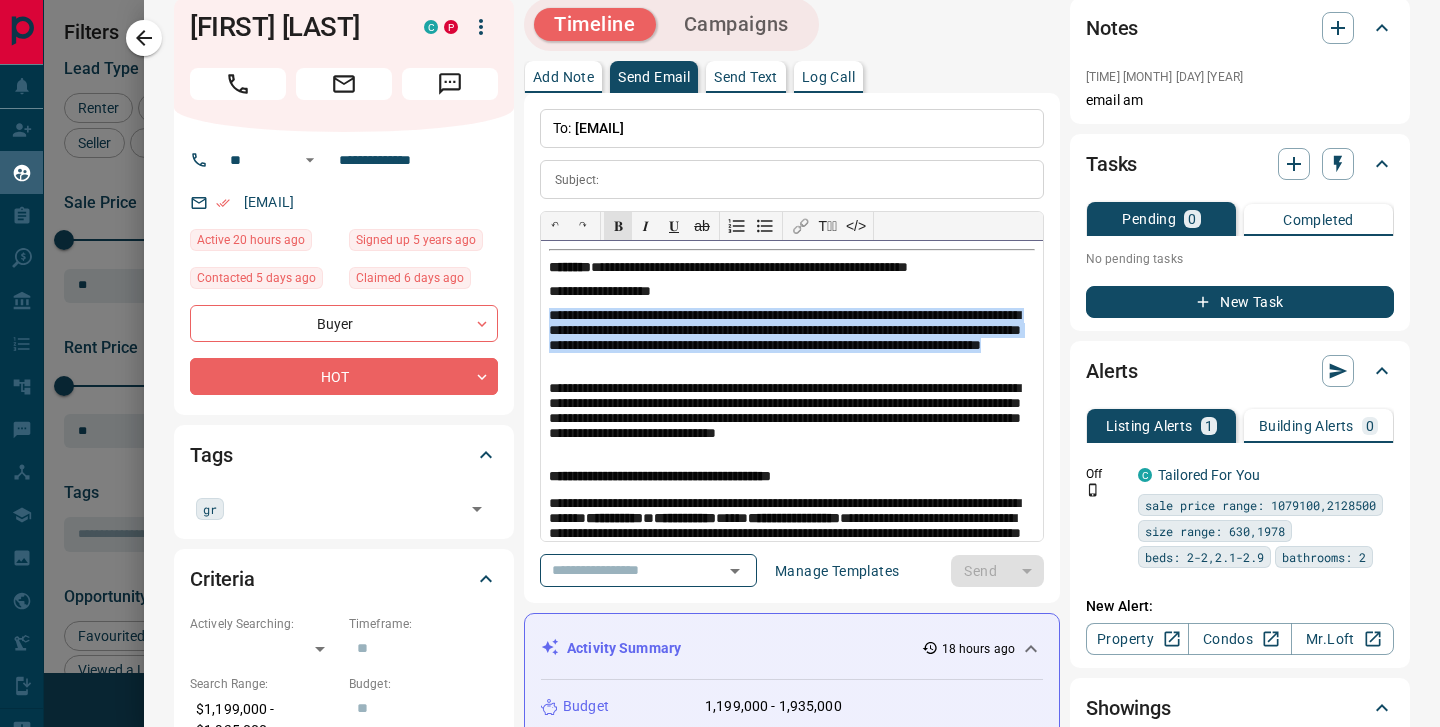 click on "**********" at bounding box center [792, 391] 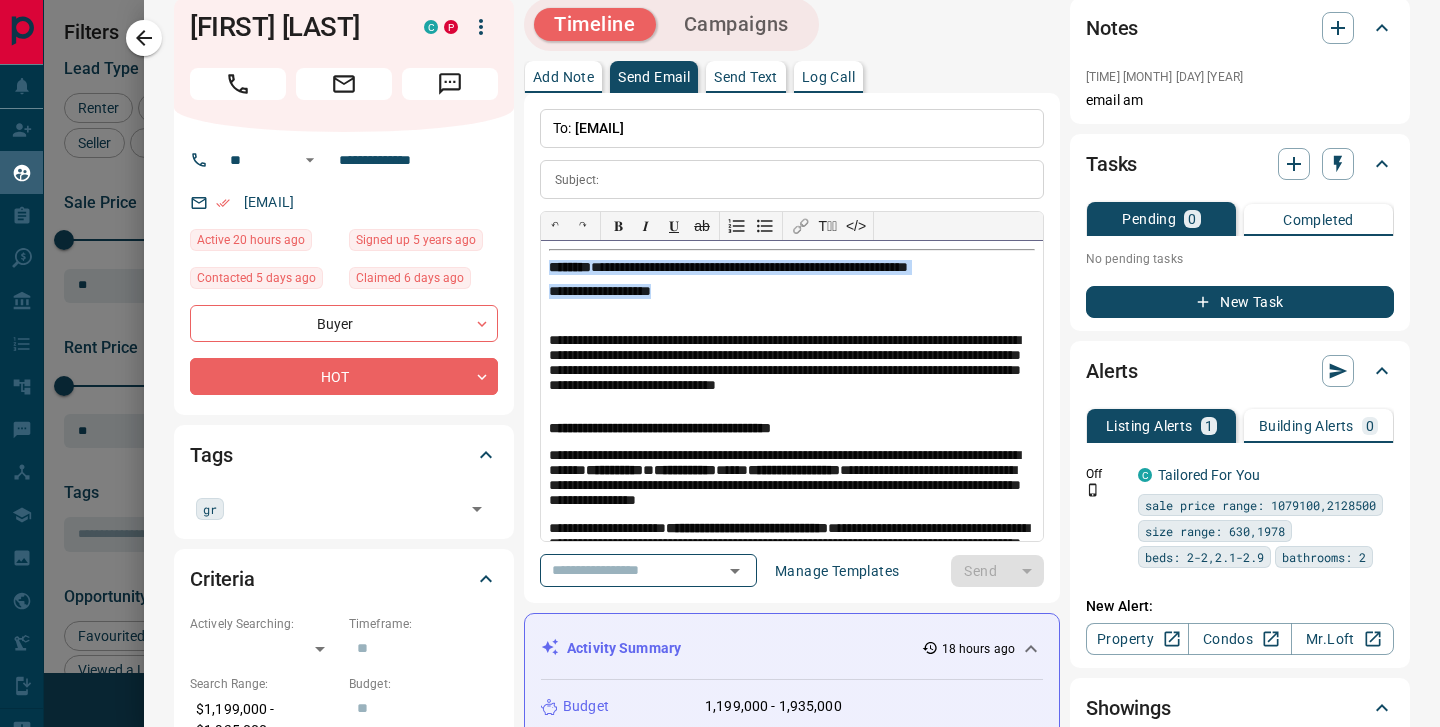 drag, startPoint x: 714, startPoint y: 299, endPoint x: 538, endPoint y: 256, distance: 181.17671 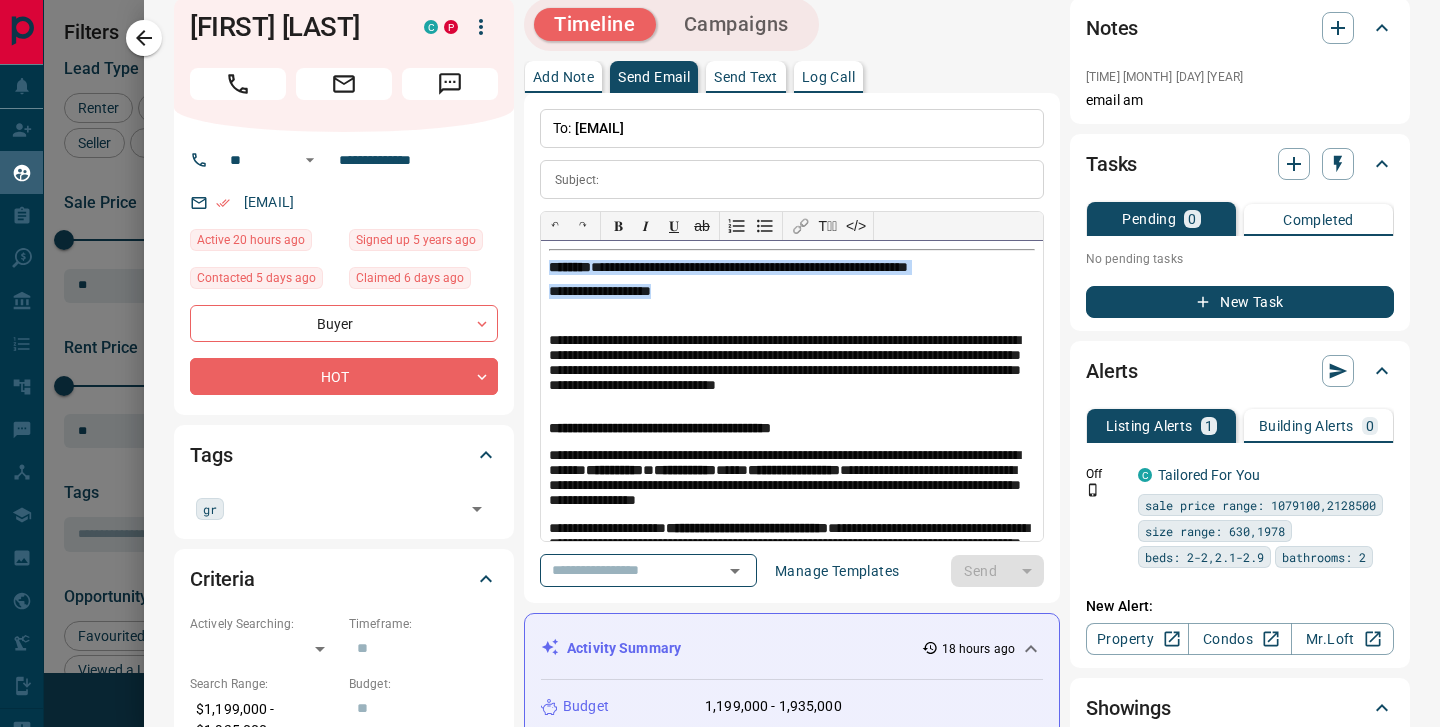 click on "**********" at bounding box center [792, 348] 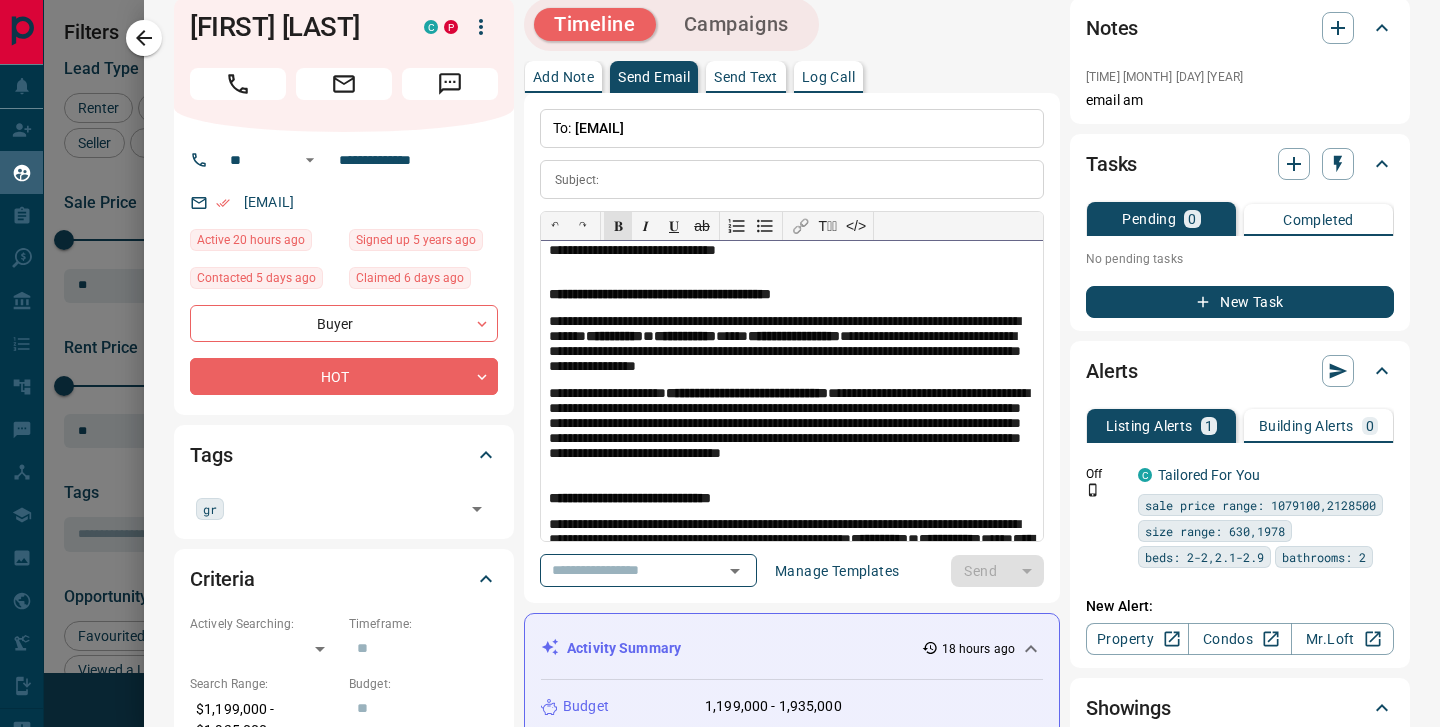 scroll, scrollTop: 0, scrollLeft: 0, axis: both 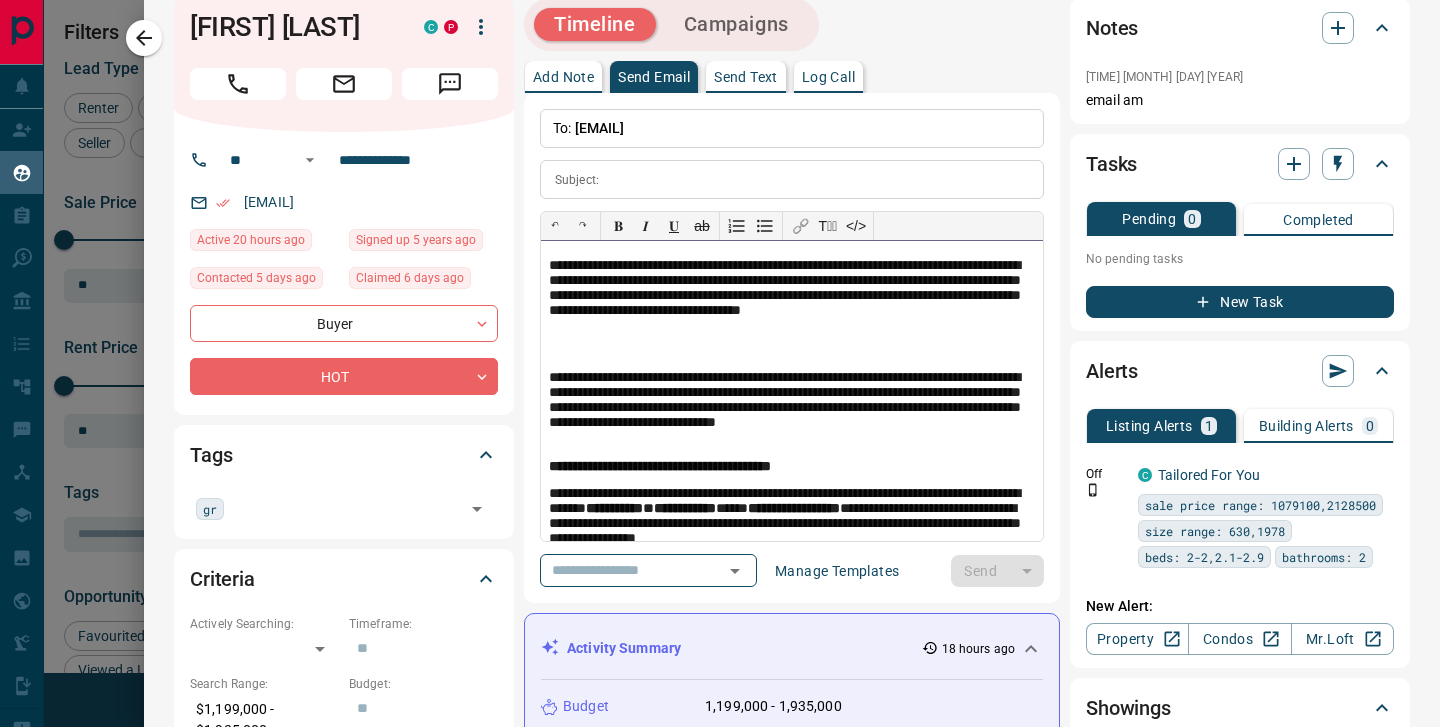 click on "**********" at bounding box center (792, 391) 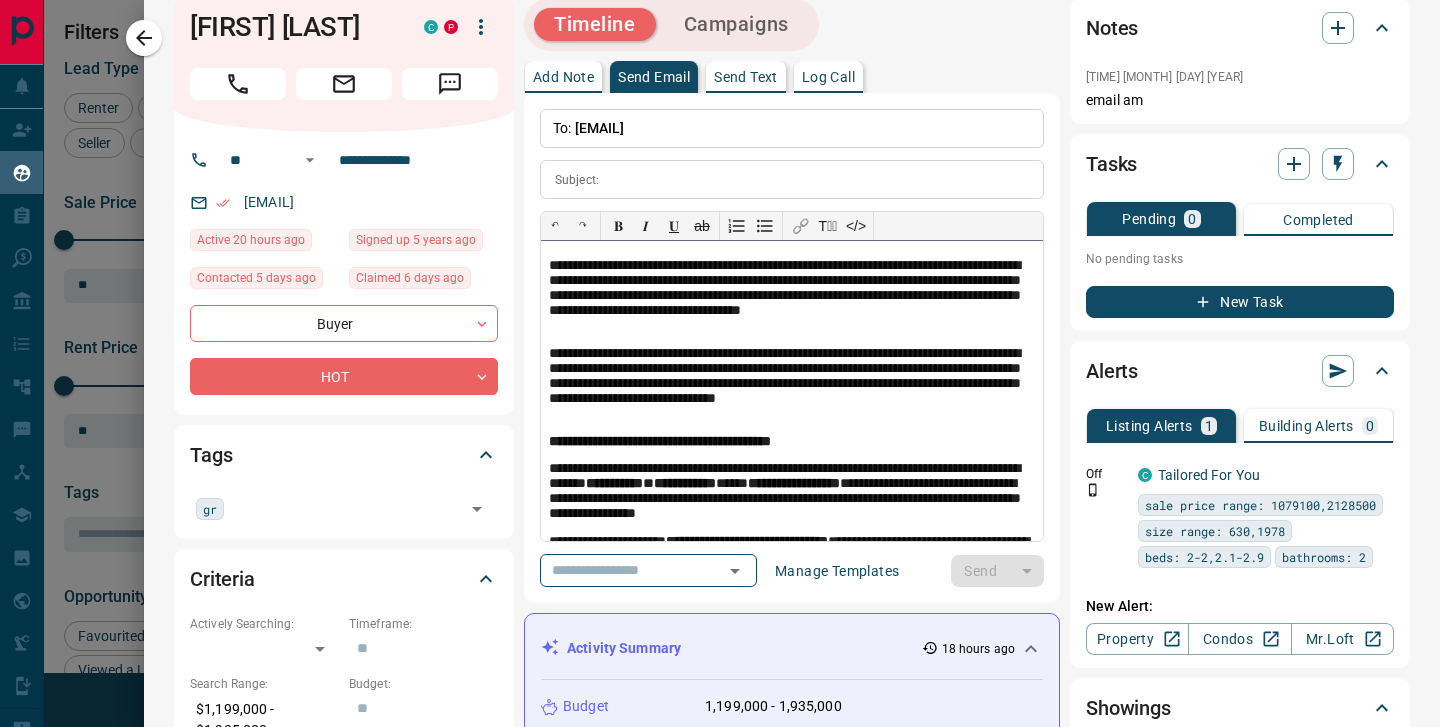 click on "**********" at bounding box center [792, 391] 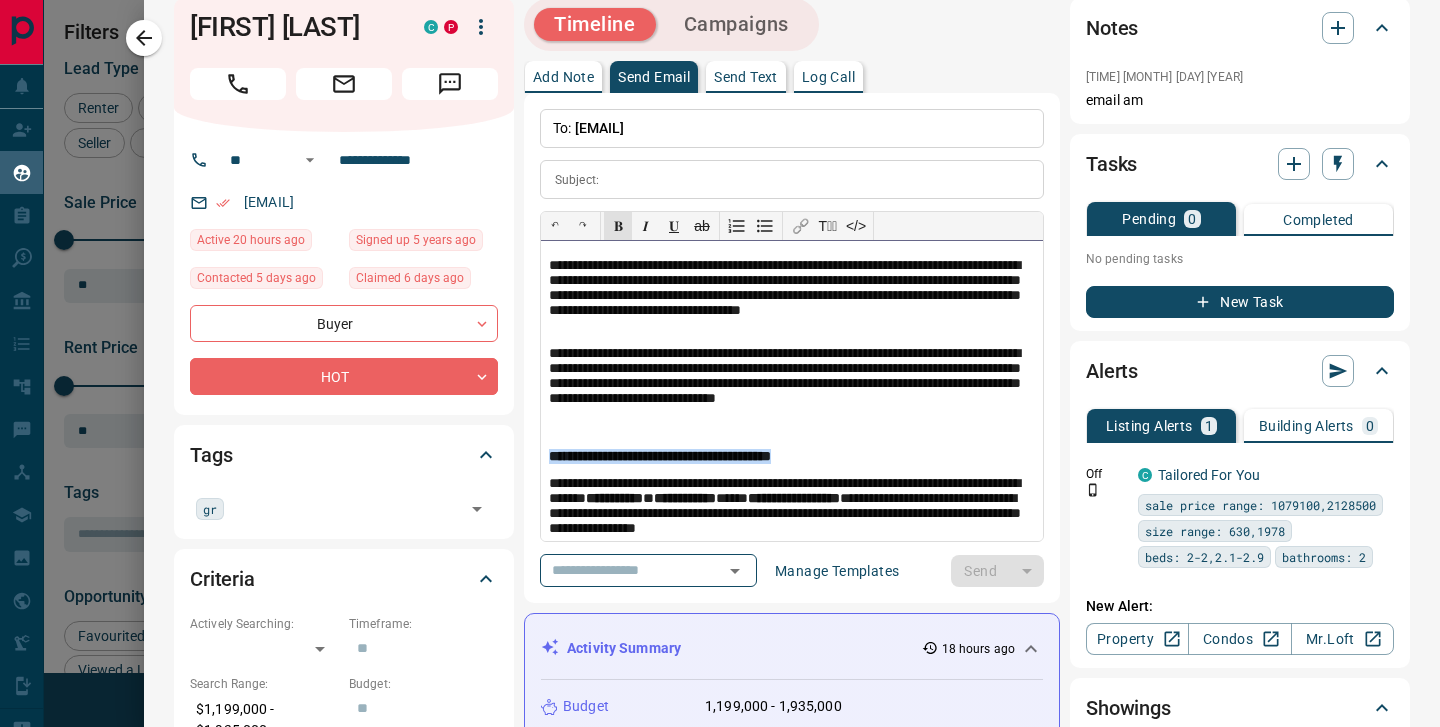 drag, startPoint x: 883, startPoint y: 459, endPoint x: 554, endPoint y: 455, distance: 329.02432 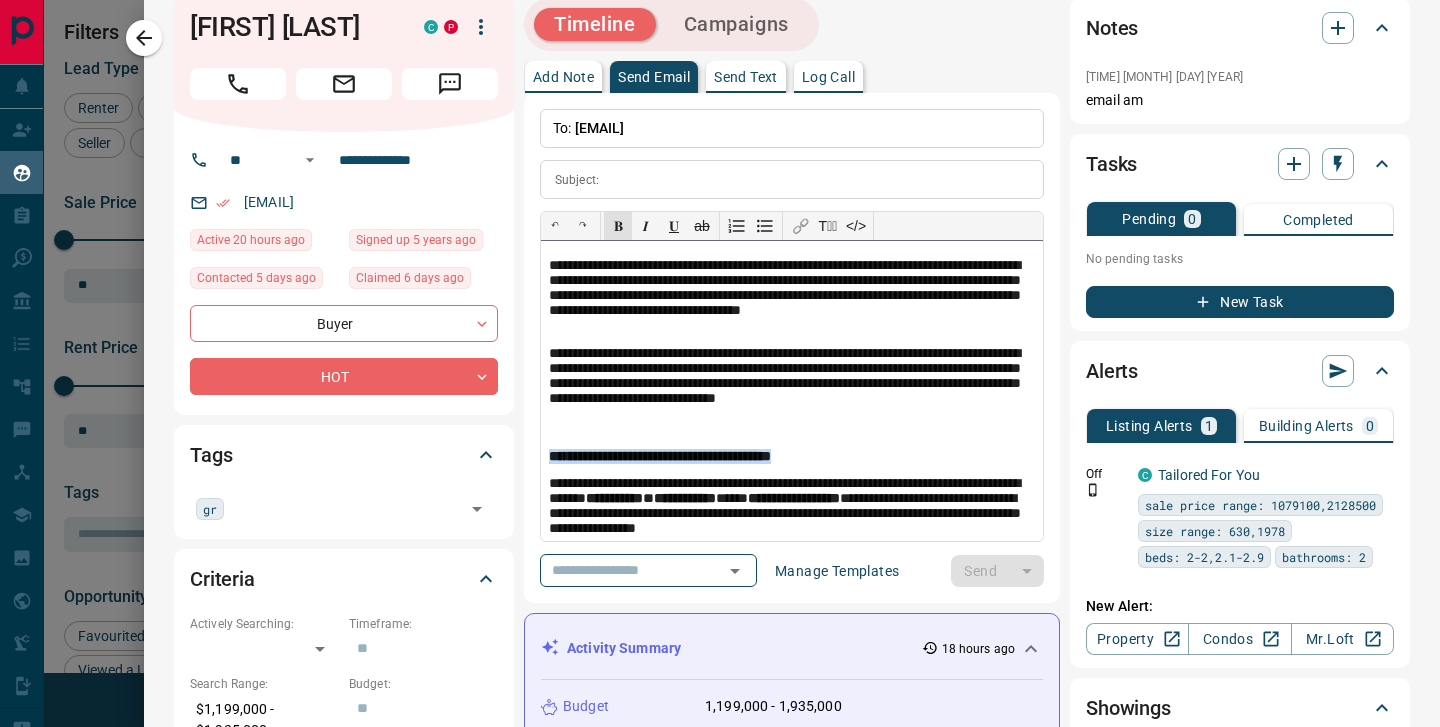 click on "**********" at bounding box center [792, 458] 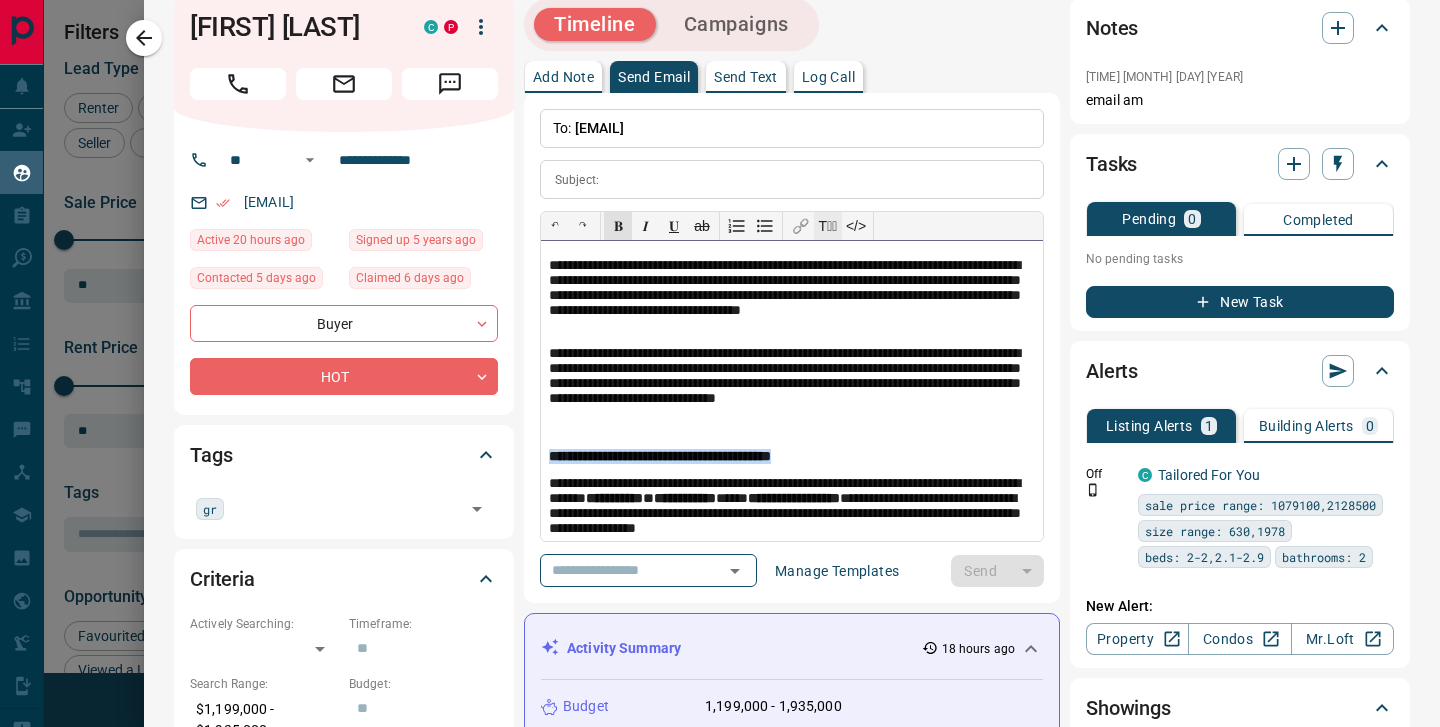 click on "T̲ₓ" at bounding box center (828, 226) 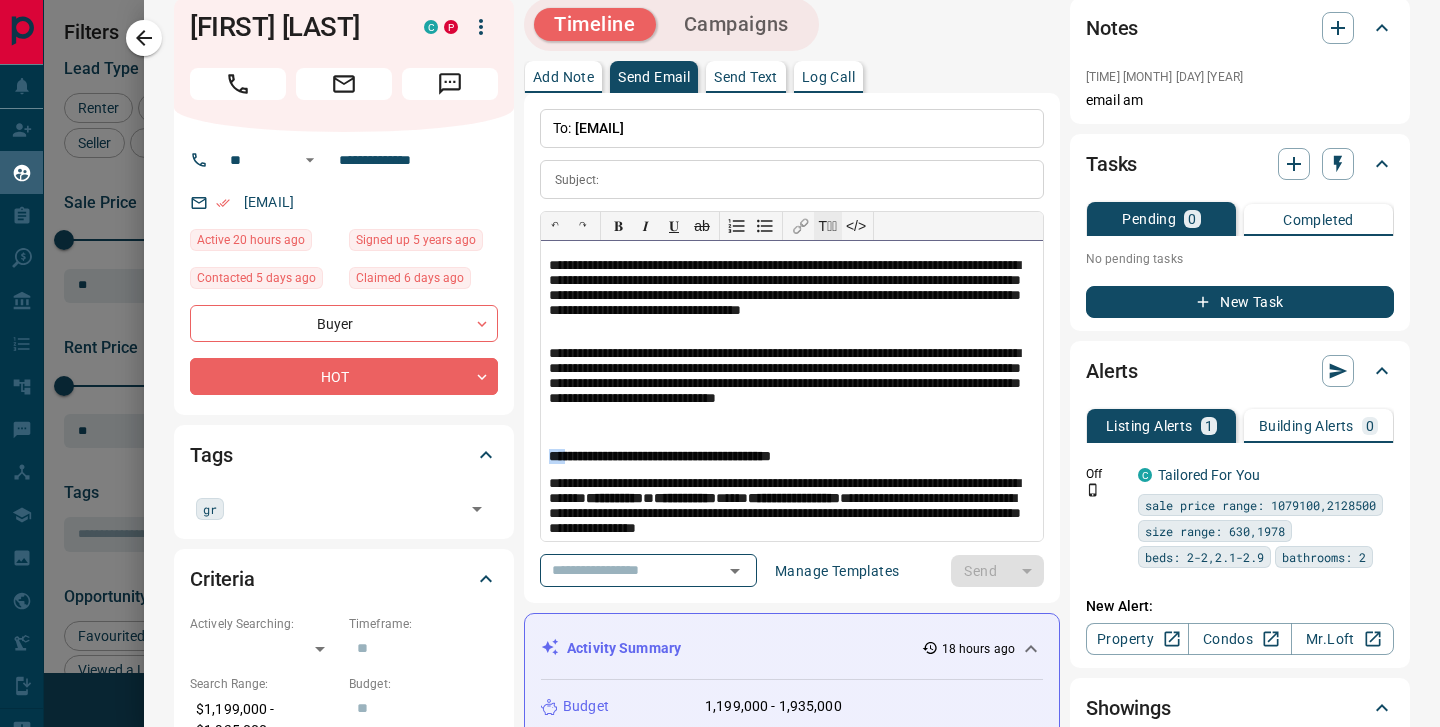 click on "T̲ₓ" at bounding box center (828, 226) 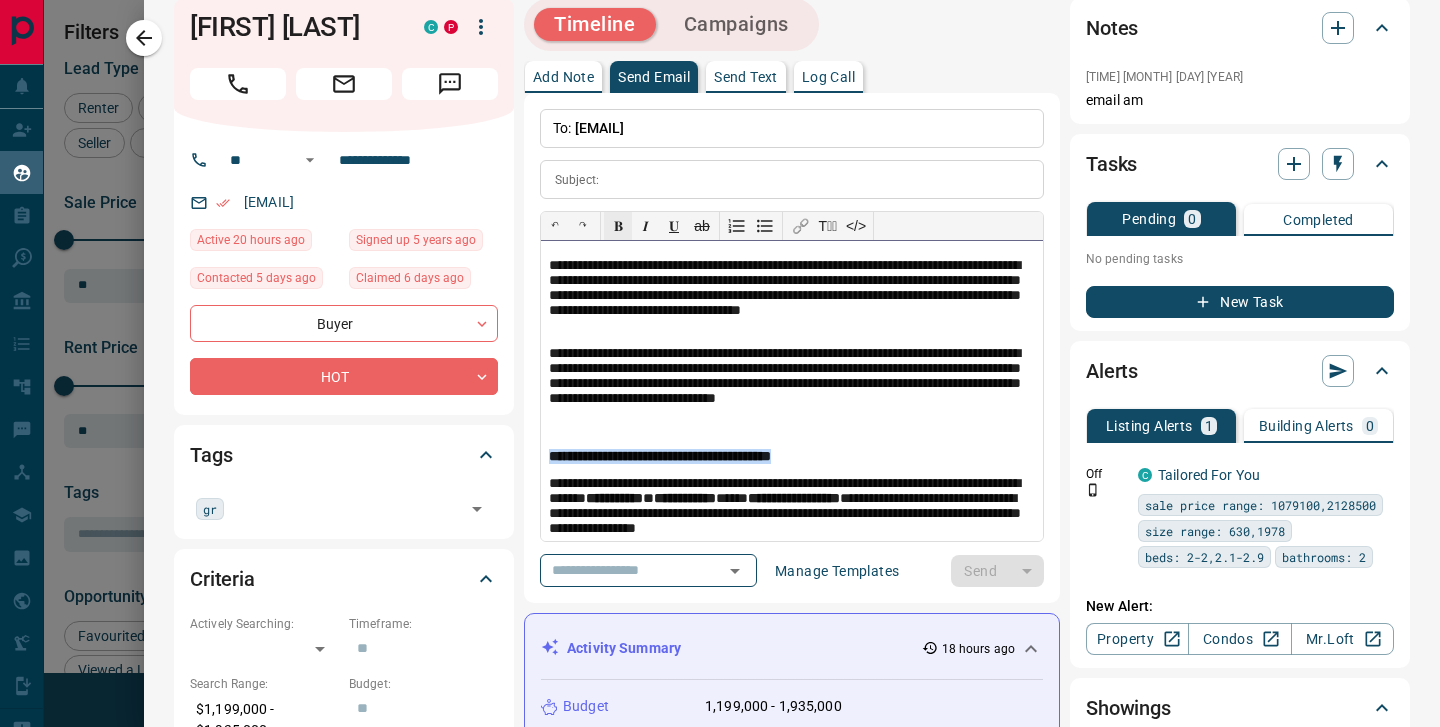 click on "𝐁" at bounding box center (618, 226) 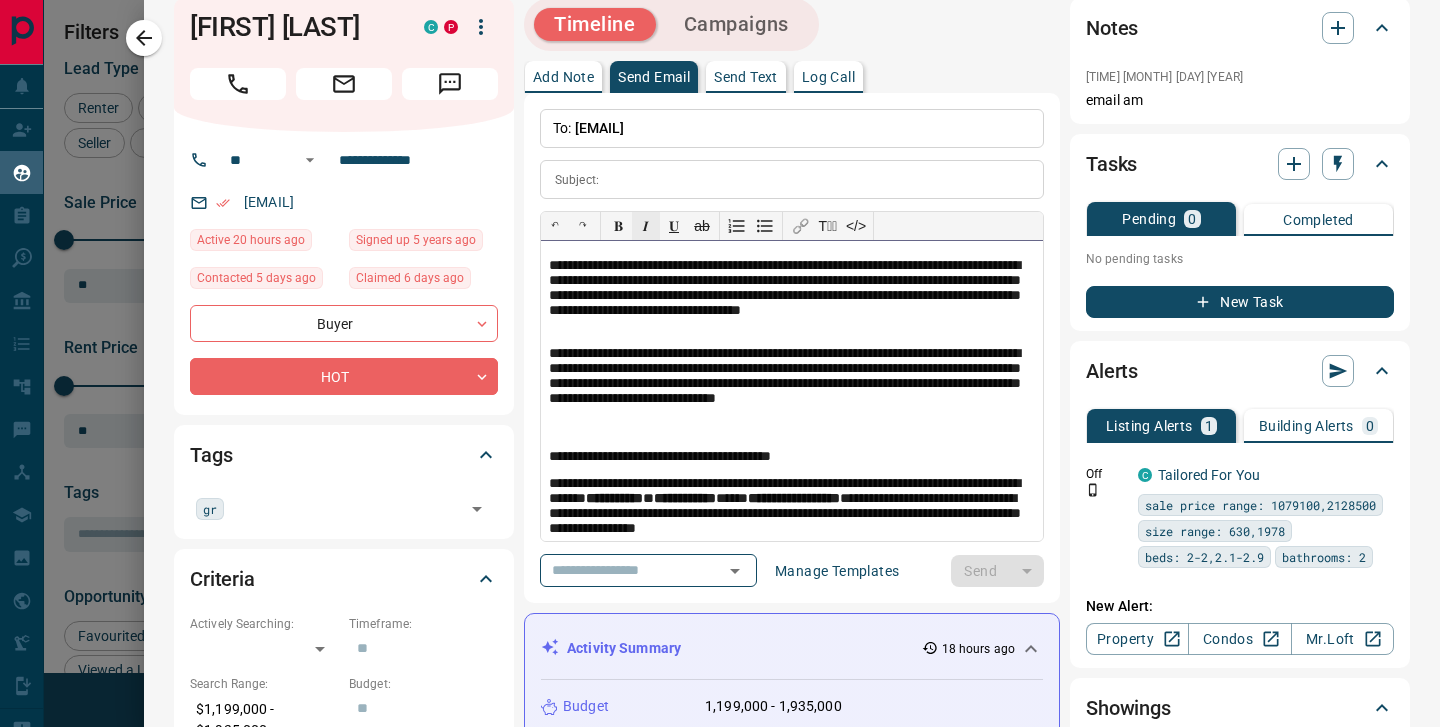 click on "𝑰" at bounding box center (646, 226) 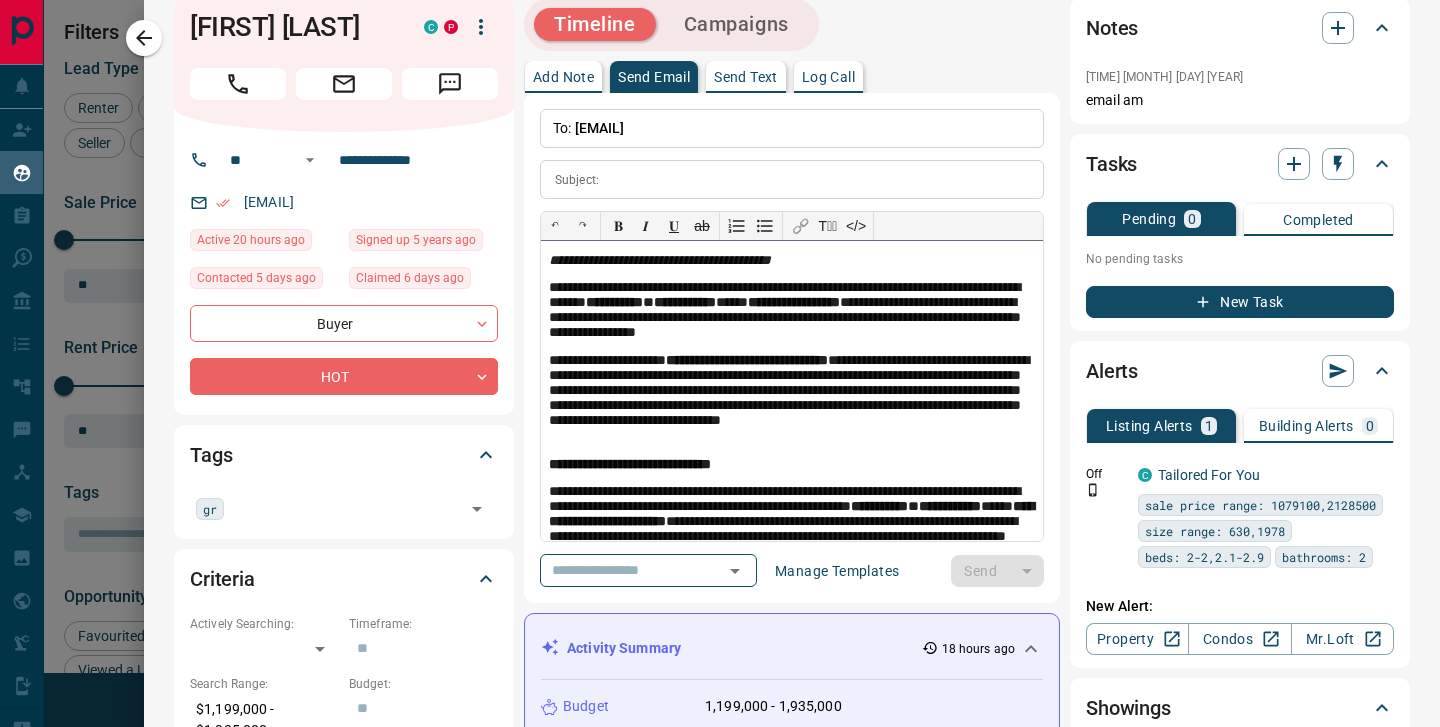 scroll, scrollTop: 257, scrollLeft: 0, axis: vertical 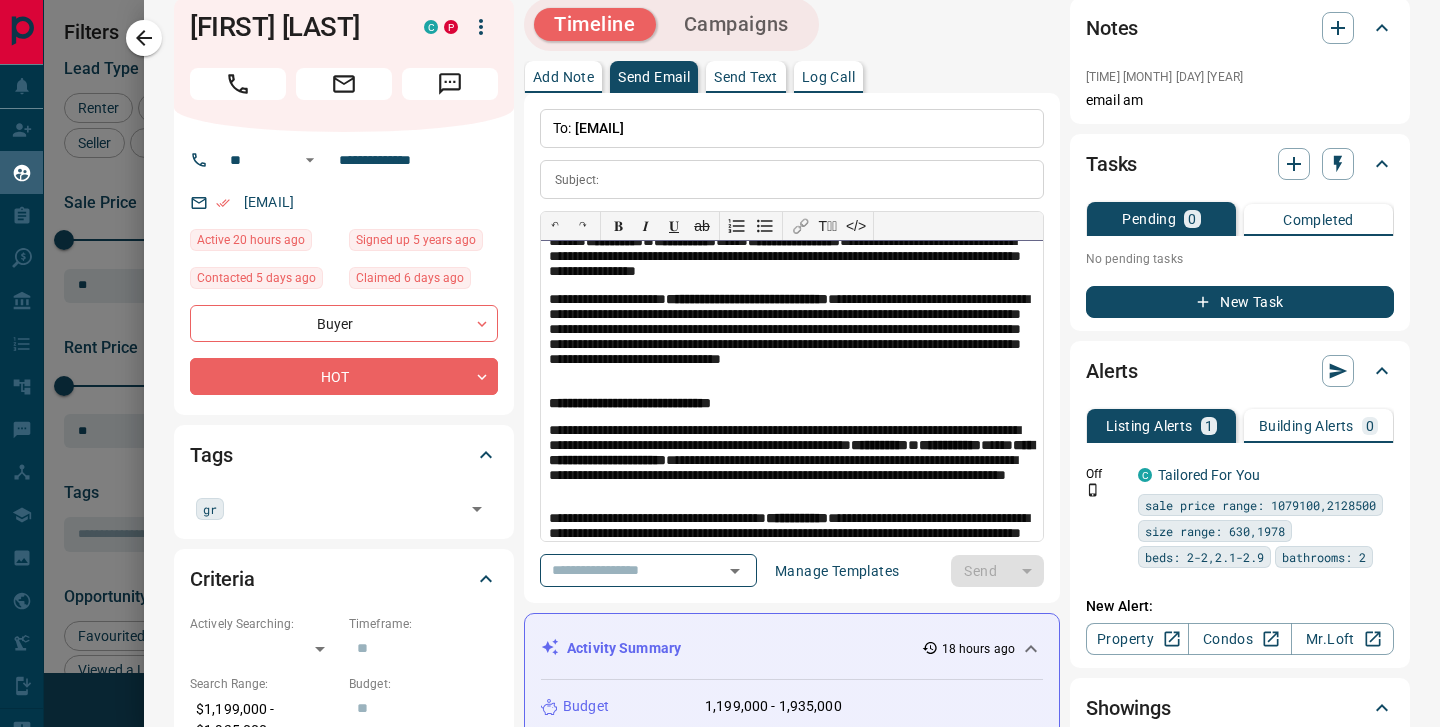 click on "**********" at bounding box center (792, 463) 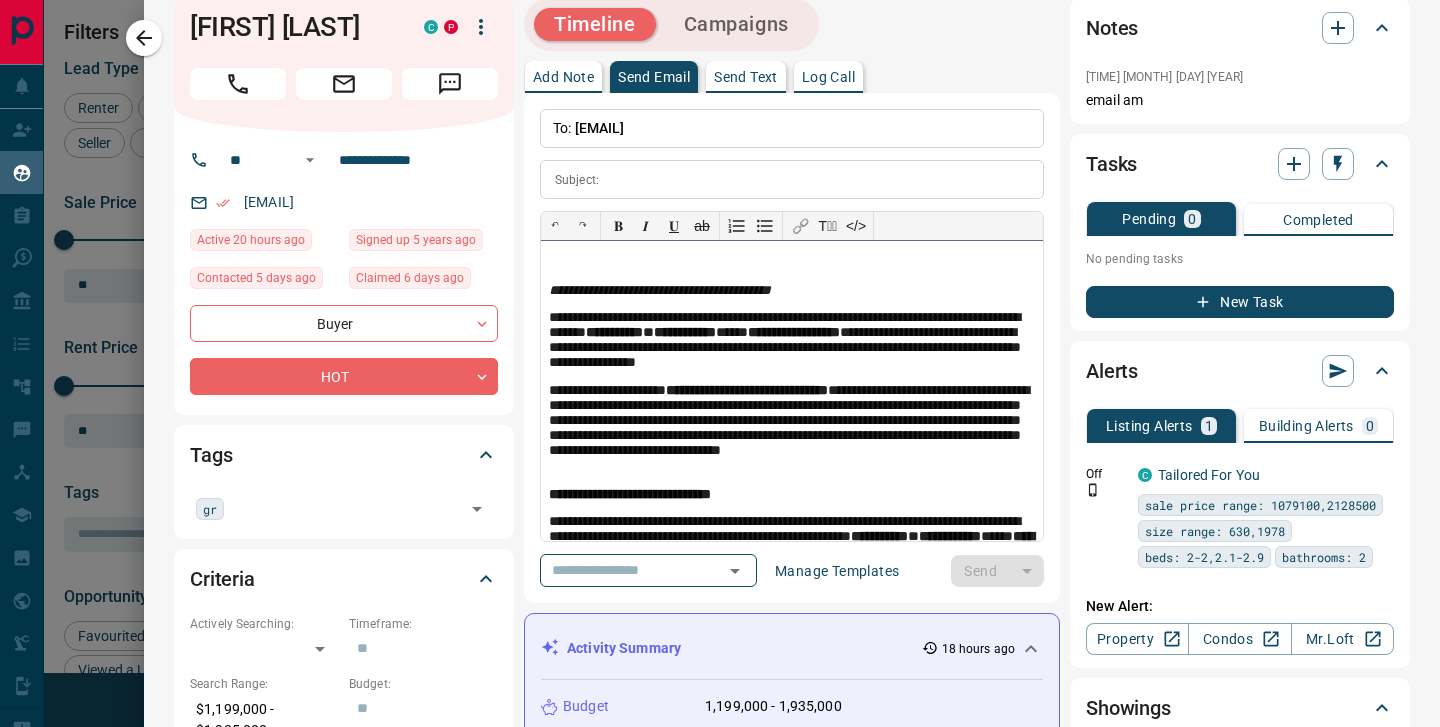 scroll, scrollTop: 152, scrollLeft: 0, axis: vertical 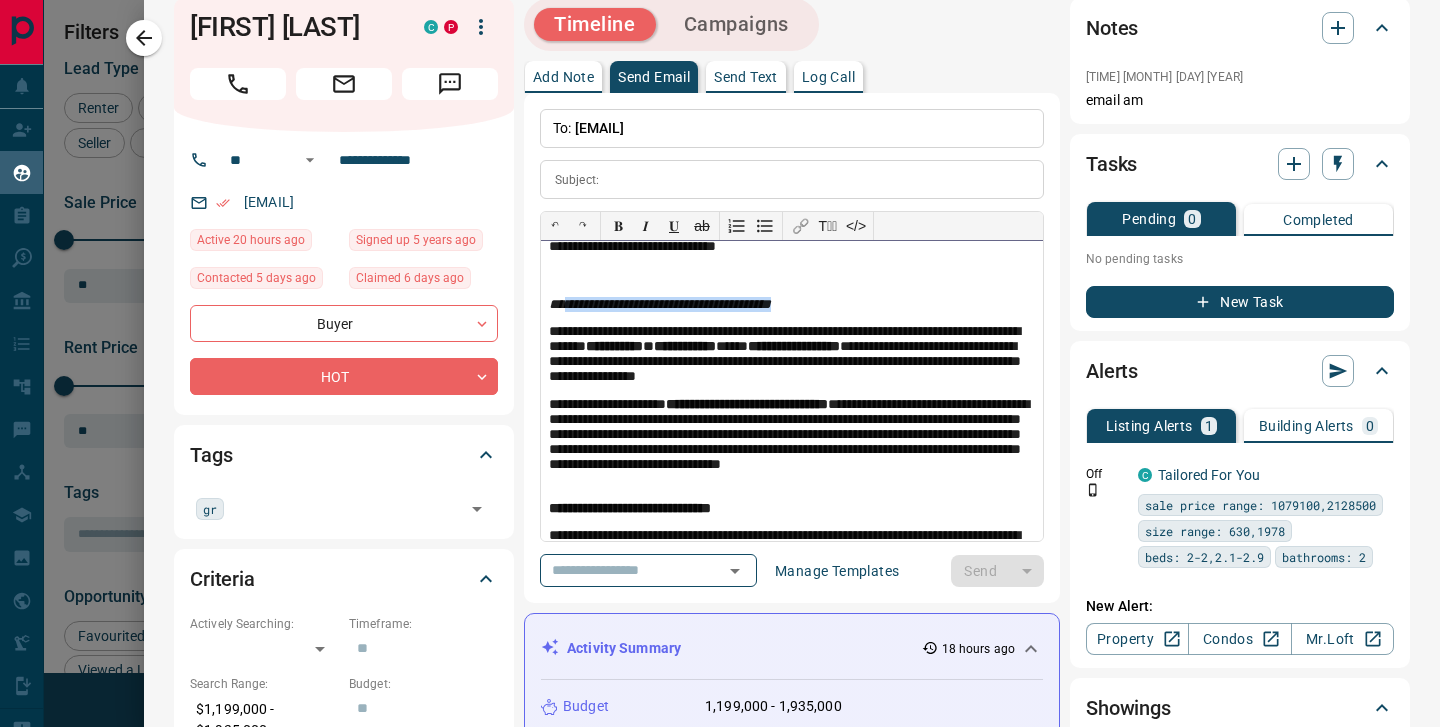 drag, startPoint x: 848, startPoint y: 312, endPoint x: 566, endPoint y: 303, distance: 282.1436 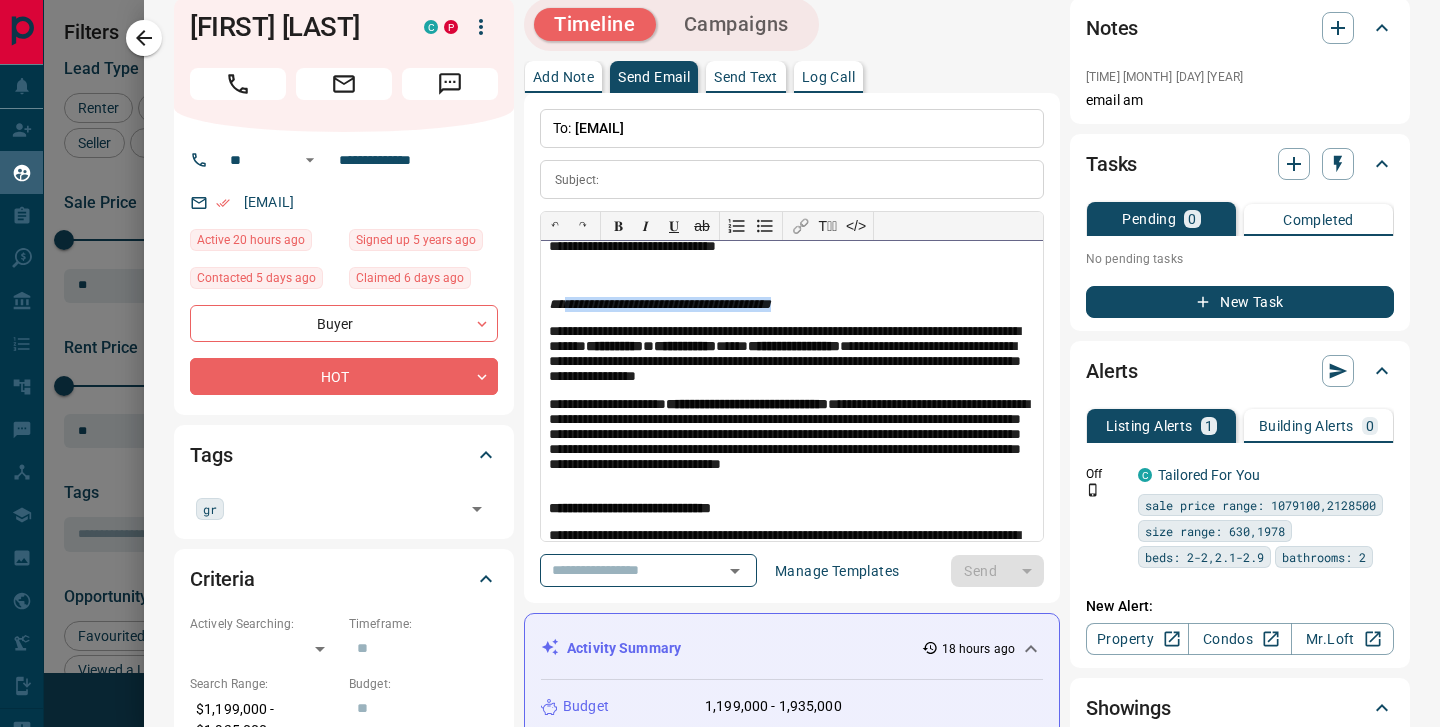 click on "**********" at bounding box center [792, 306] 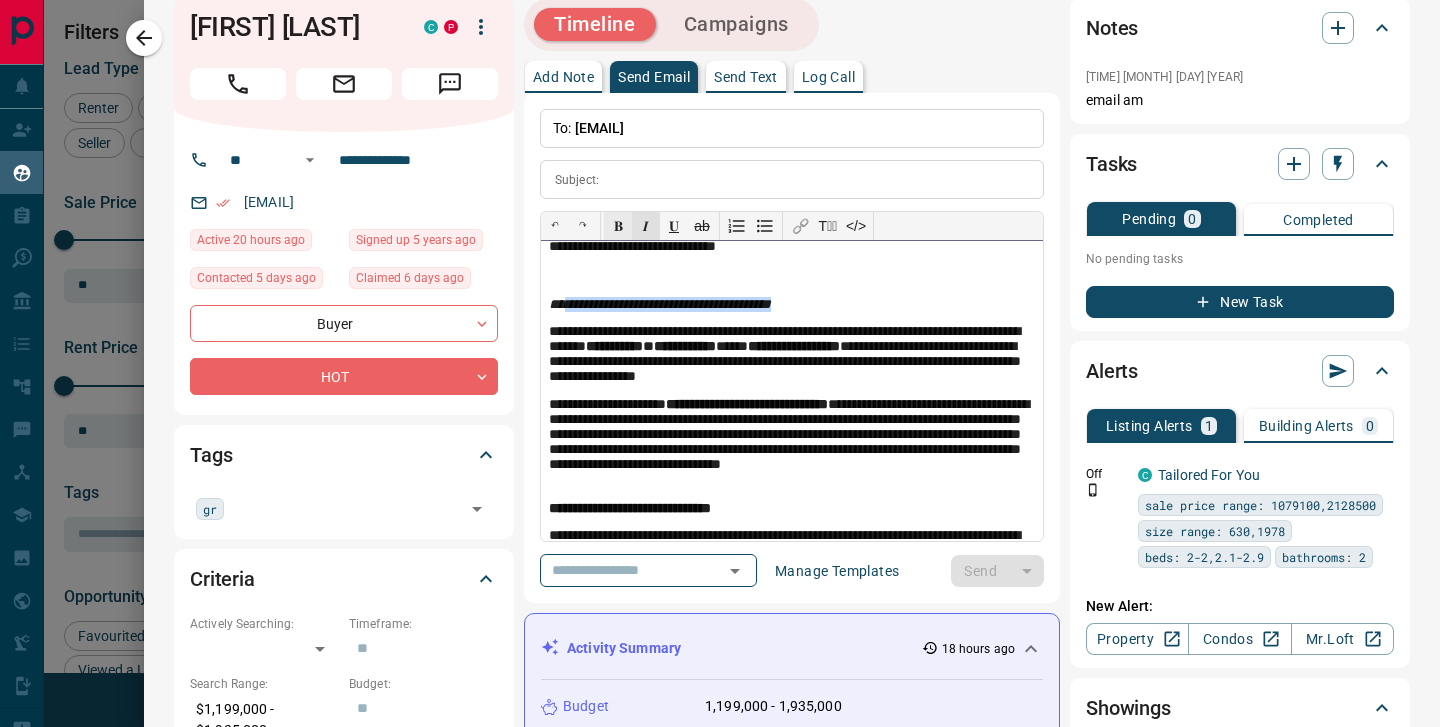click on "𝐁" at bounding box center [618, 226] 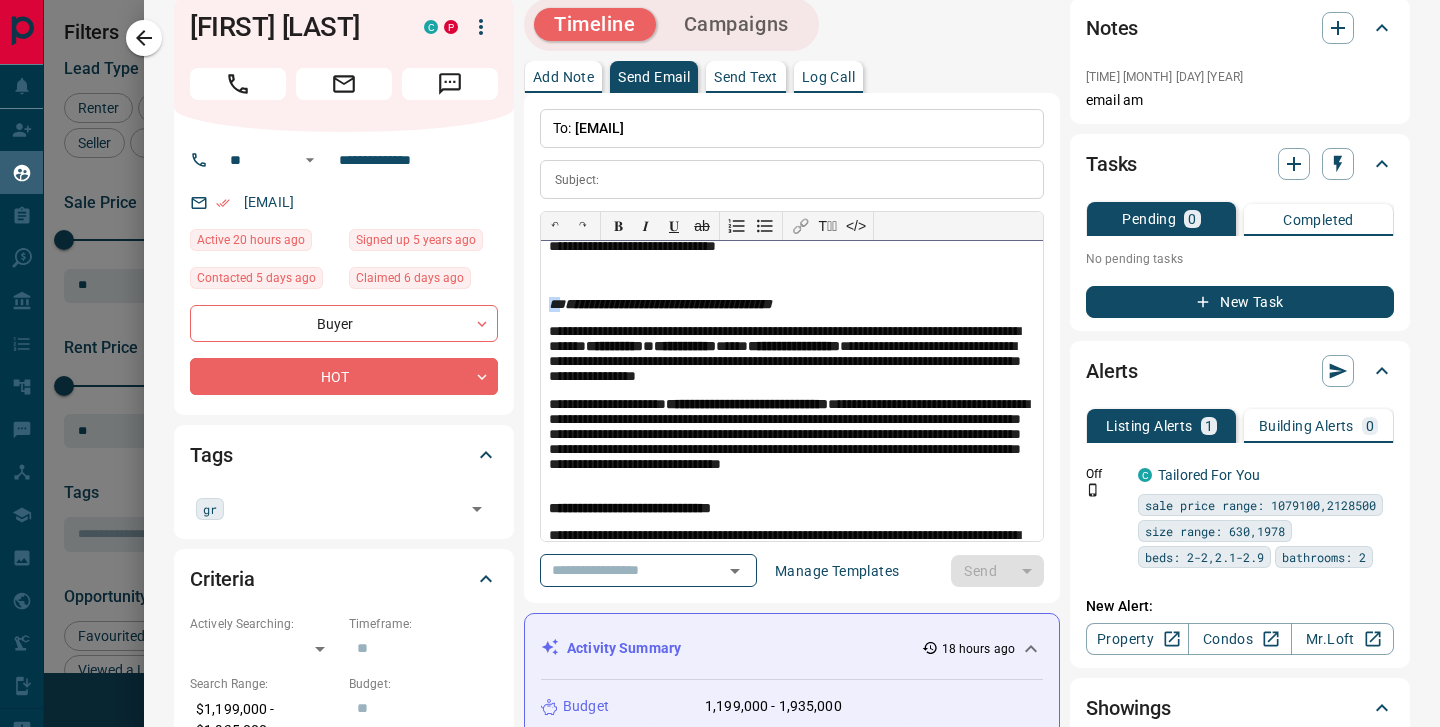 drag, startPoint x: 561, startPoint y: 303, endPoint x: 538, endPoint y: 304, distance: 23.021729 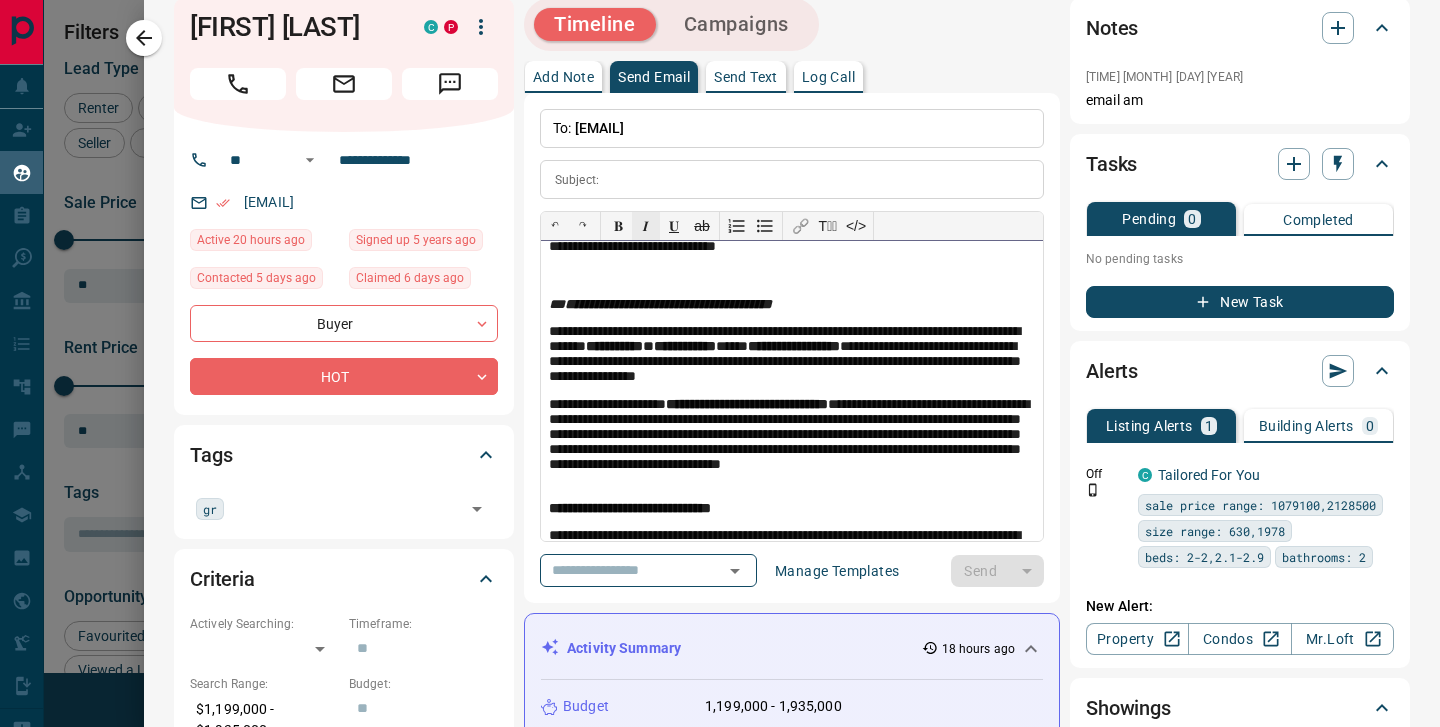 click on "𝑰" at bounding box center (646, 226) 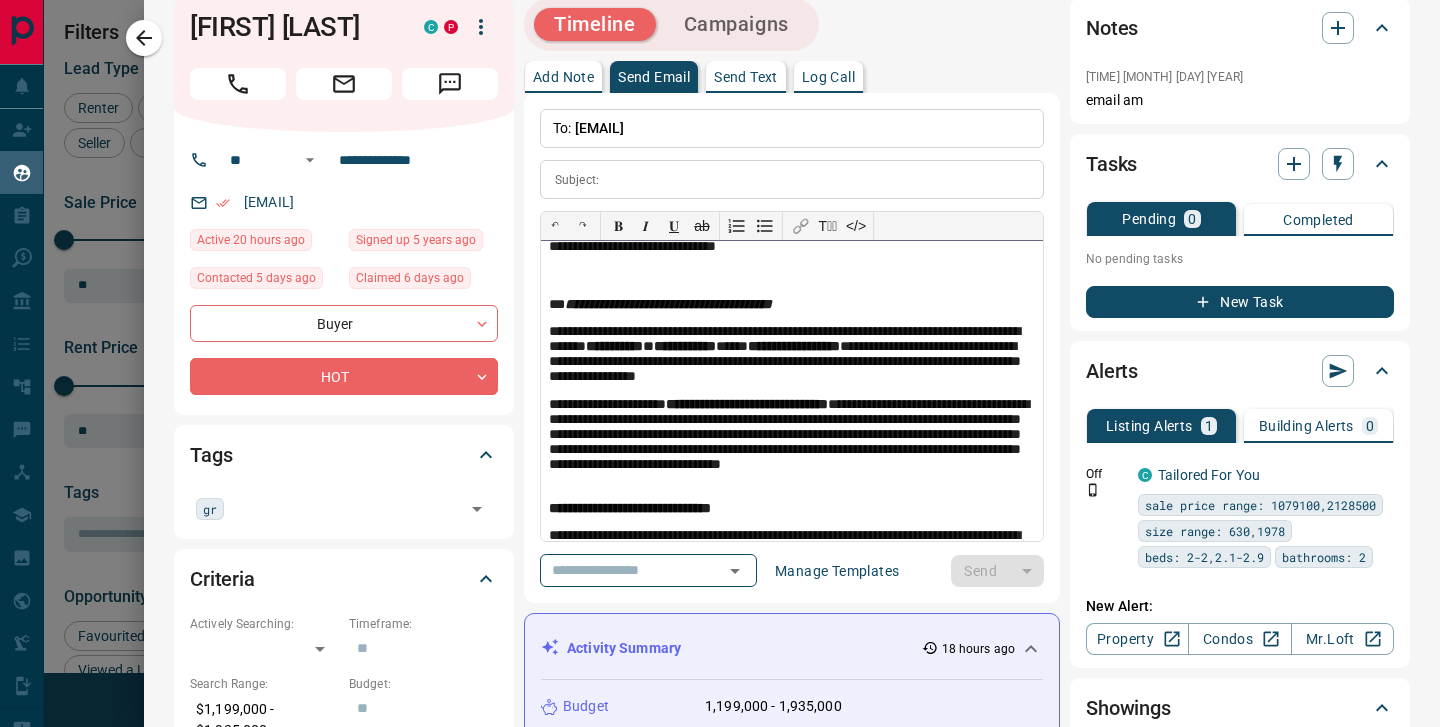 click on "**********" at bounding box center [792, 306] 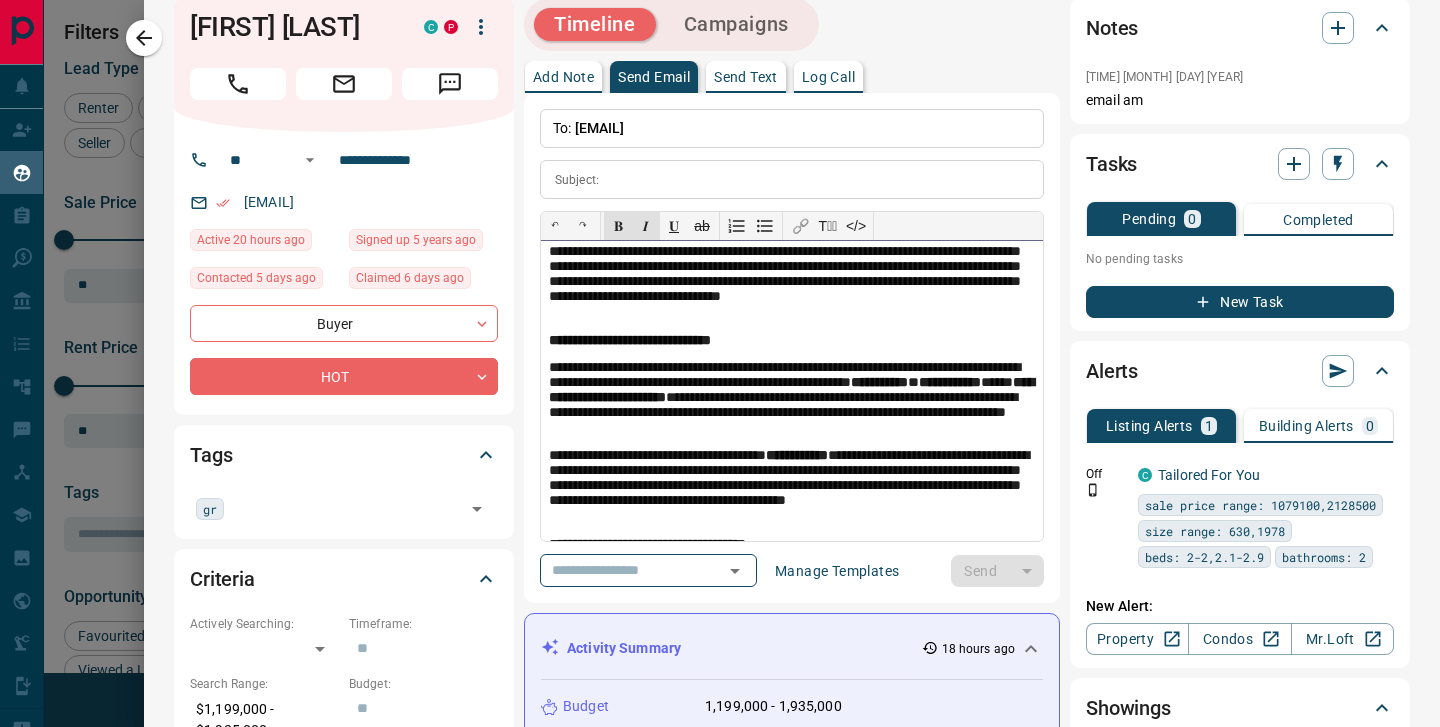 scroll, scrollTop: 363, scrollLeft: 0, axis: vertical 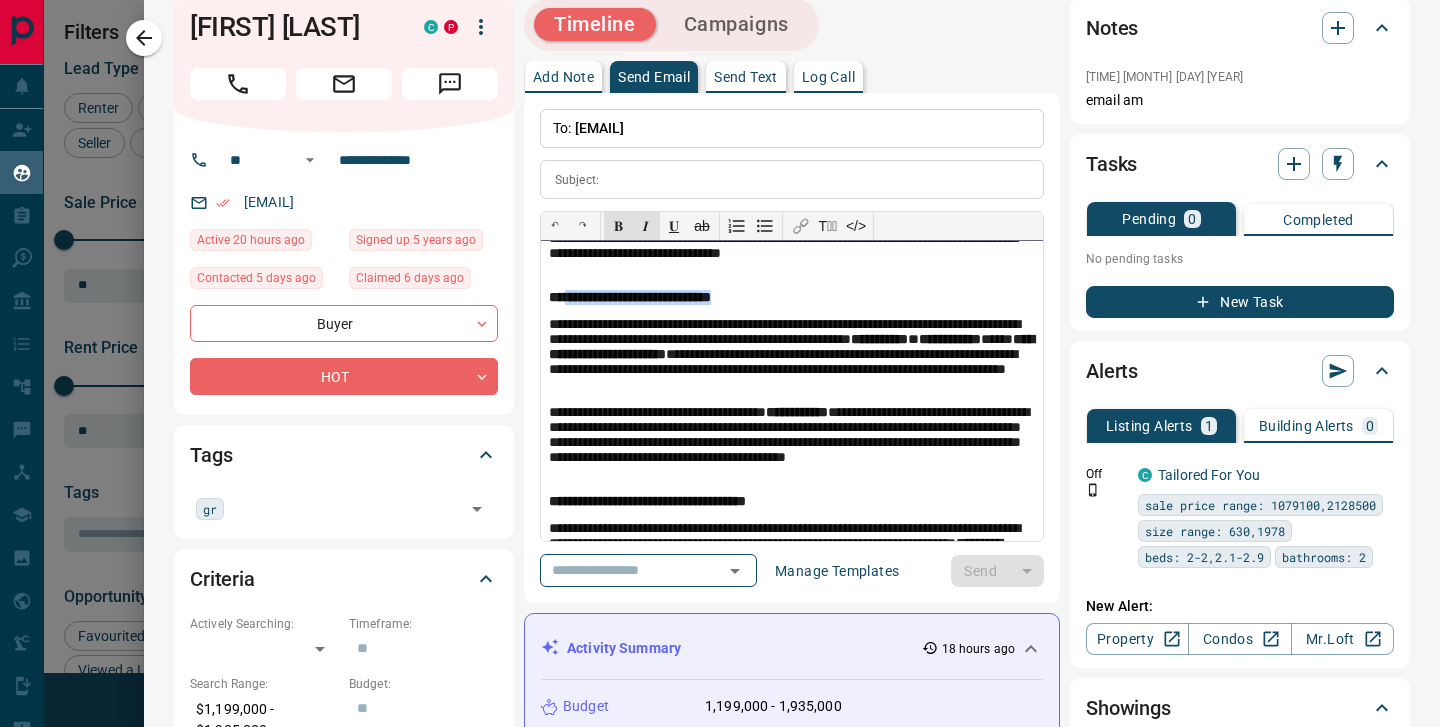 drag, startPoint x: 786, startPoint y: 300, endPoint x: 569, endPoint y: 301, distance: 217.0023 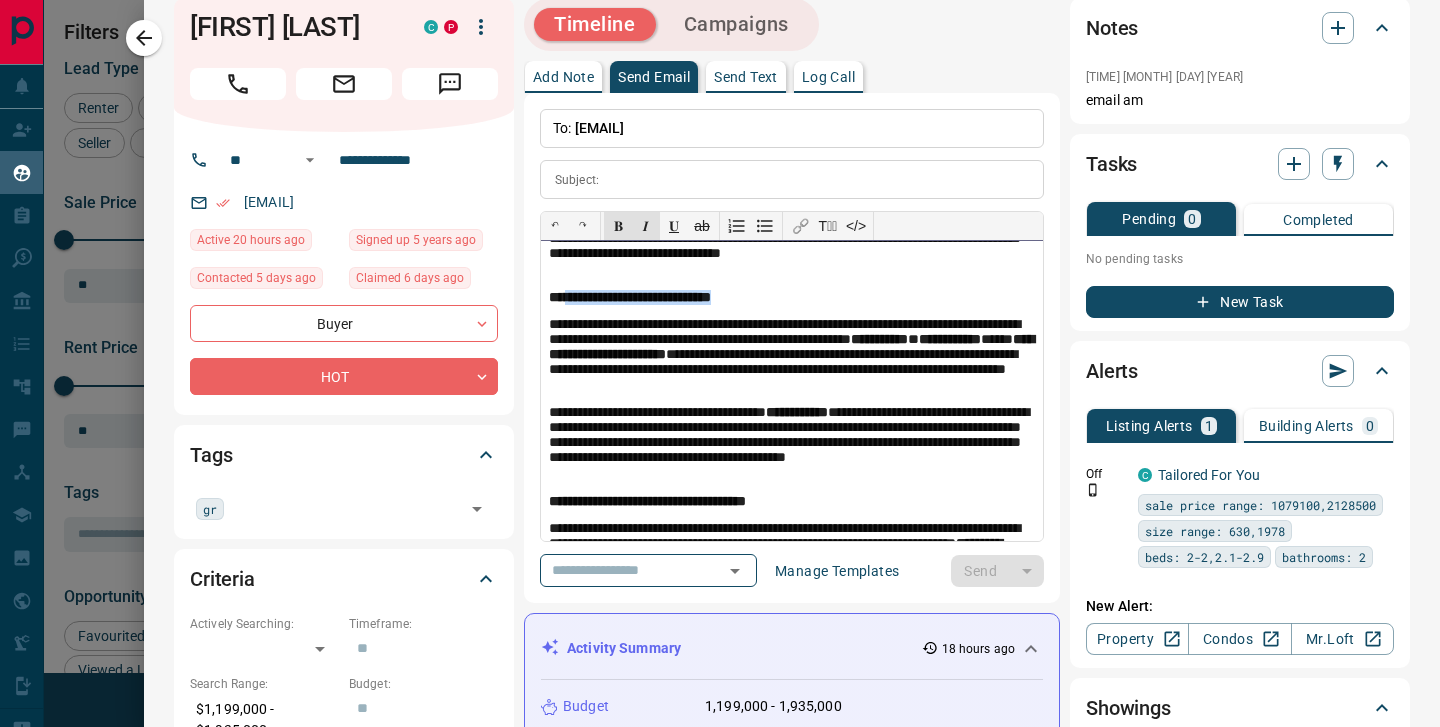 click on "**********" at bounding box center [792, 299] 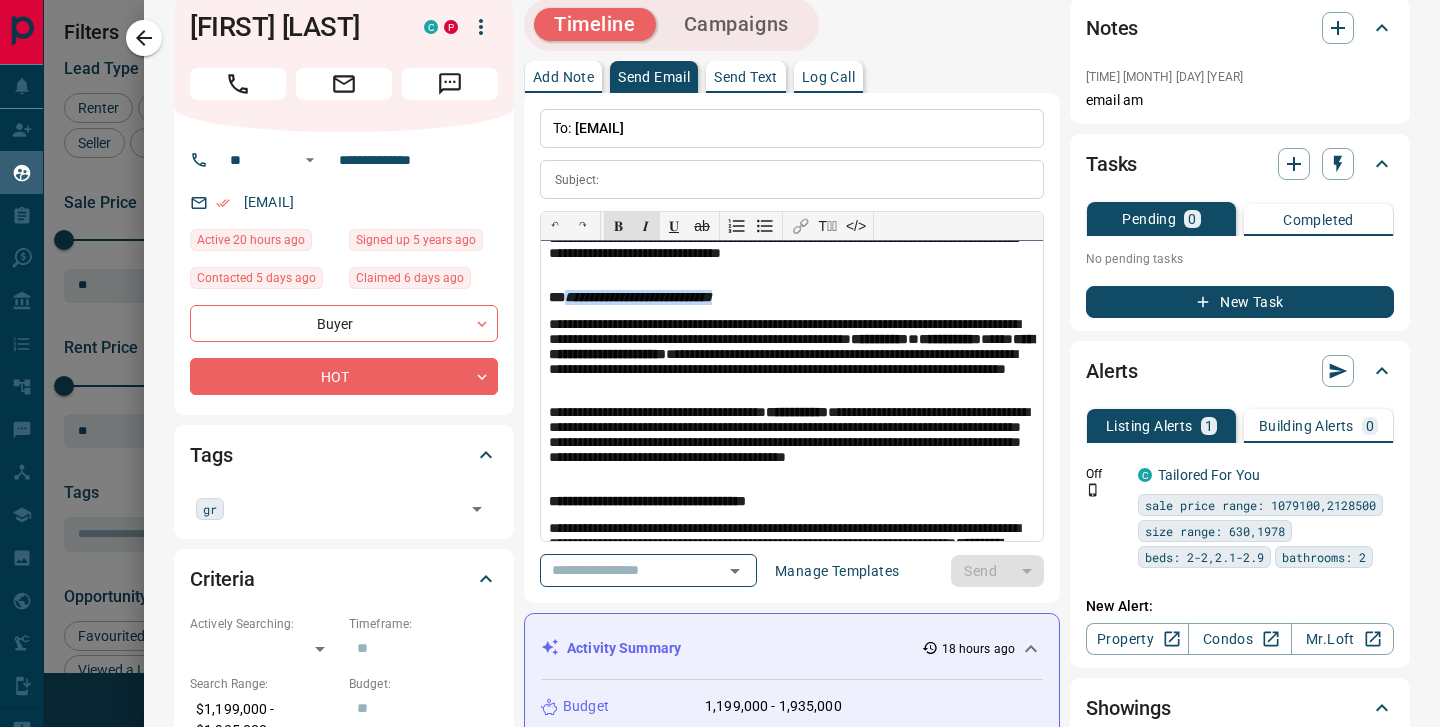 click on "𝑰" at bounding box center [646, 226] 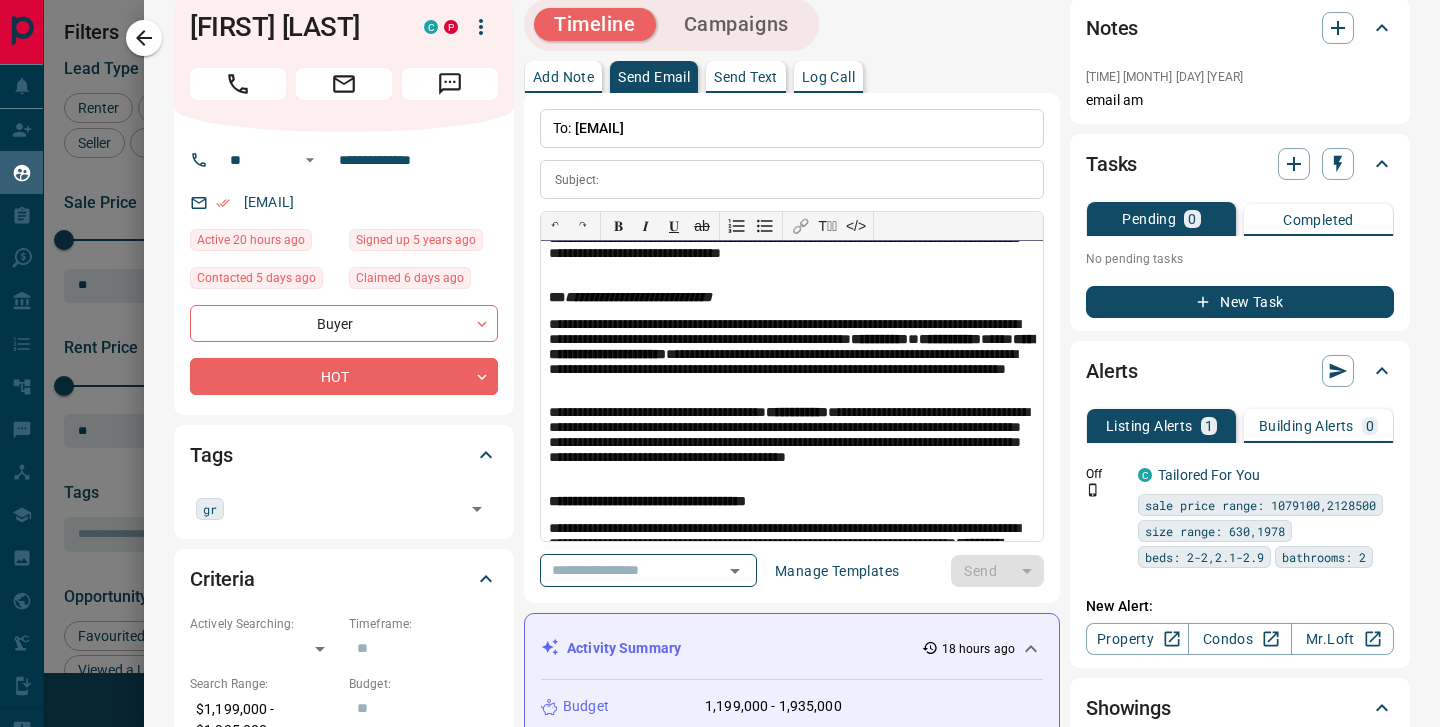 click on "**********" at bounding box center (792, 299) 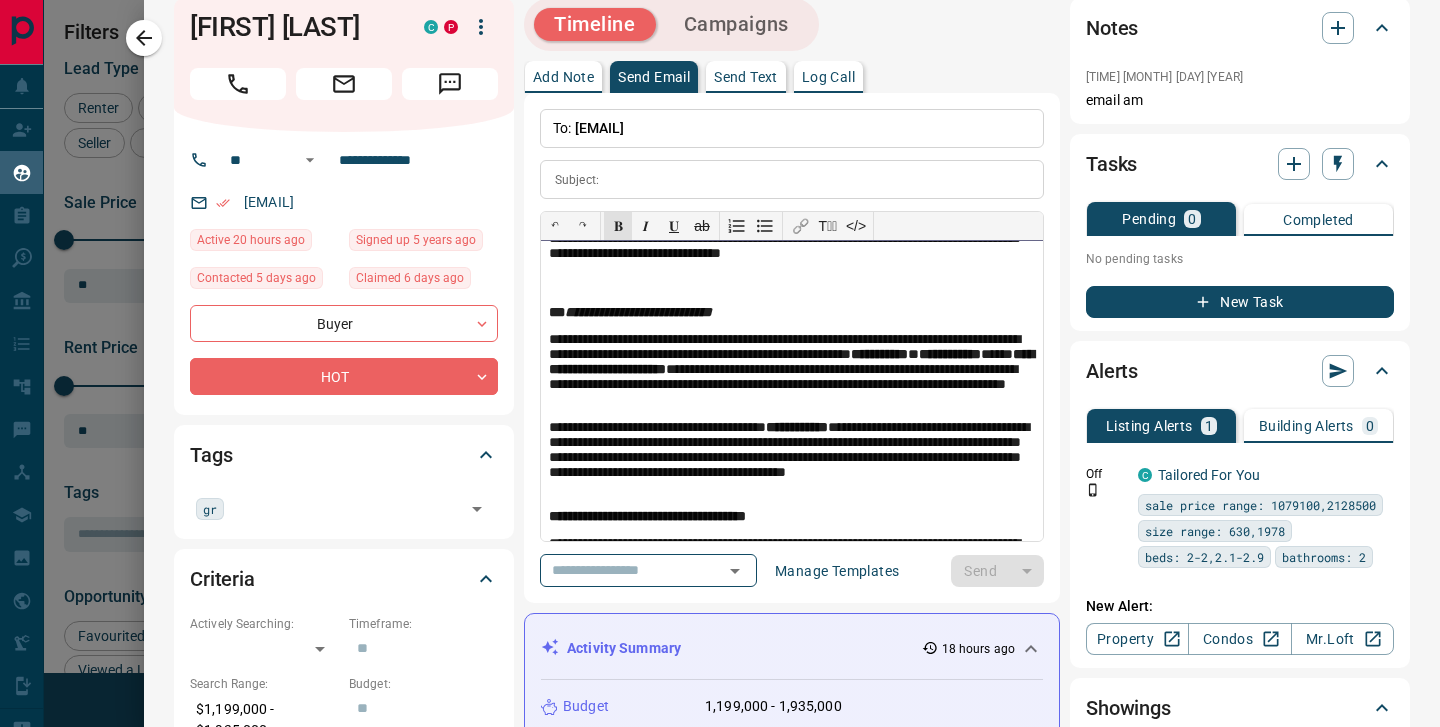click on "**********" at bounding box center [792, 518] 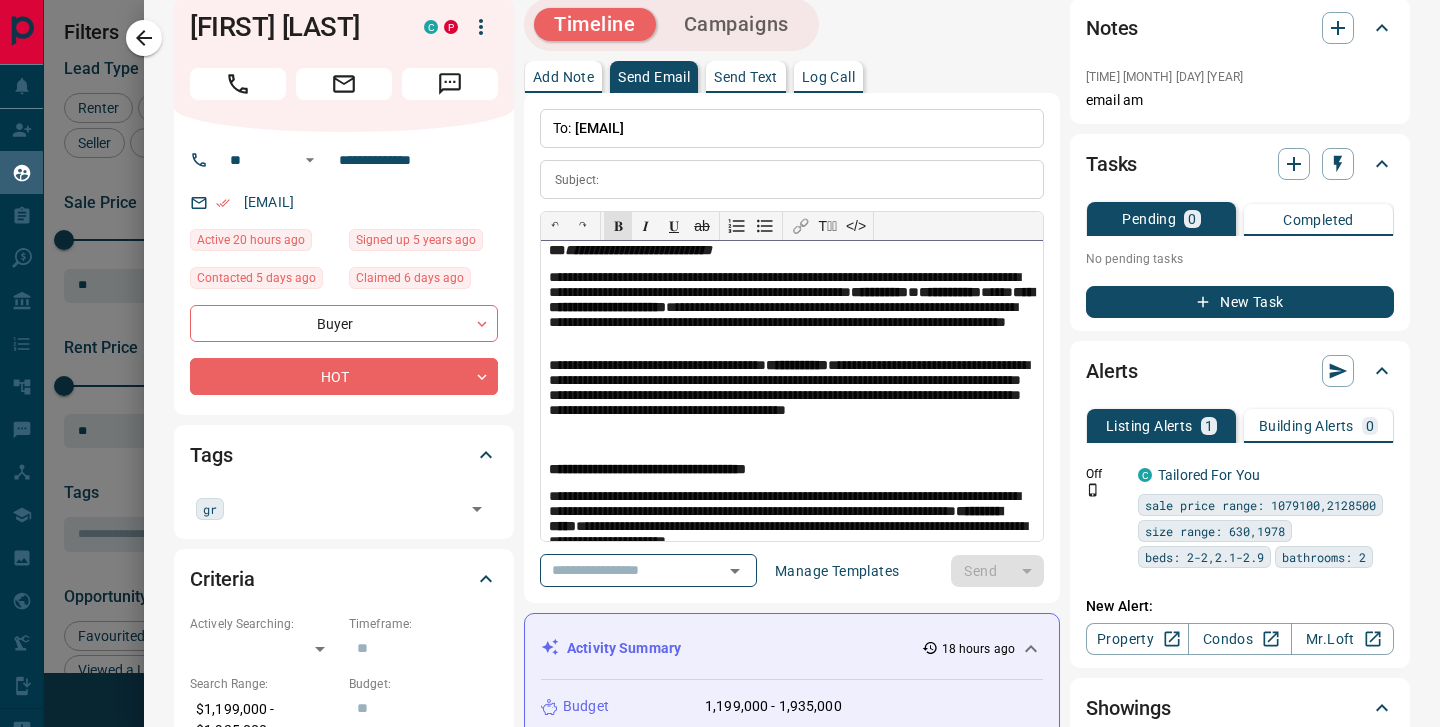 scroll, scrollTop: 426, scrollLeft: 0, axis: vertical 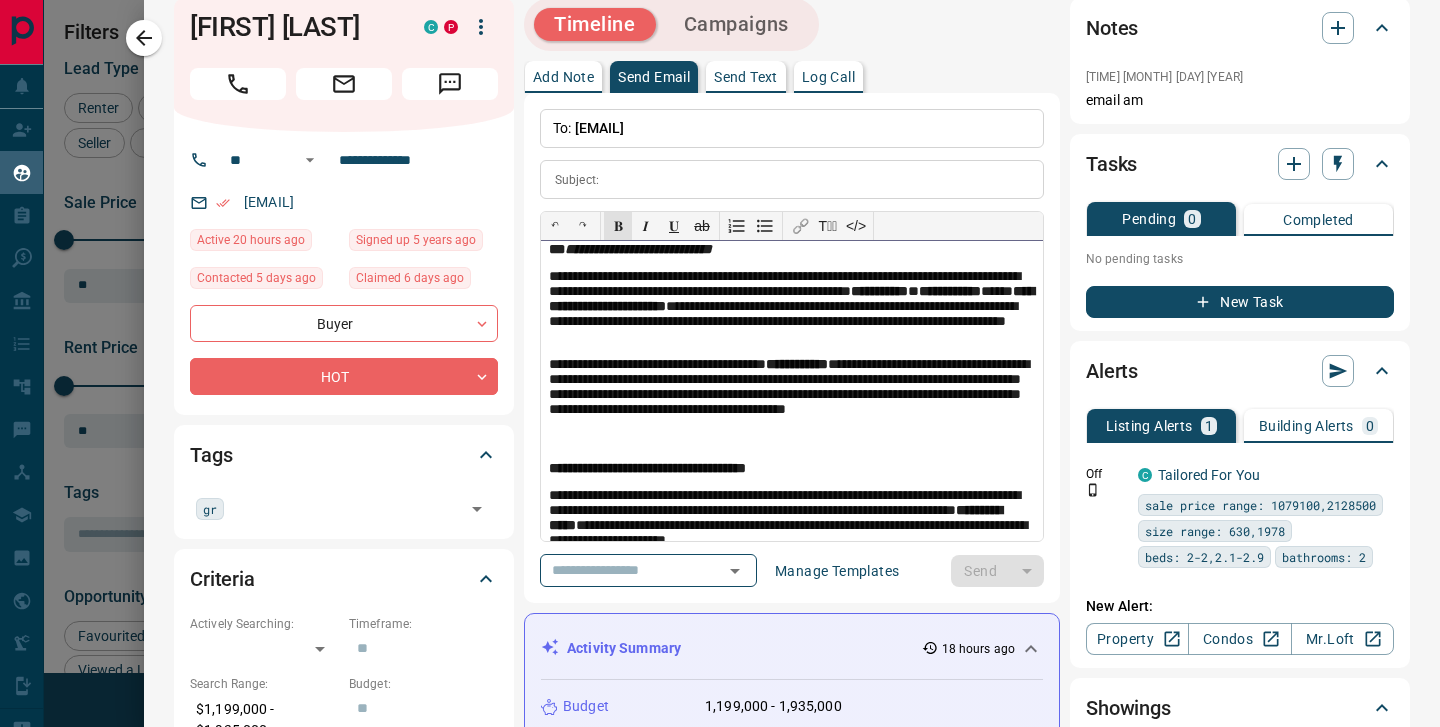 click on "**********" at bounding box center [792, 251] 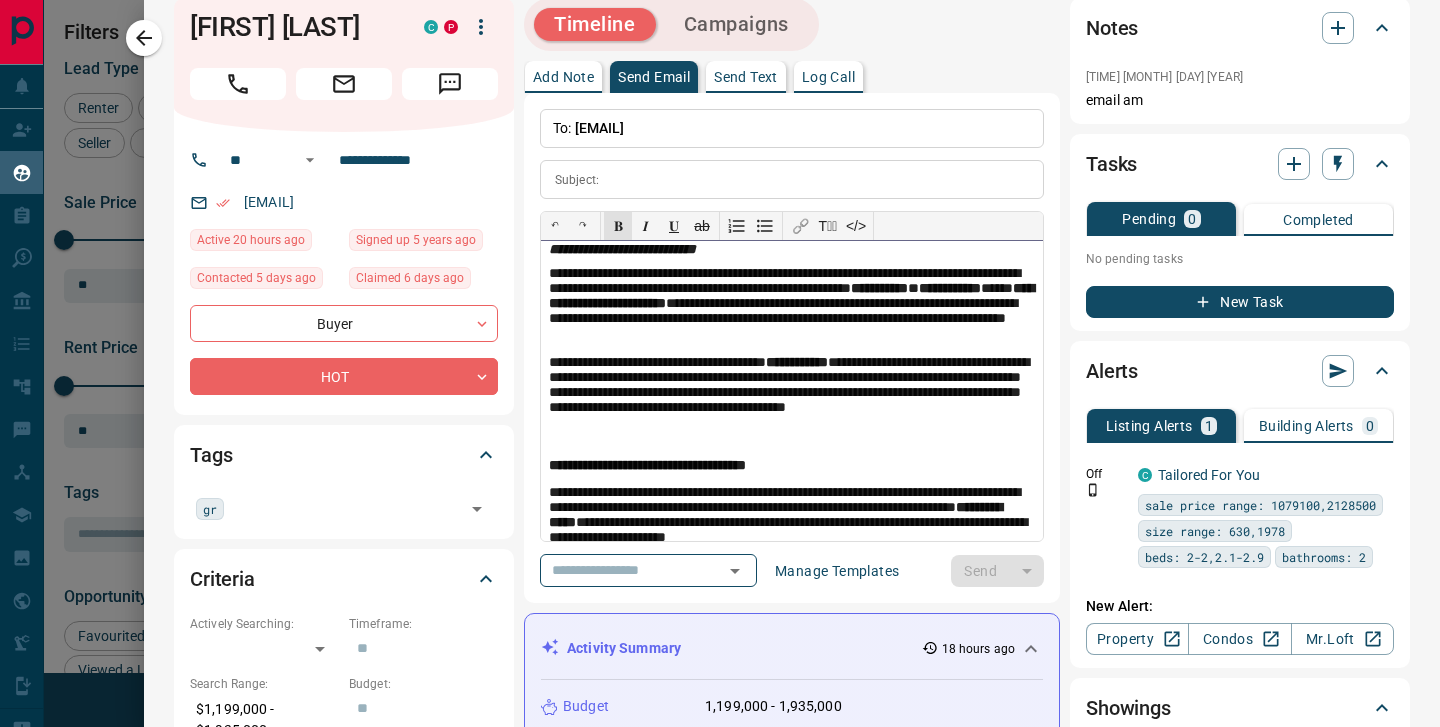 click on "**********" at bounding box center (792, 467) 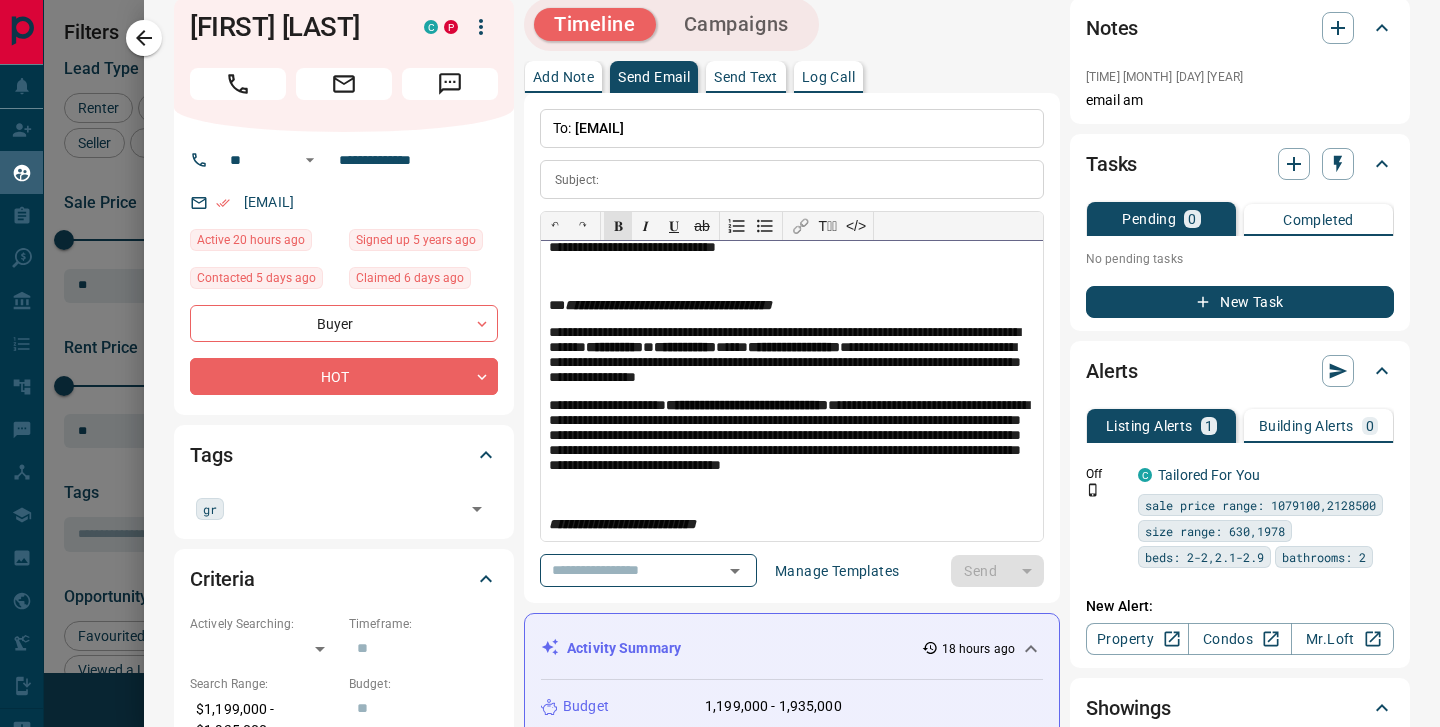 scroll, scrollTop: 132, scrollLeft: 0, axis: vertical 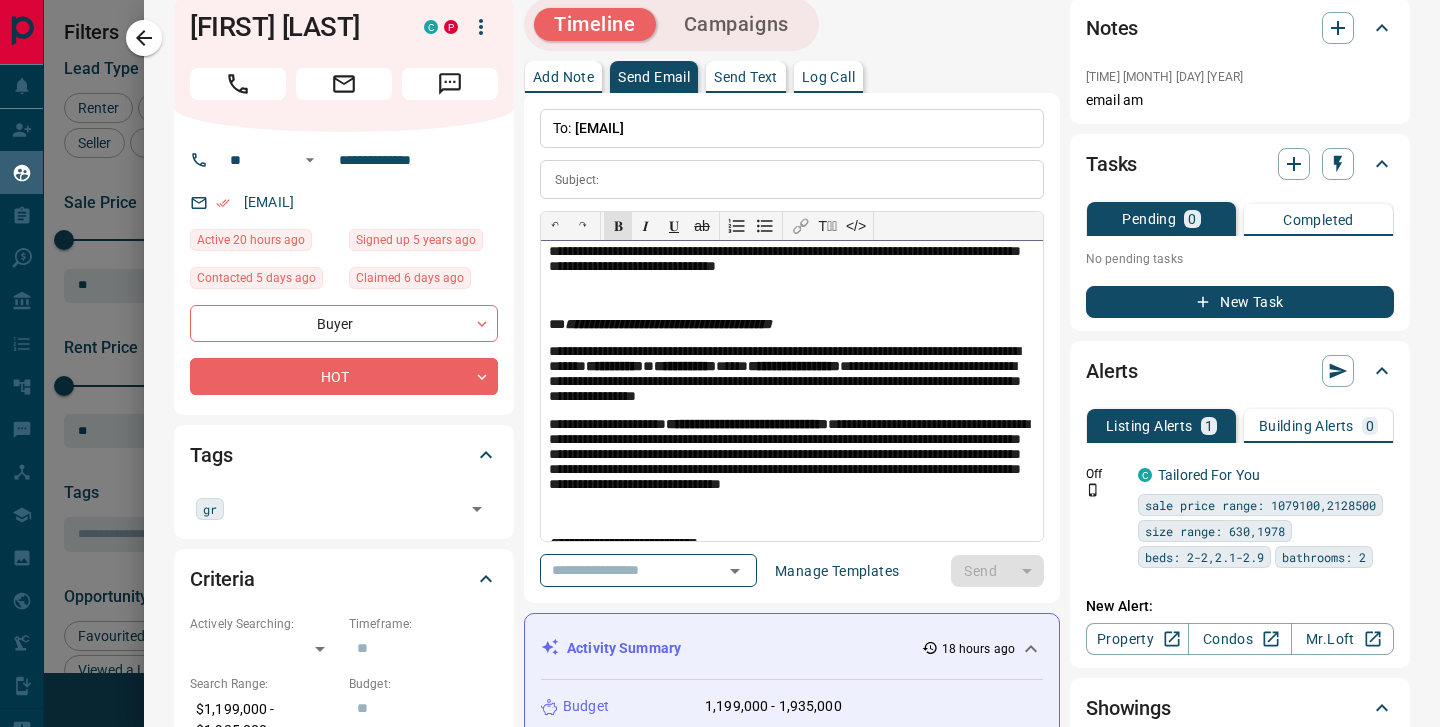 click on "**" at bounding box center [557, 324] 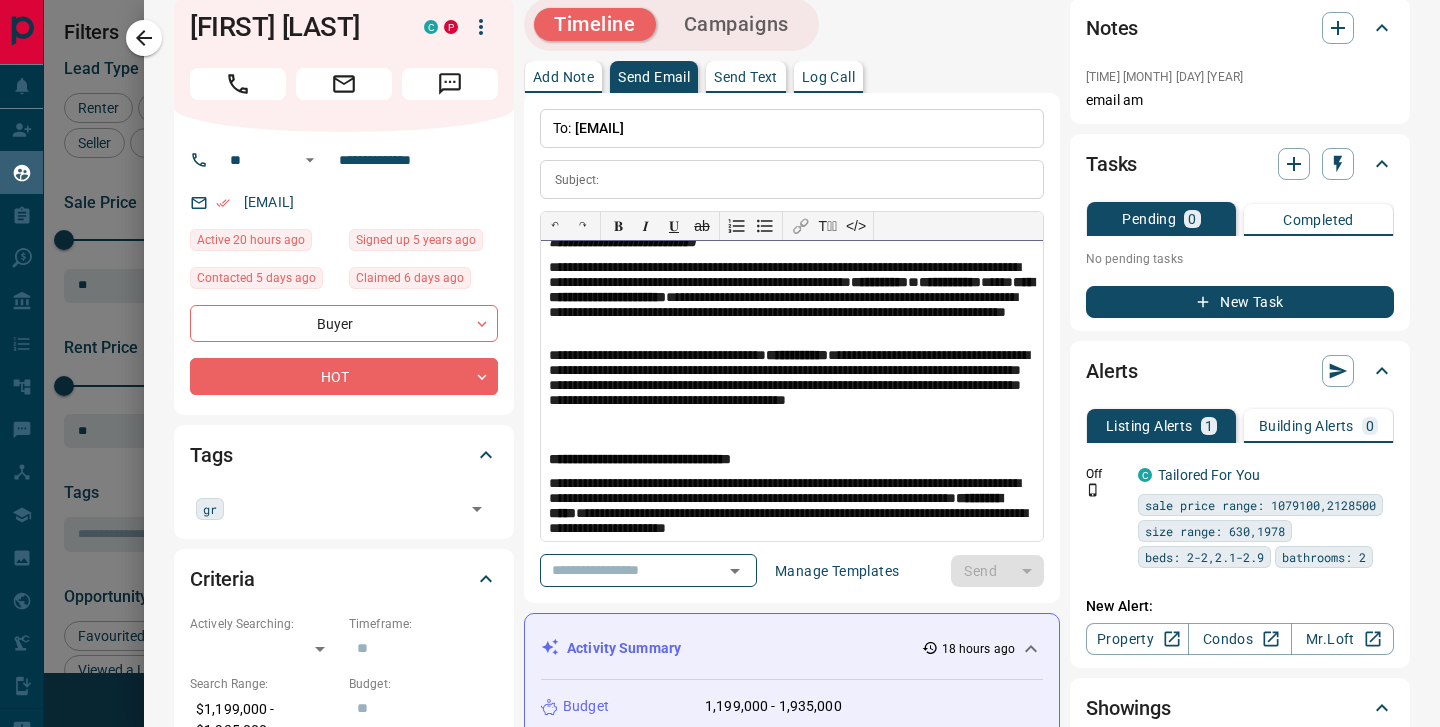 scroll, scrollTop: 451, scrollLeft: 0, axis: vertical 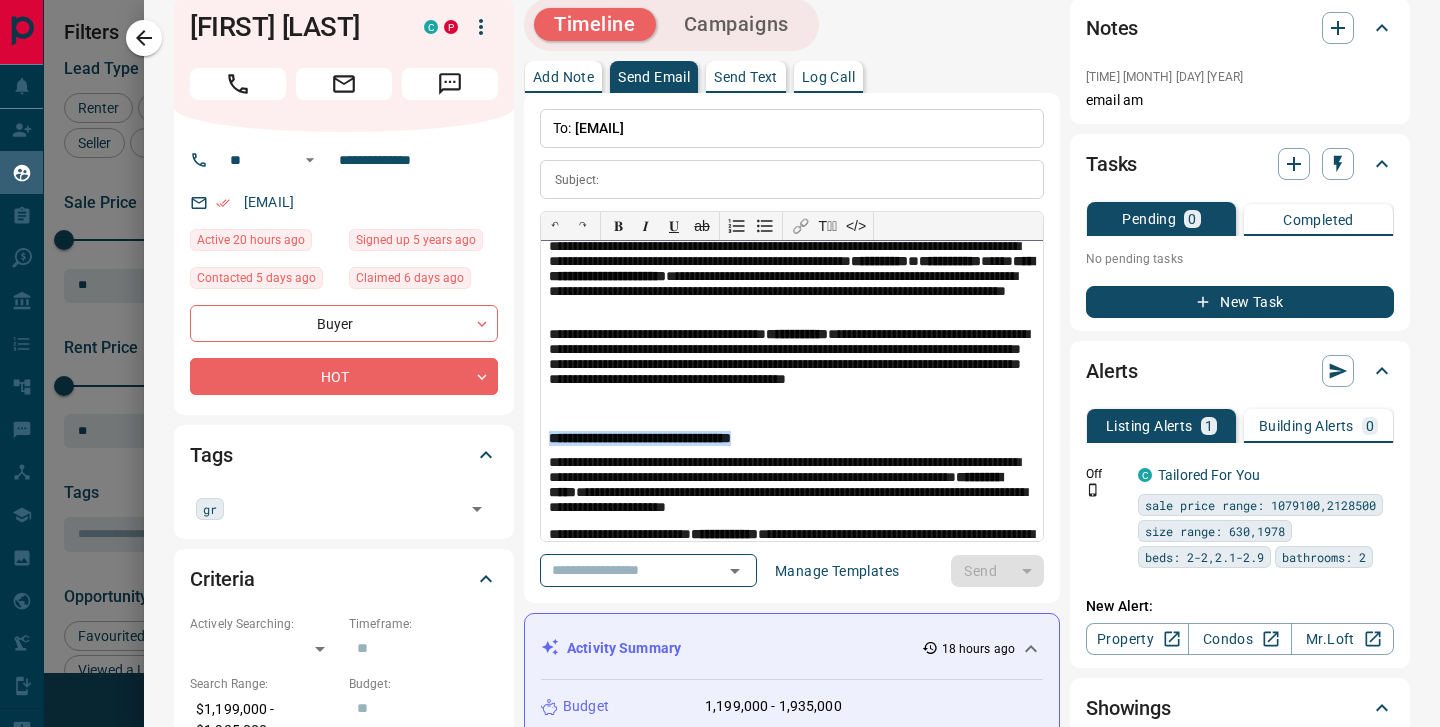 drag, startPoint x: 828, startPoint y: 445, endPoint x: 487, endPoint y: 438, distance: 341.07184 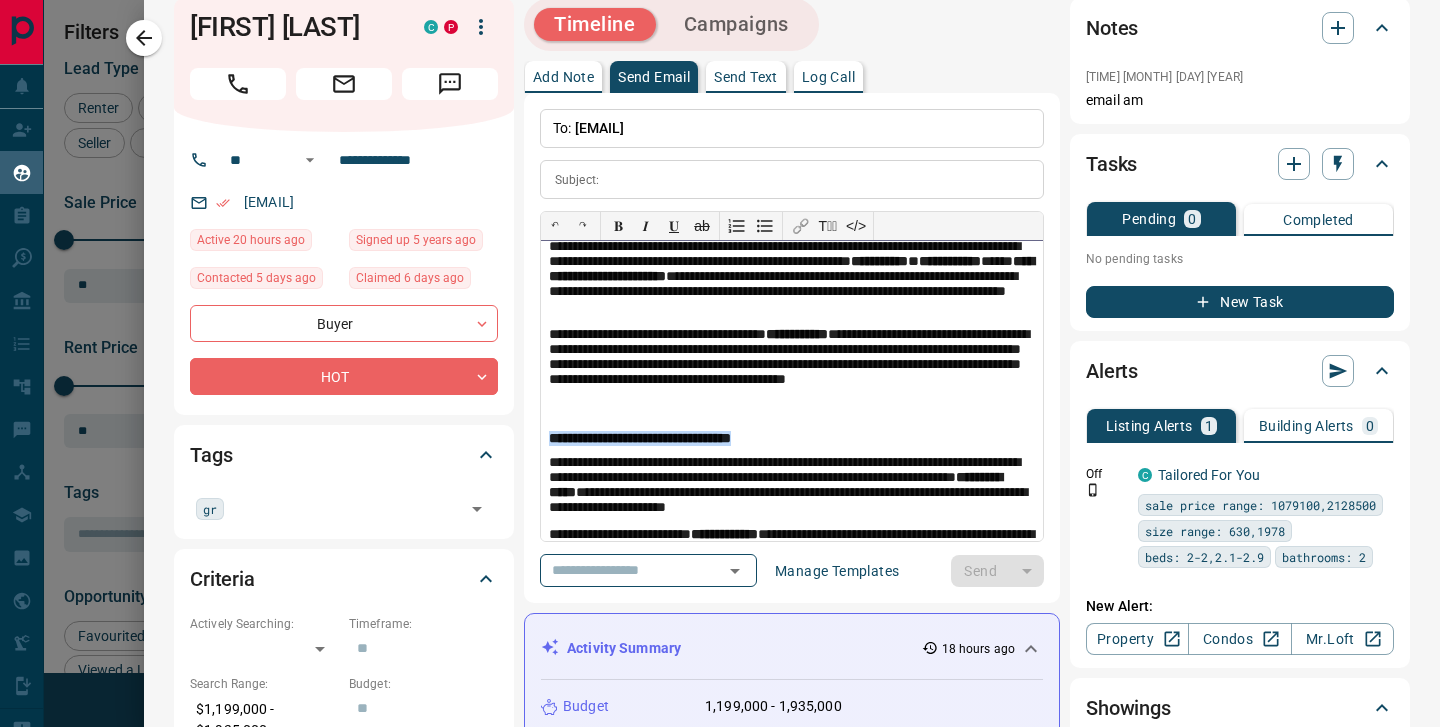 click on "**********" at bounding box center [792, 1373] 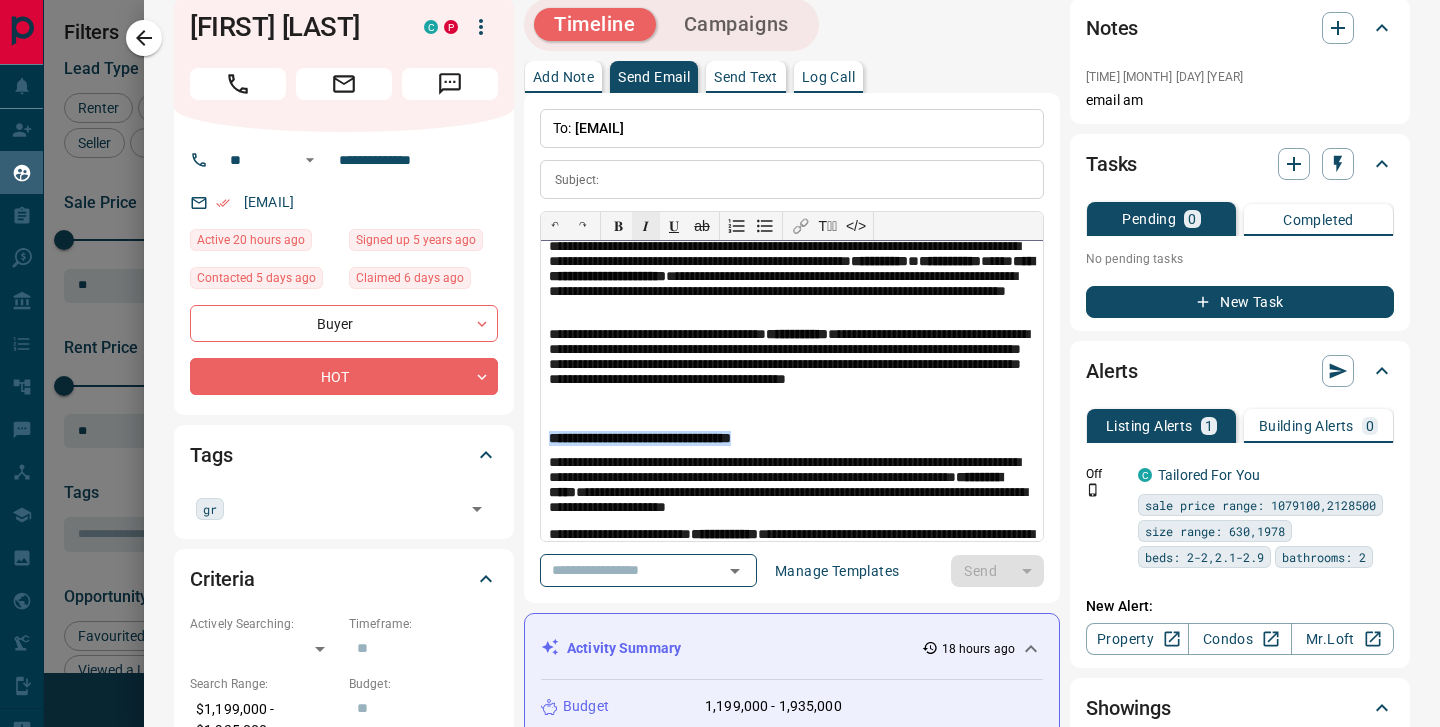click on "𝑰" at bounding box center [646, 226] 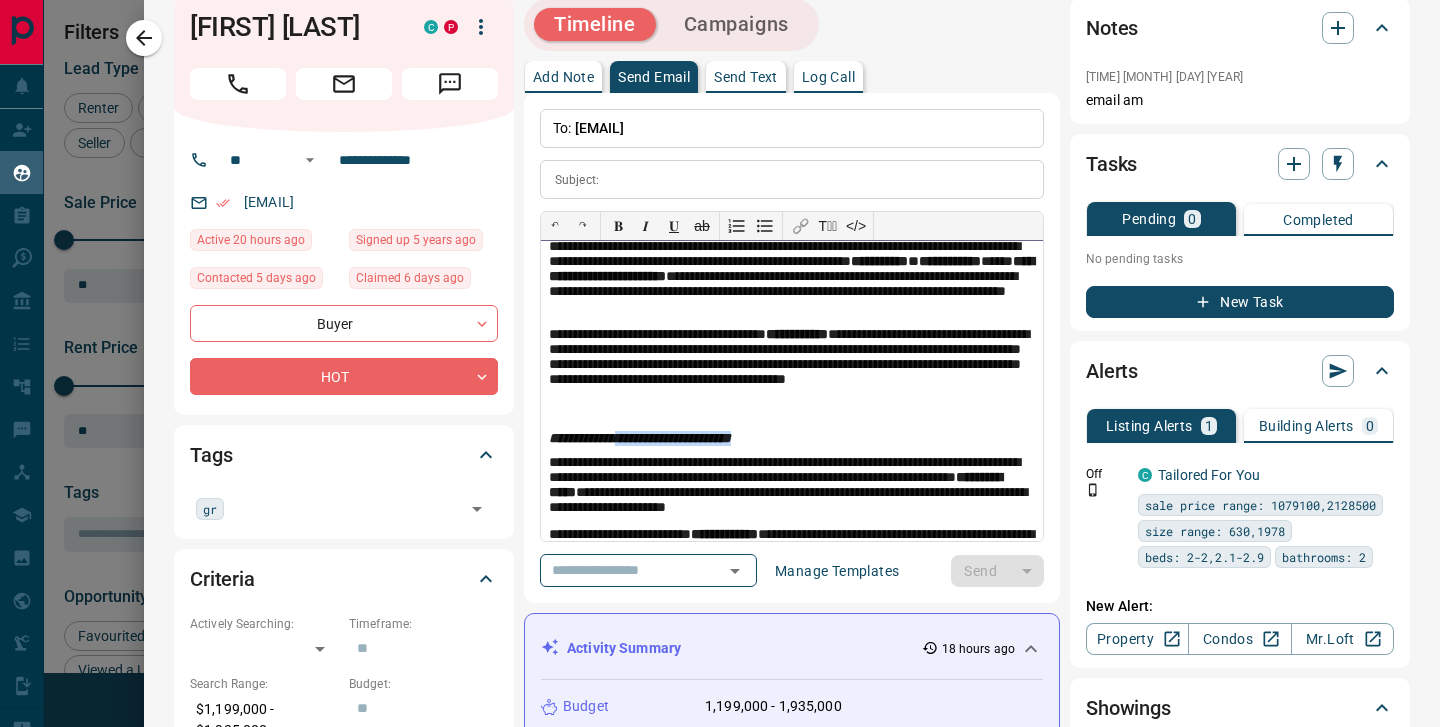 drag, startPoint x: 812, startPoint y: 439, endPoint x: 648, endPoint y: 443, distance: 164.04877 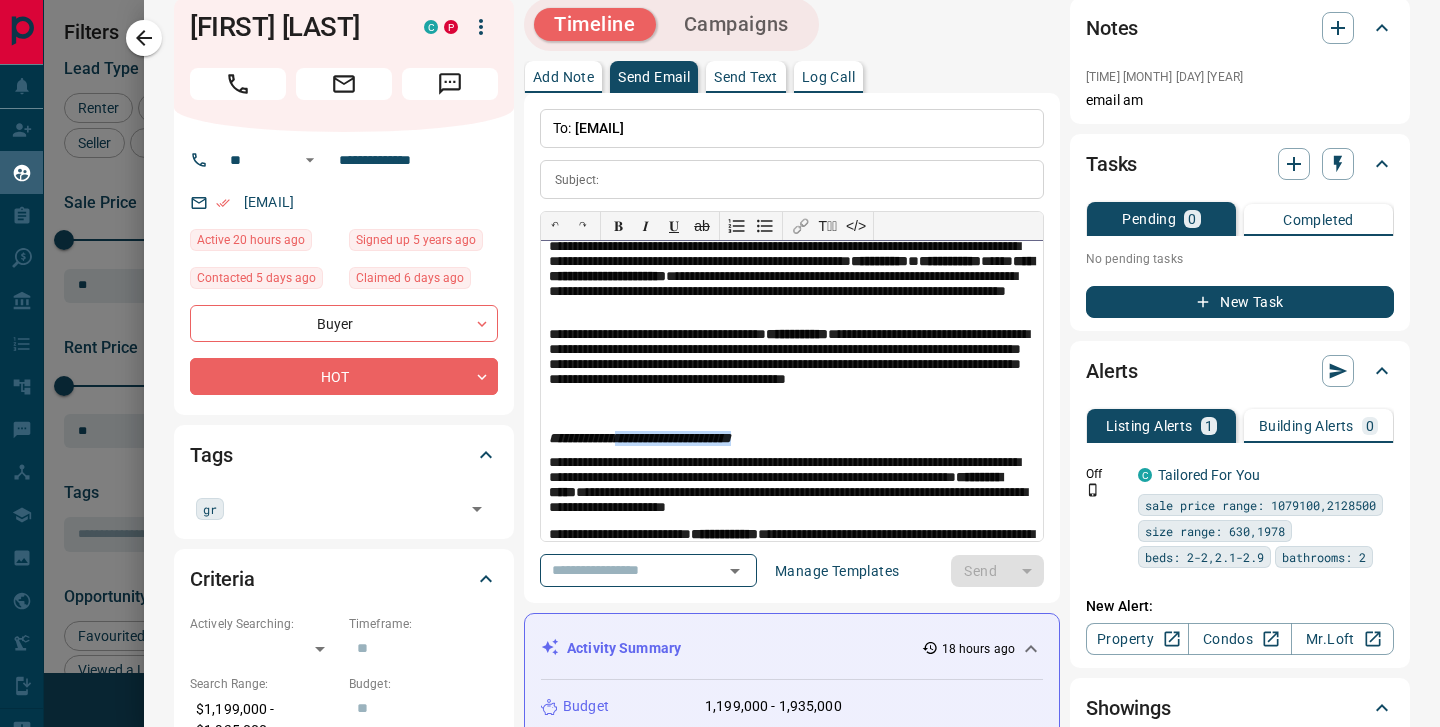 click on "**********" at bounding box center (792, 439) 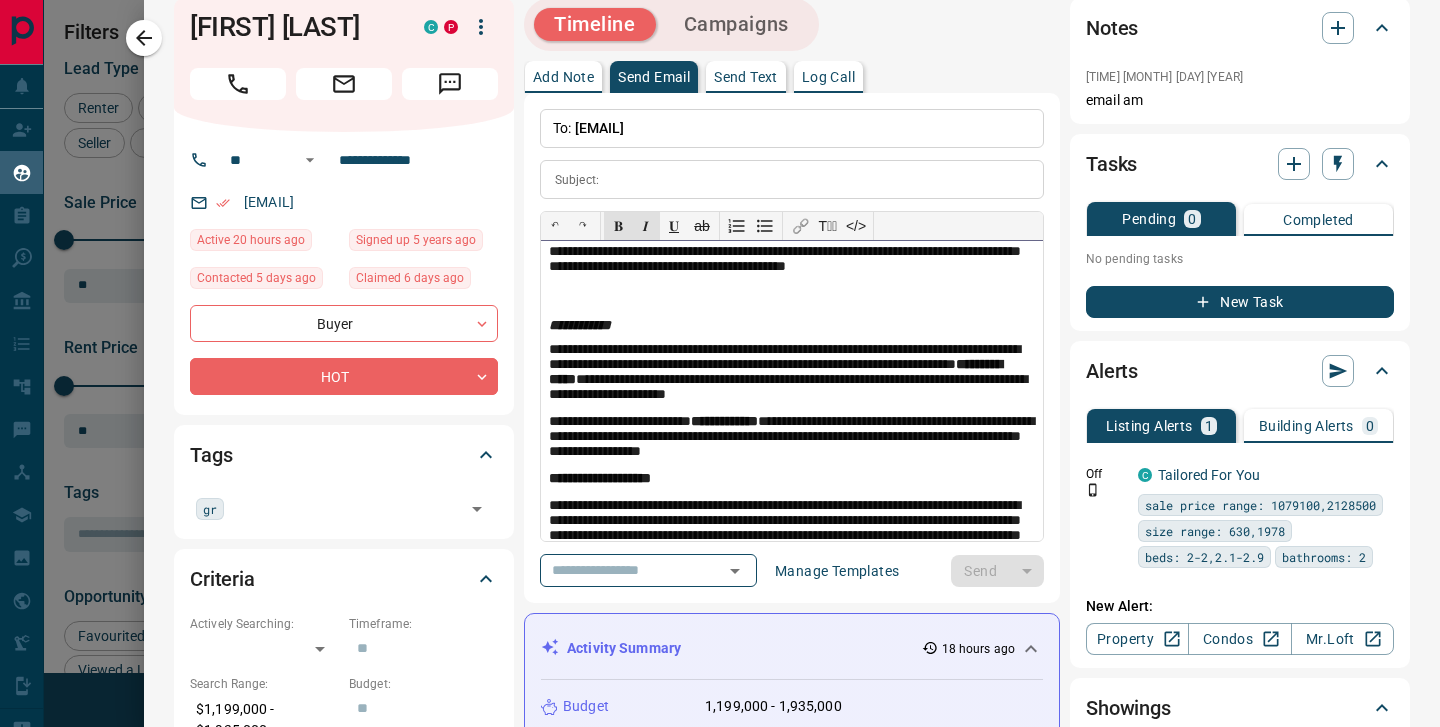 scroll, scrollTop: 584, scrollLeft: 0, axis: vertical 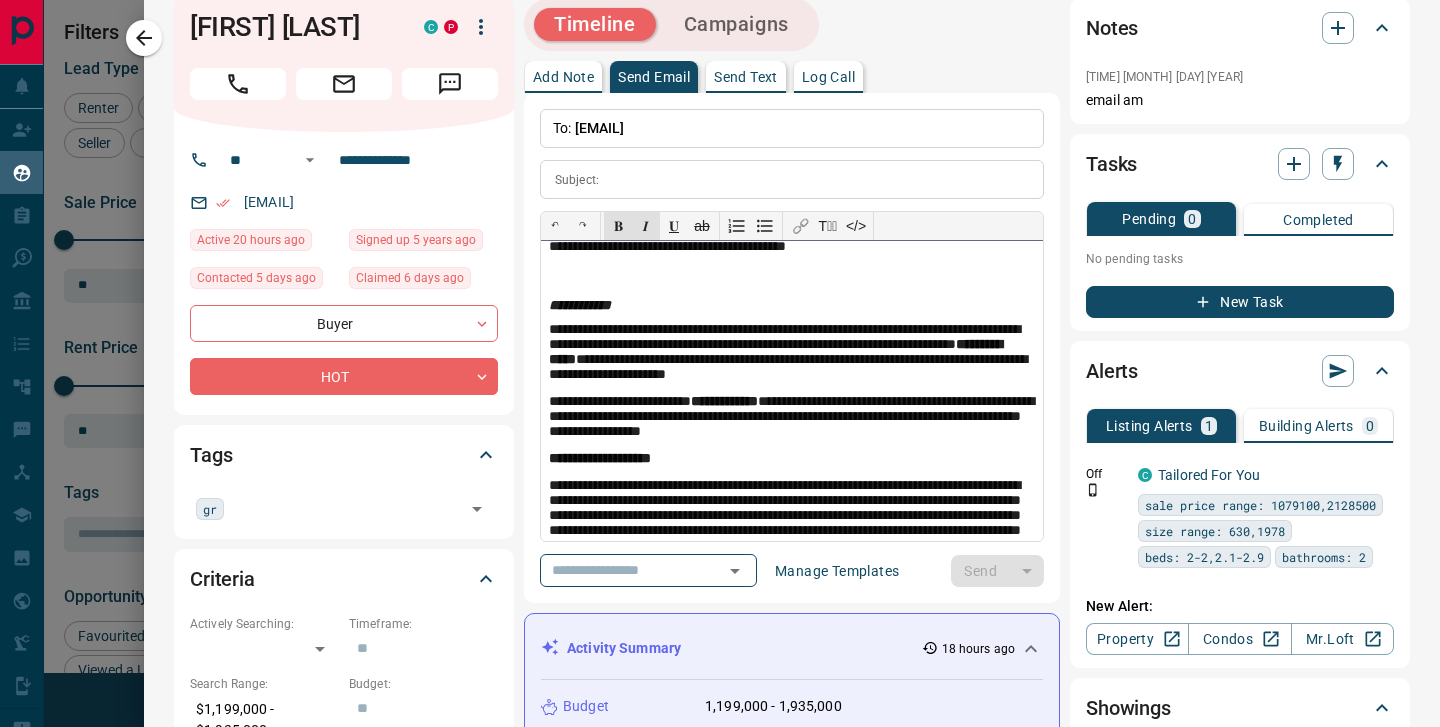 click on "**********" at bounding box center (792, 460) 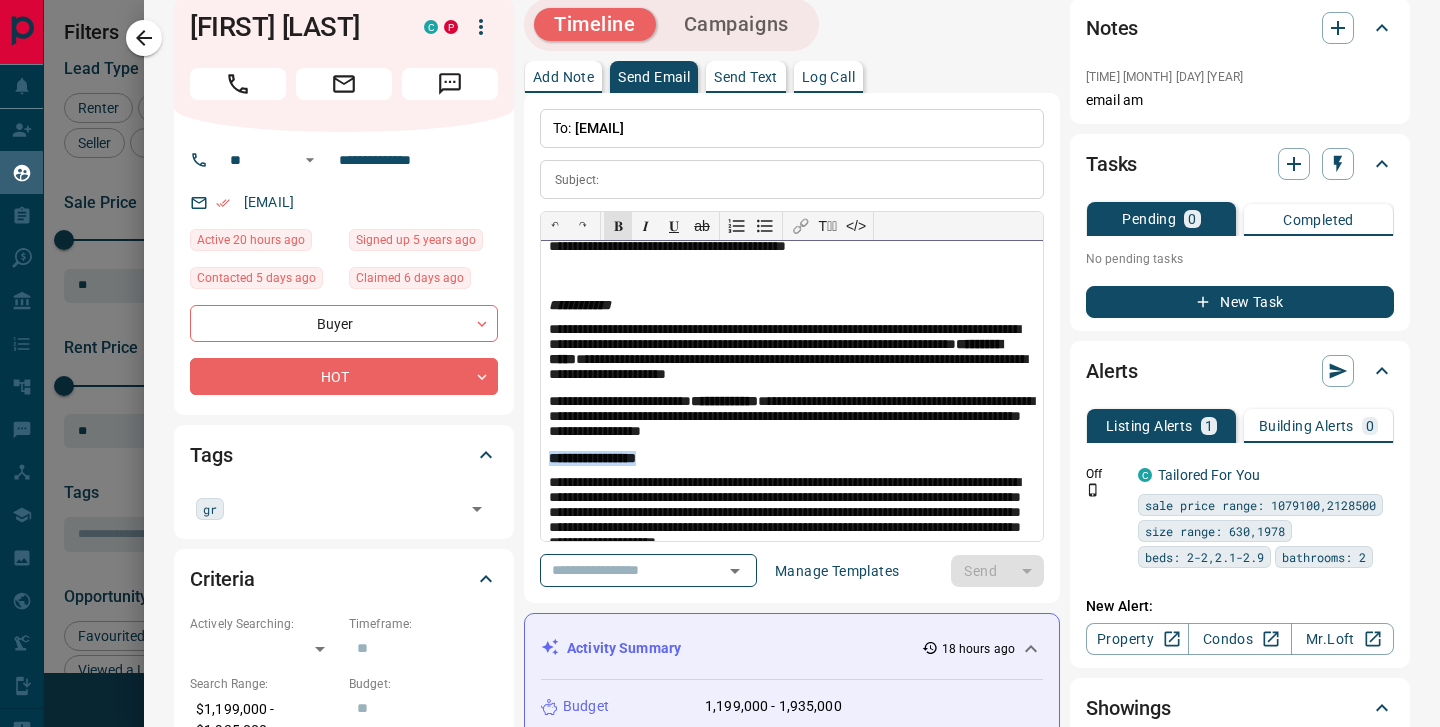 drag, startPoint x: 711, startPoint y: 462, endPoint x: 523, endPoint y: 457, distance: 188.06648 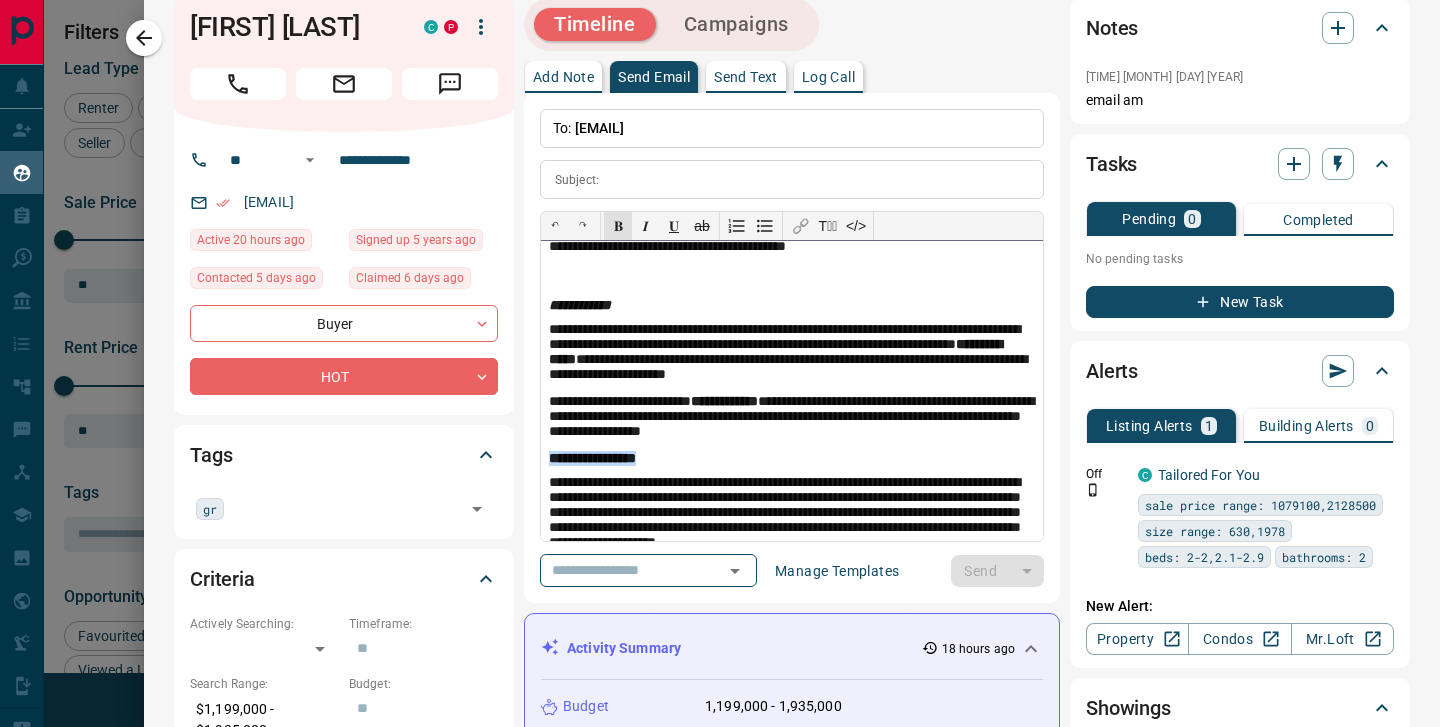 click on "**********" at bounding box center [792, 348] 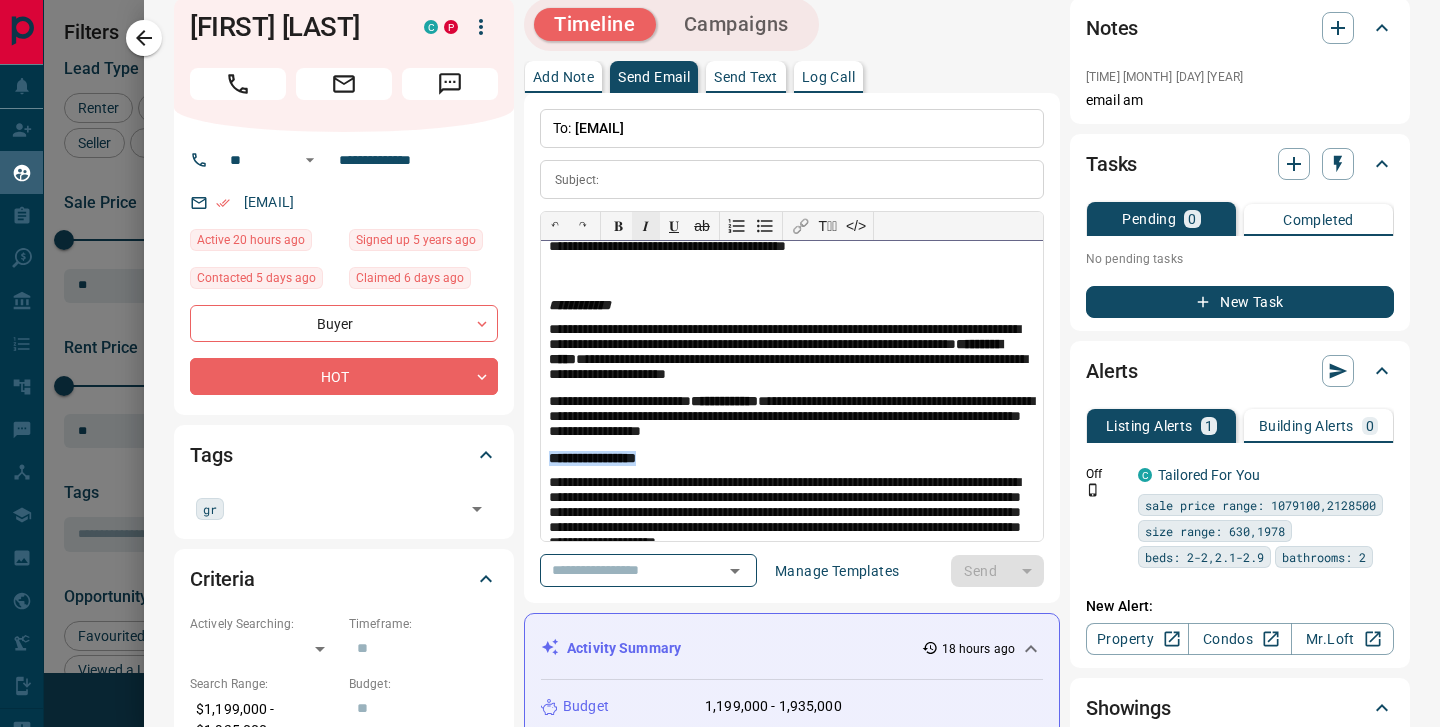 click on "𝑰" at bounding box center [646, 226] 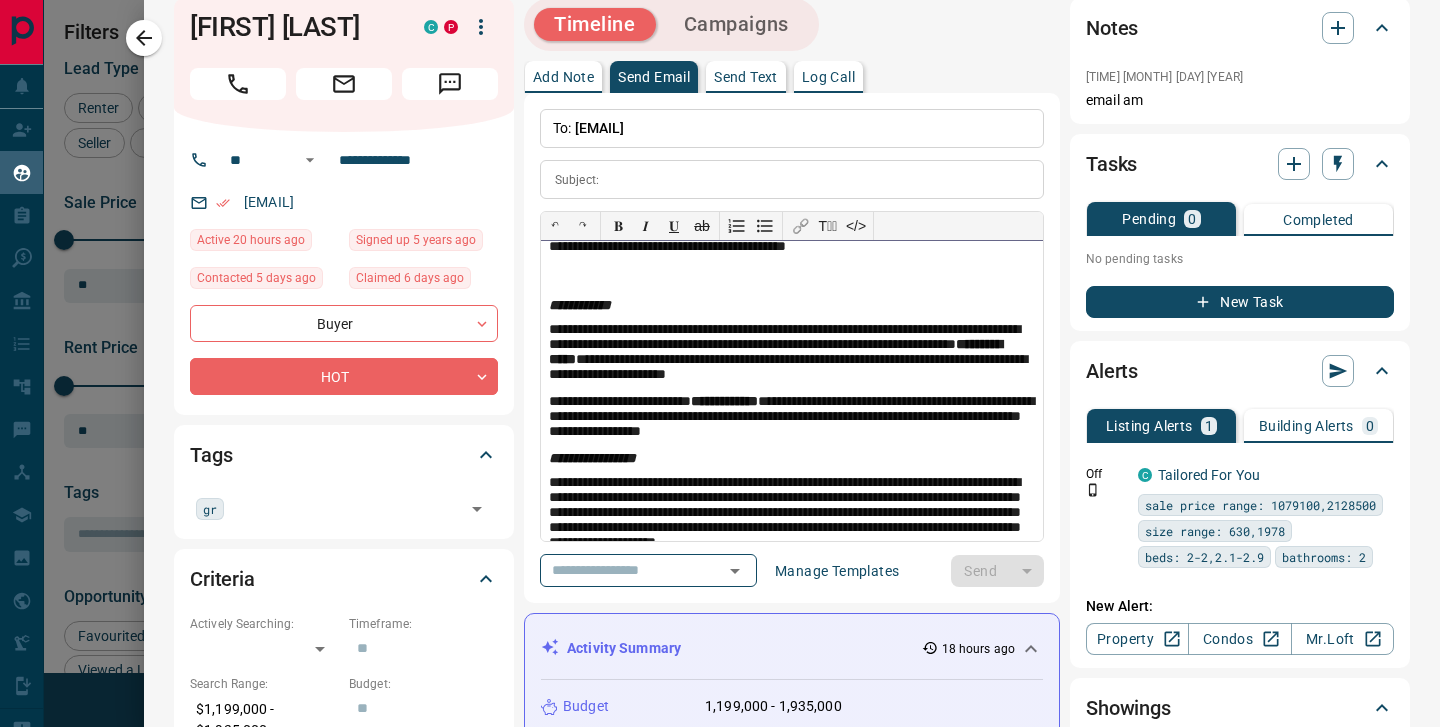 click on "**********" at bounding box center [792, 391] 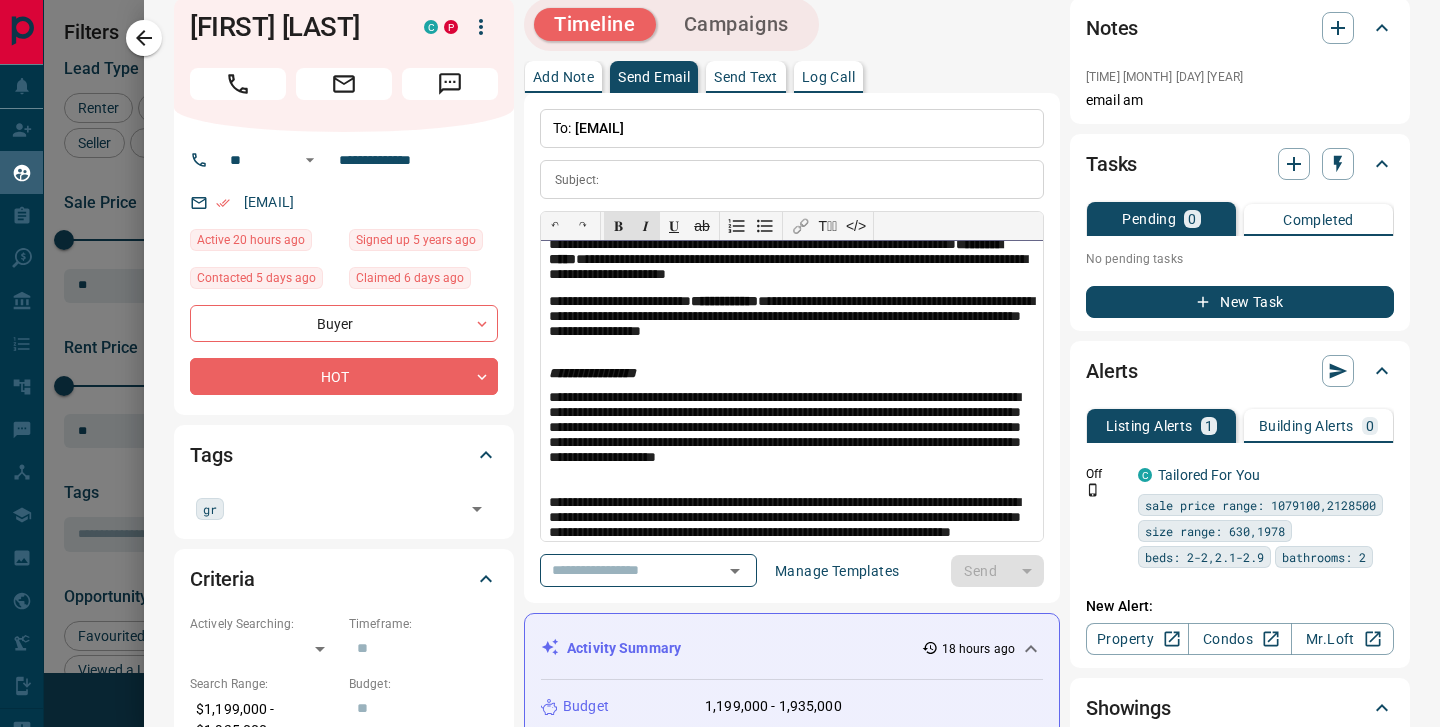 scroll, scrollTop: 746, scrollLeft: 0, axis: vertical 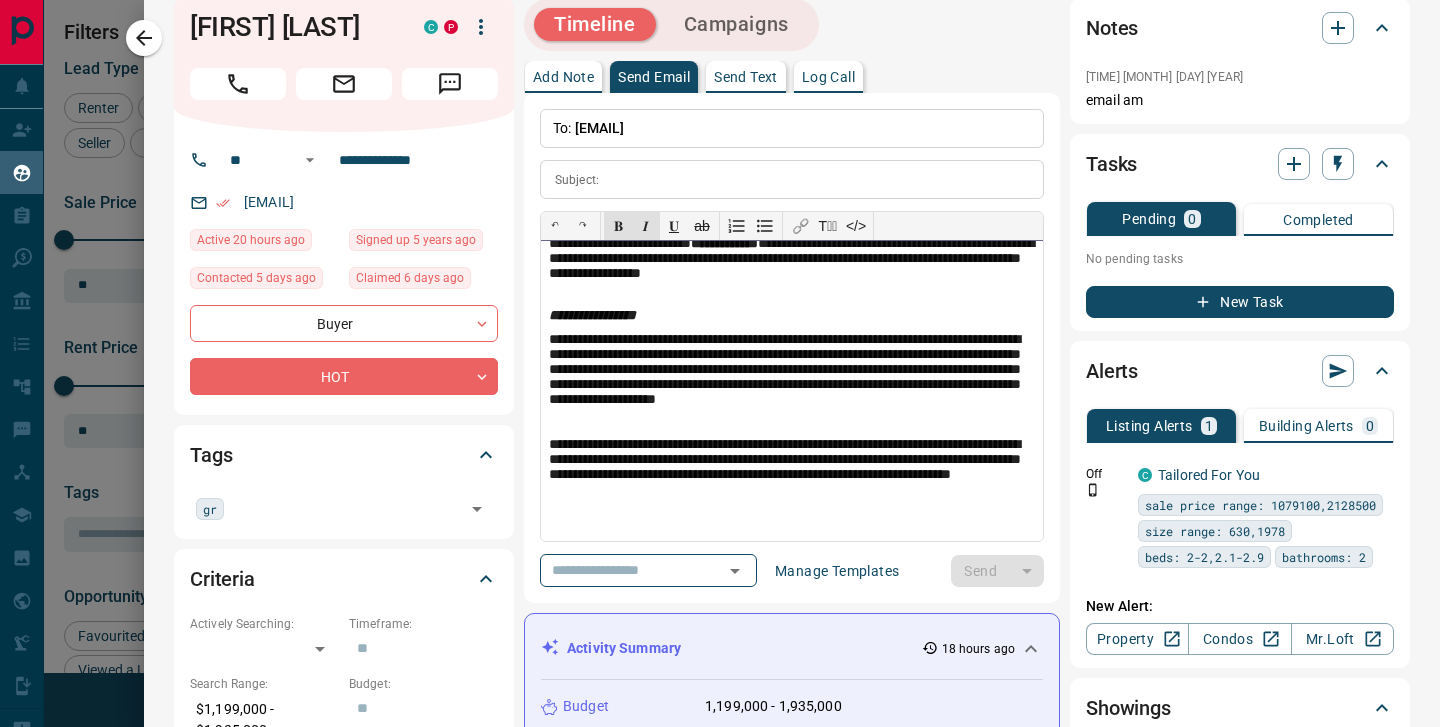 click on "**********" at bounding box center (792, 469) 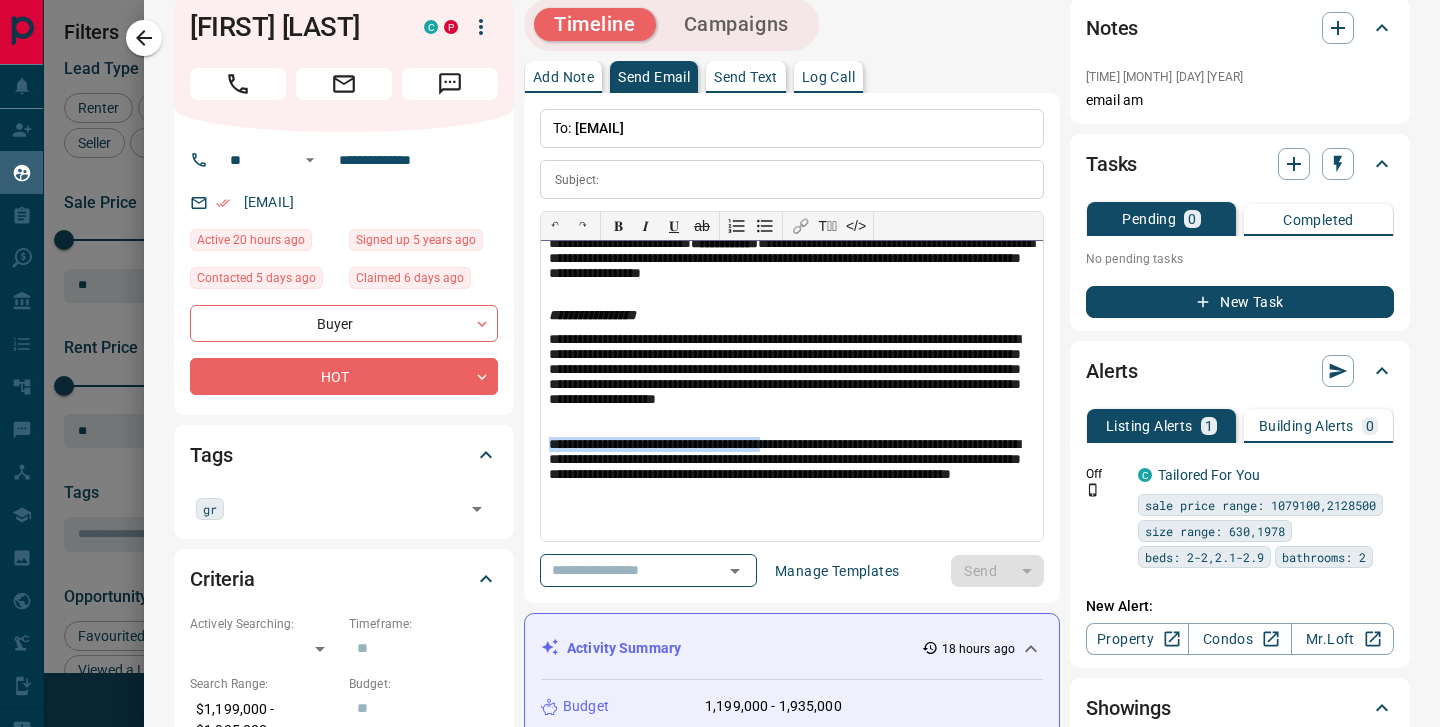 drag, startPoint x: 802, startPoint y: 441, endPoint x: 543, endPoint y: 440, distance: 259.00192 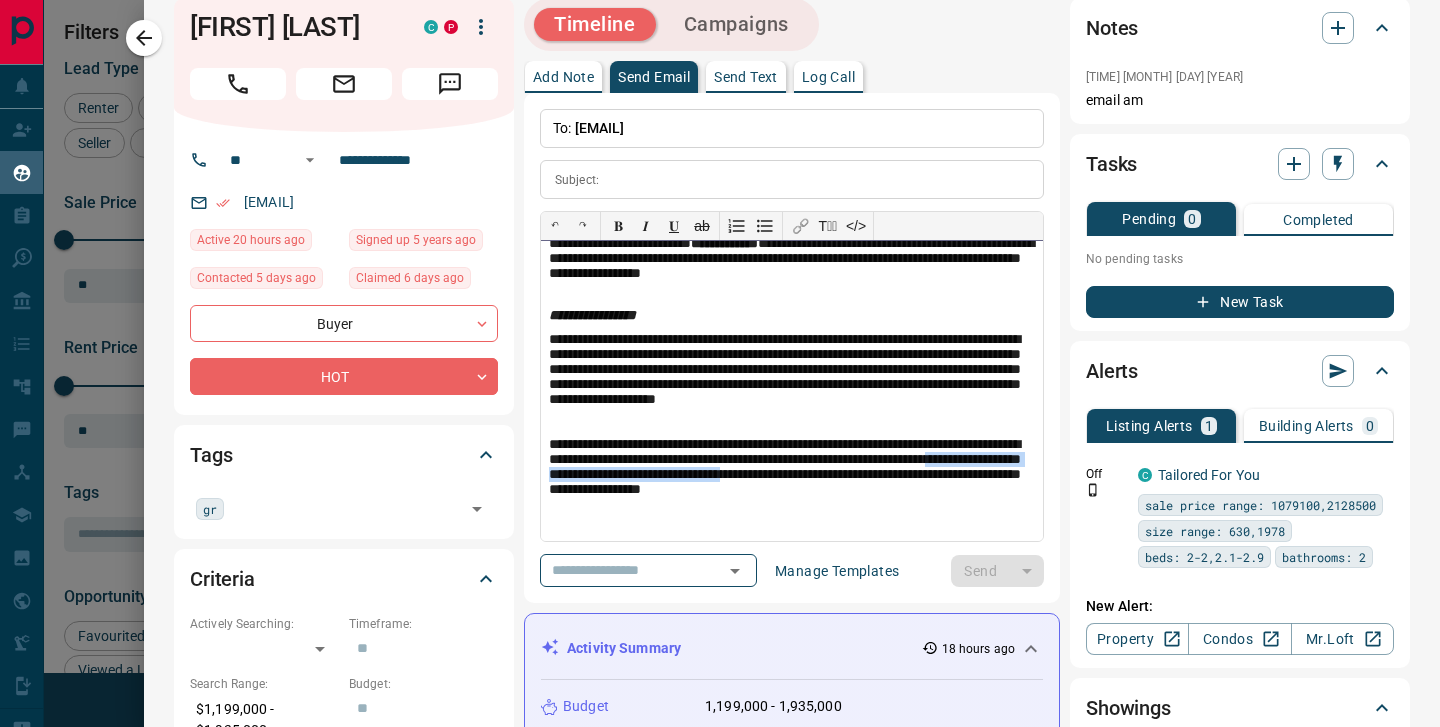 drag, startPoint x: 627, startPoint y: 472, endPoint x: 979, endPoint y: 470, distance: 352.00568 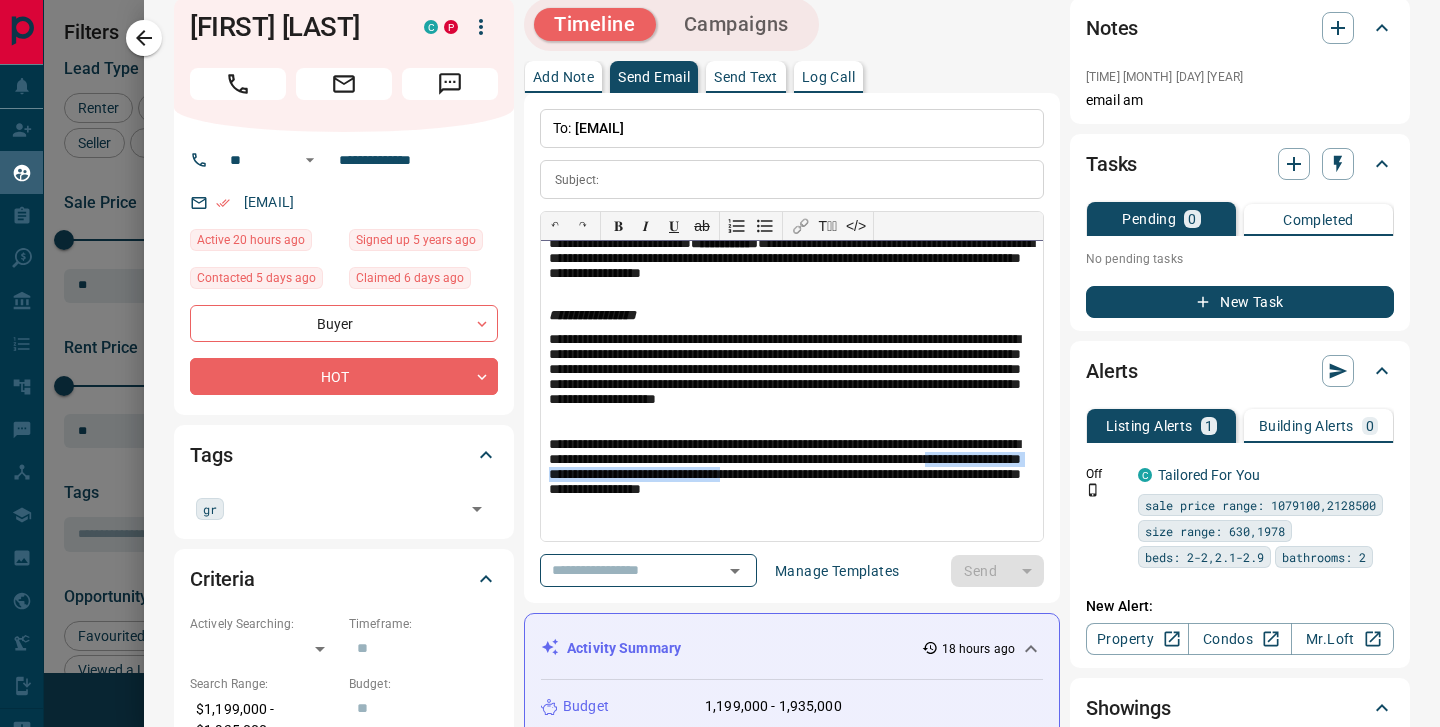click on "**********" at bounding box center [792, 469] 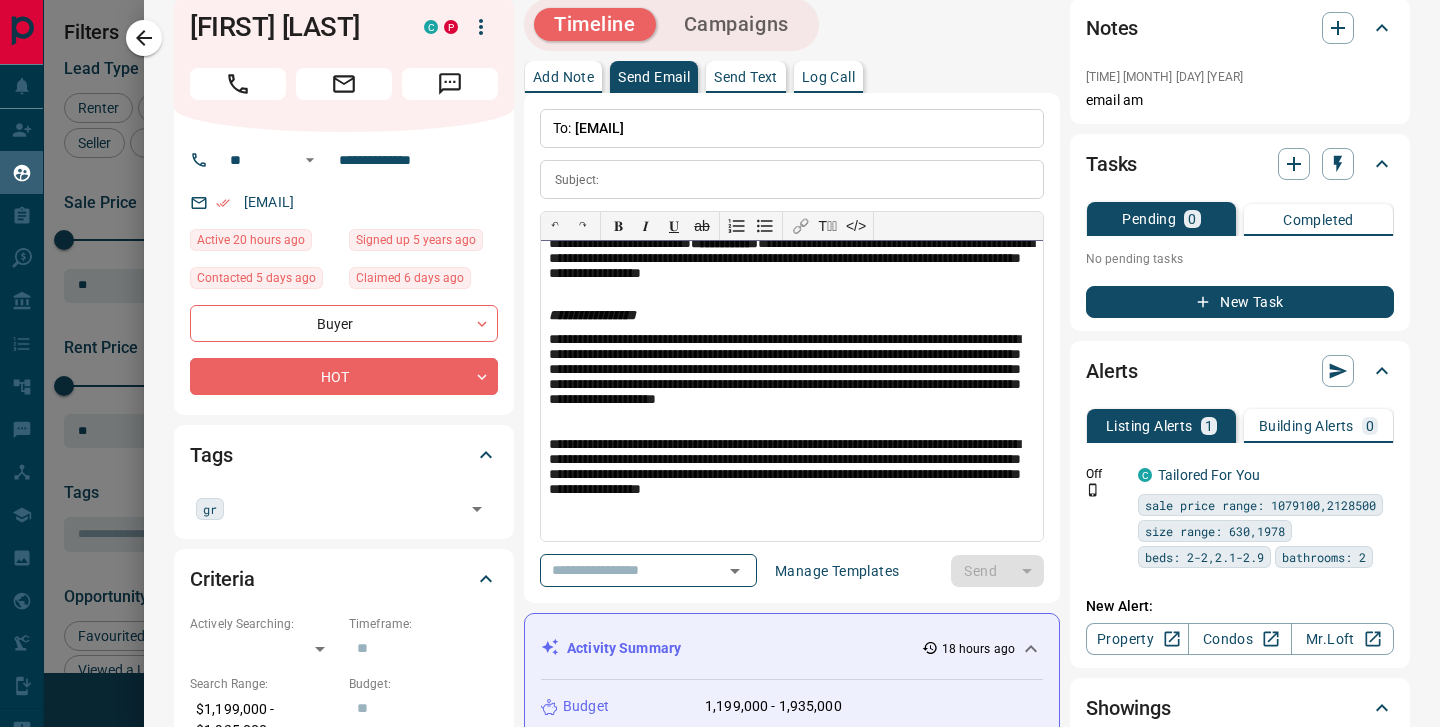click on "**********" at bounding box center [792, 469] 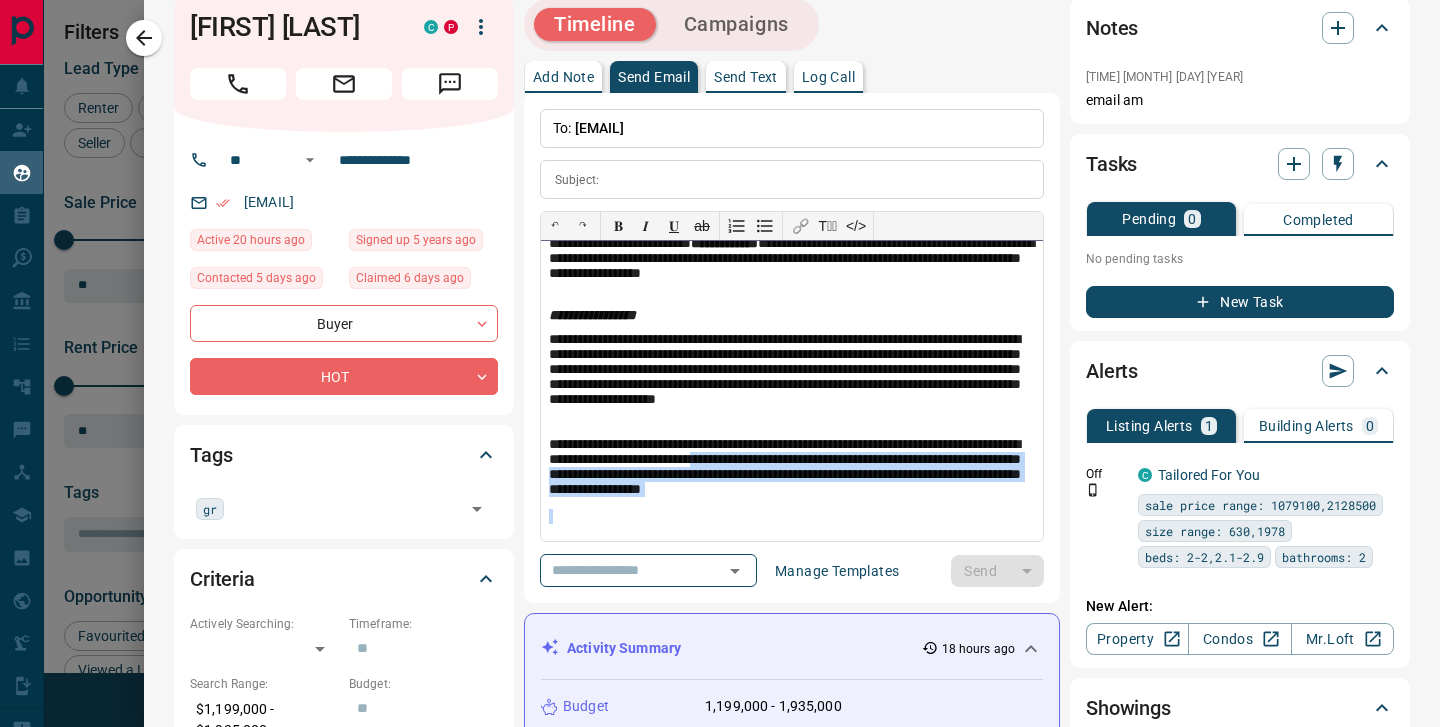 drag, startPoint x: 824, startPoint y: 465, endPoint x: 1030, endPoint y: 515, distance: 211.98112 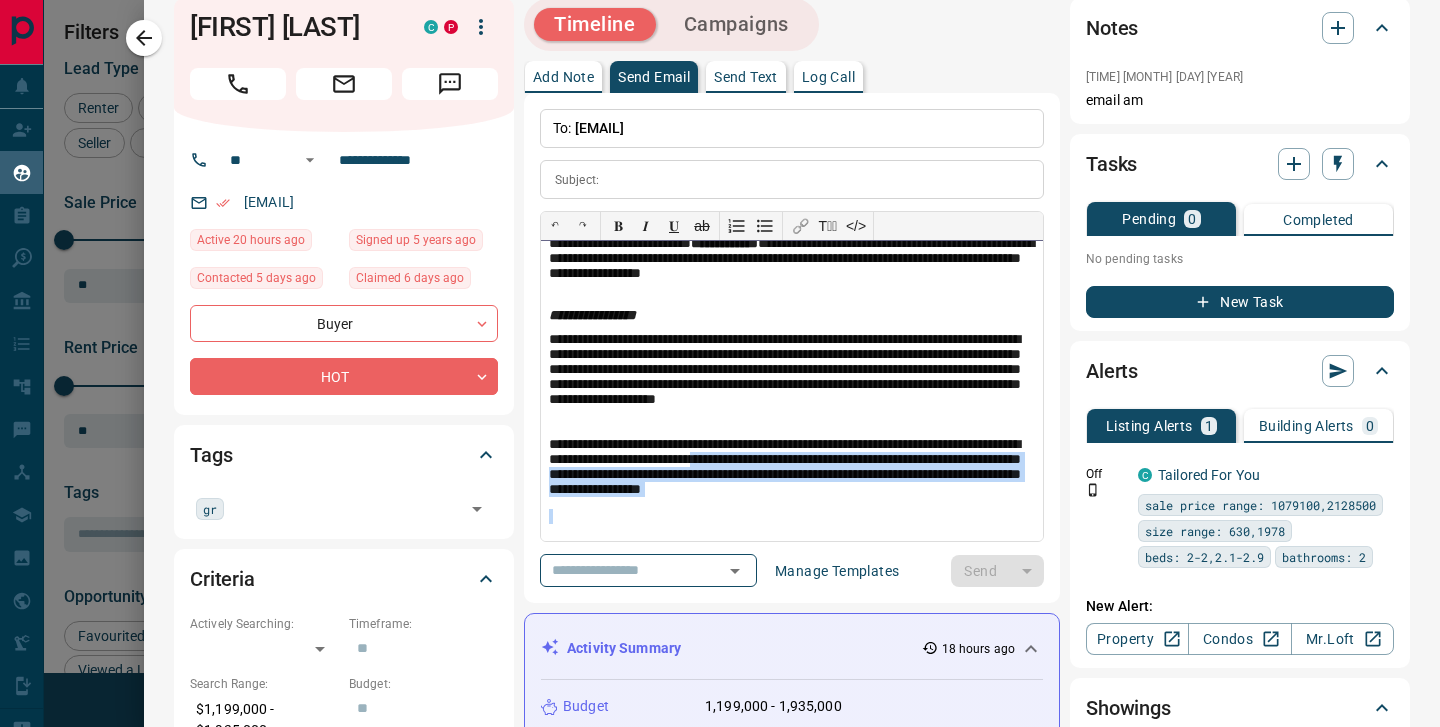 click on "**********" at bounding box center [792, 391] 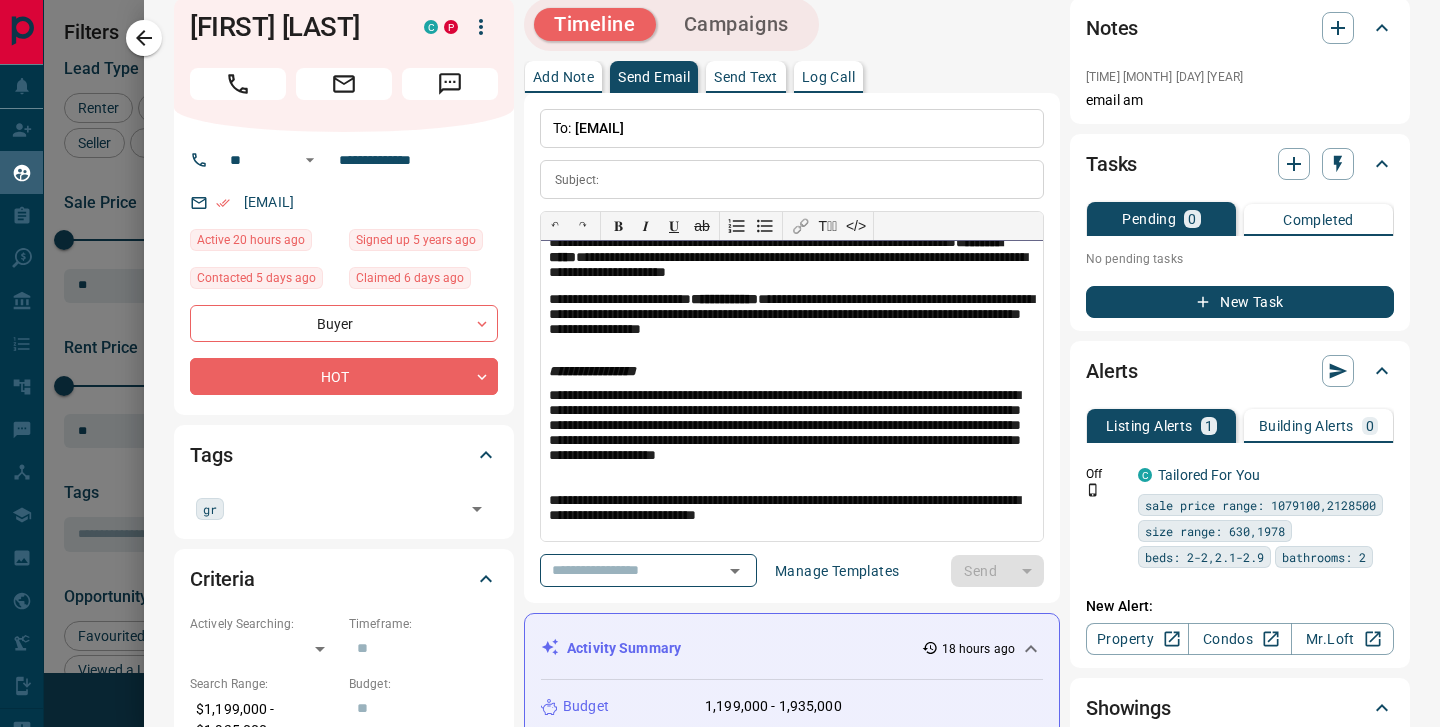scroll, scrollTop: 690, scrollLeft: 0, axis: vertical 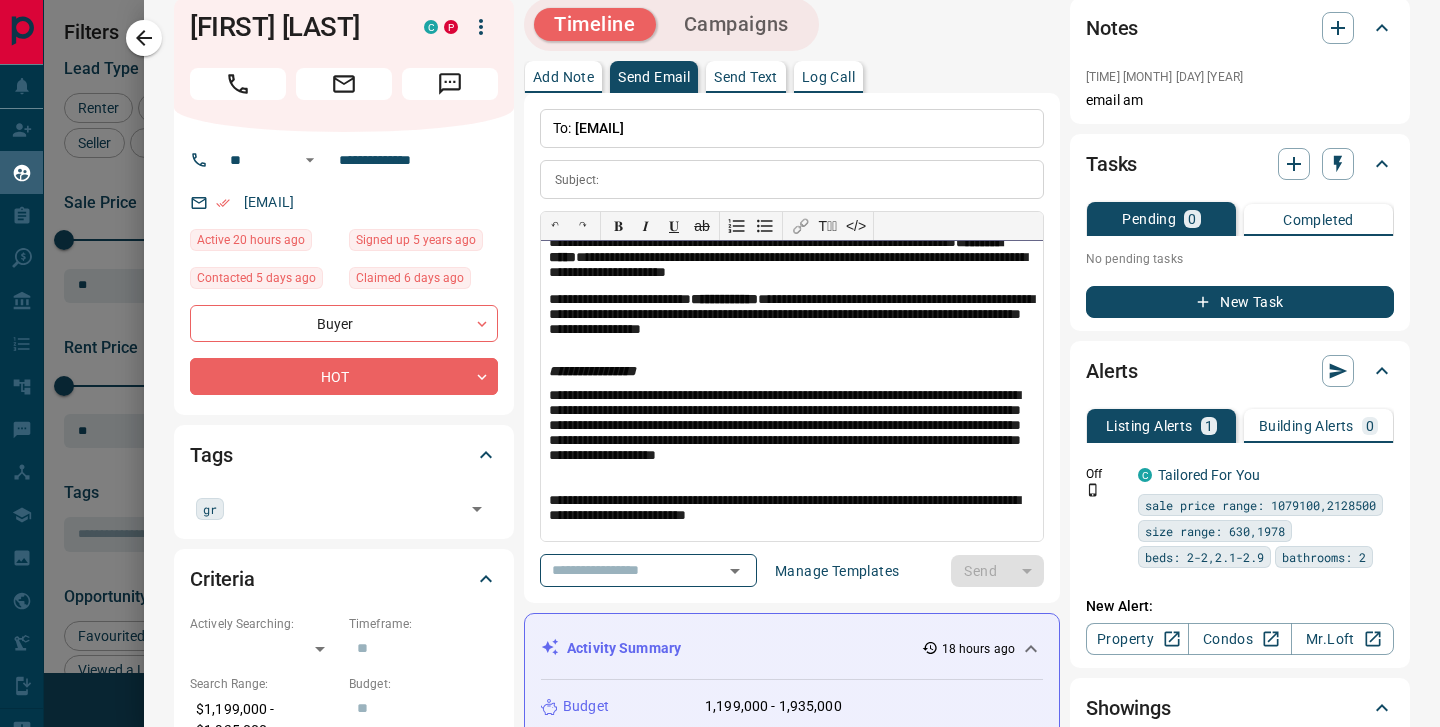 click on "**********" at bounding box center (792, 509) 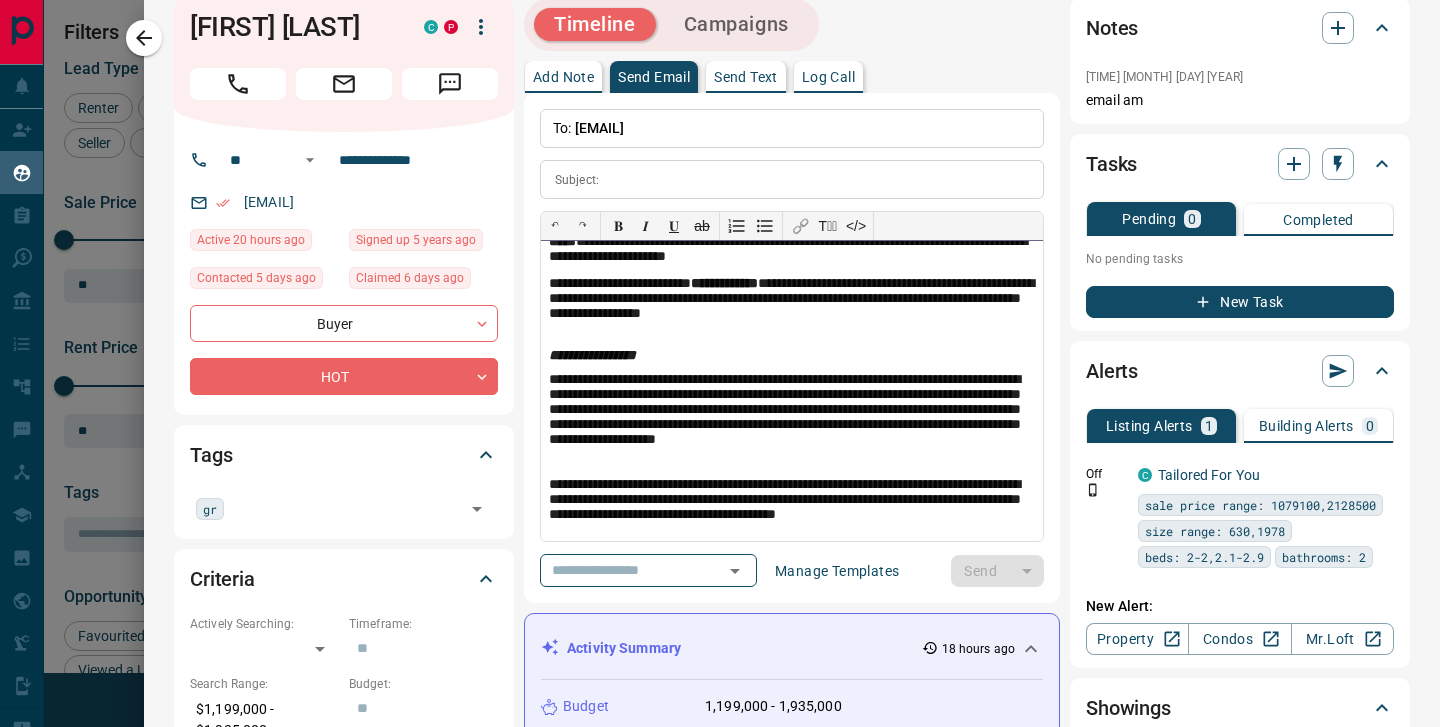 scroll, scrollTop: 706, scrollLeft: 0, axis: vertical 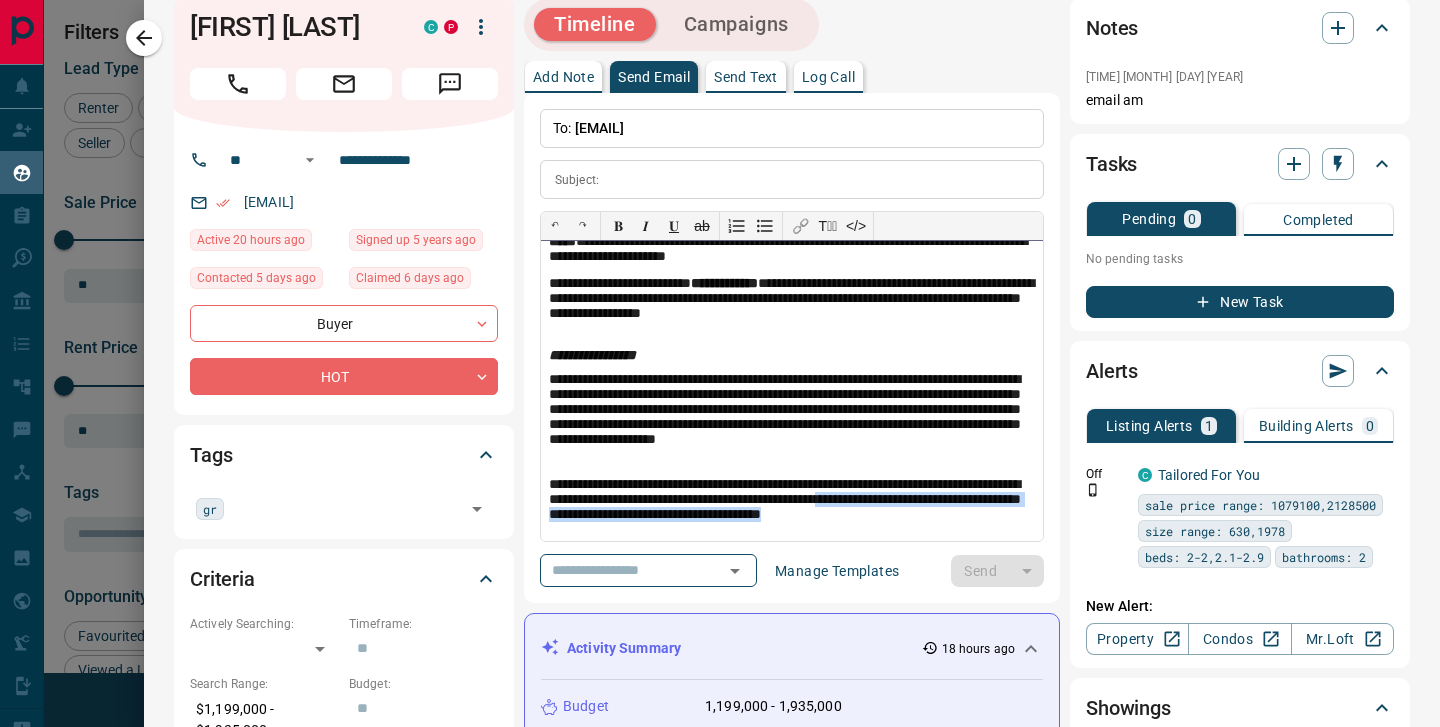 drag, startPoint x: 968, startPoint y: 503, endPoint x: 1002, endPoint y: 530, distance: 43.416588 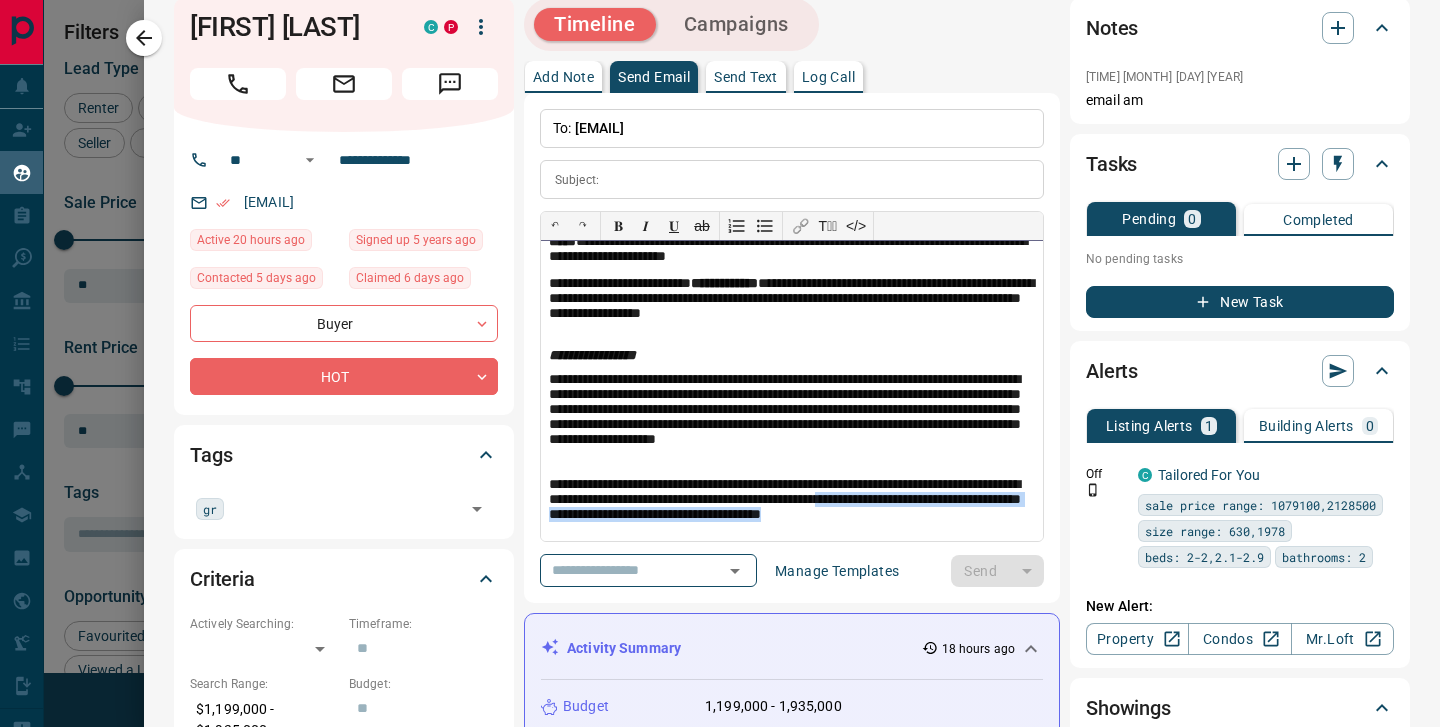 click on "**********" at bounding box center [792, 391] 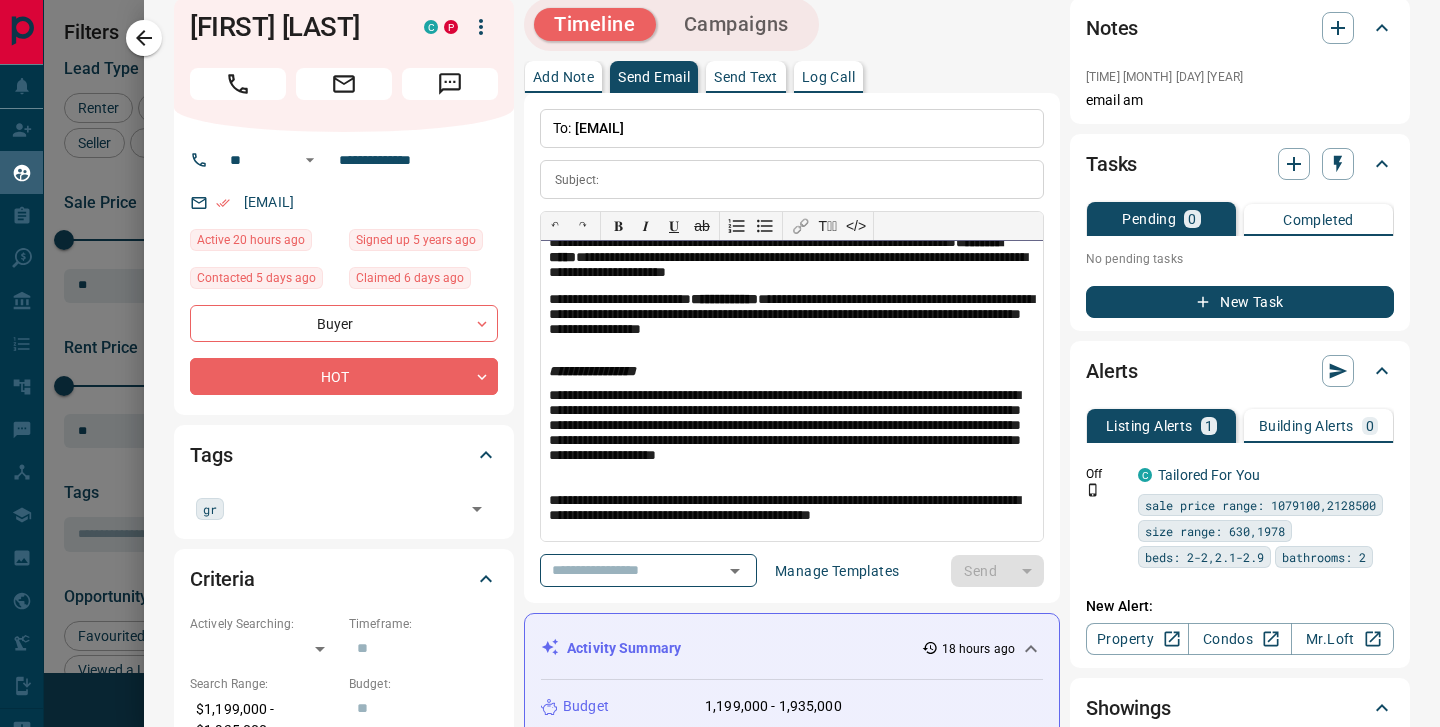 scroll, scrollTop: 690, scrollLeft: 0, axis: vertical 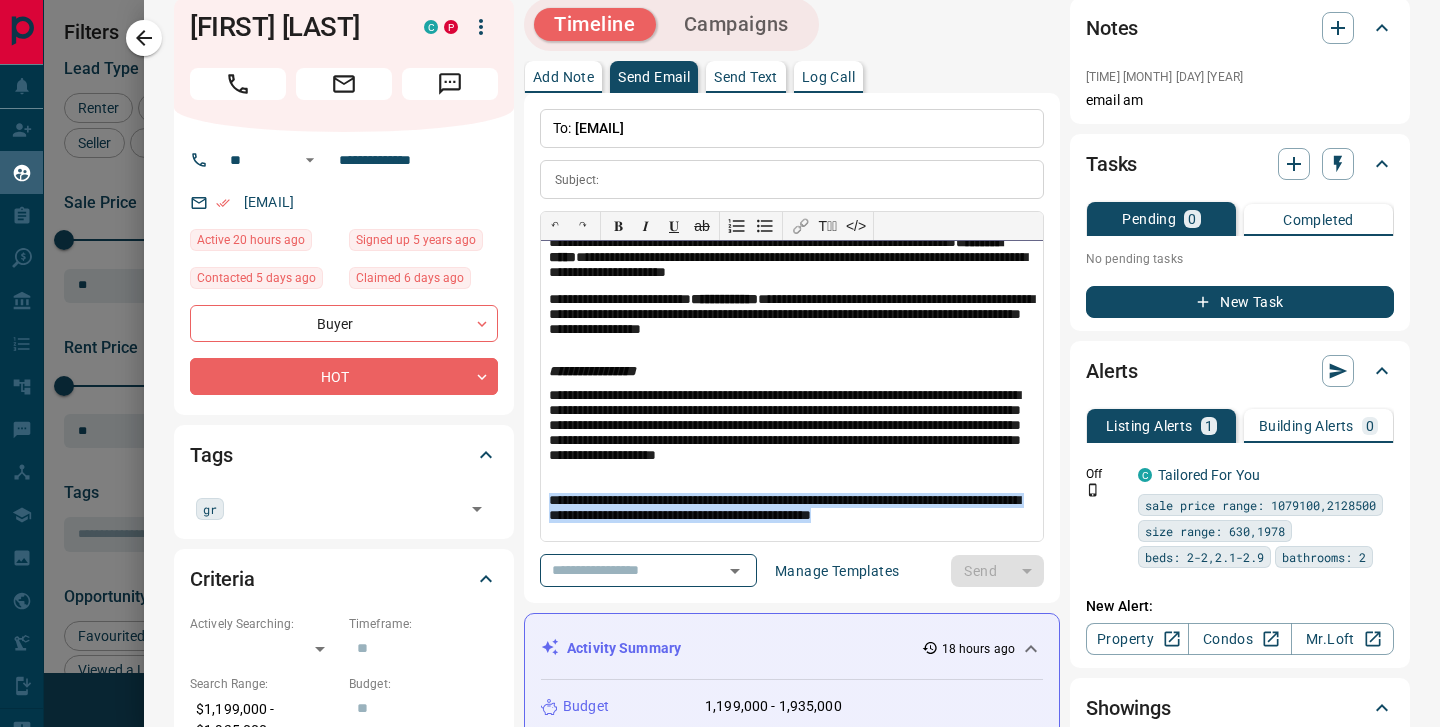 drag, startPoint x: 992, startPoint y: 527, endPoint x: 545, endPoint y: 502, distance: 447.69855 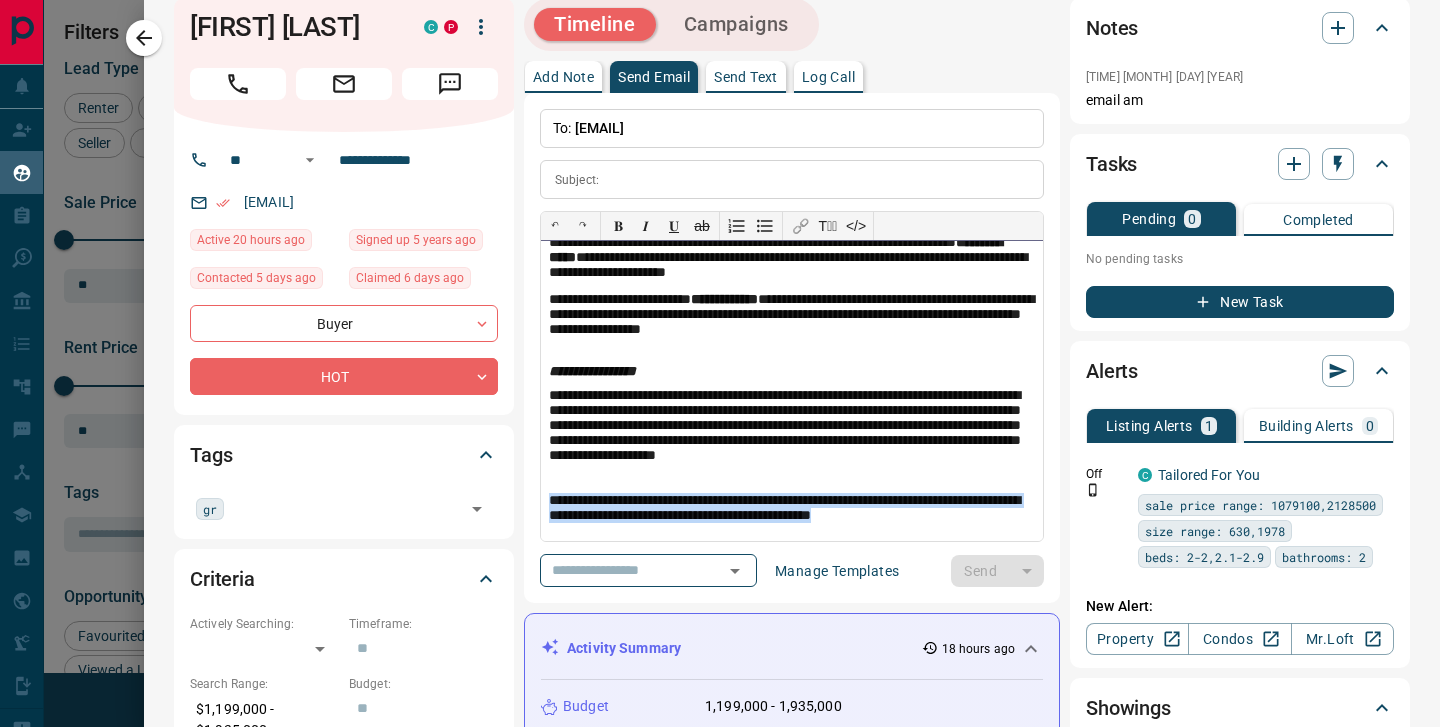 click on "**********" at bounding box center [792, 391] 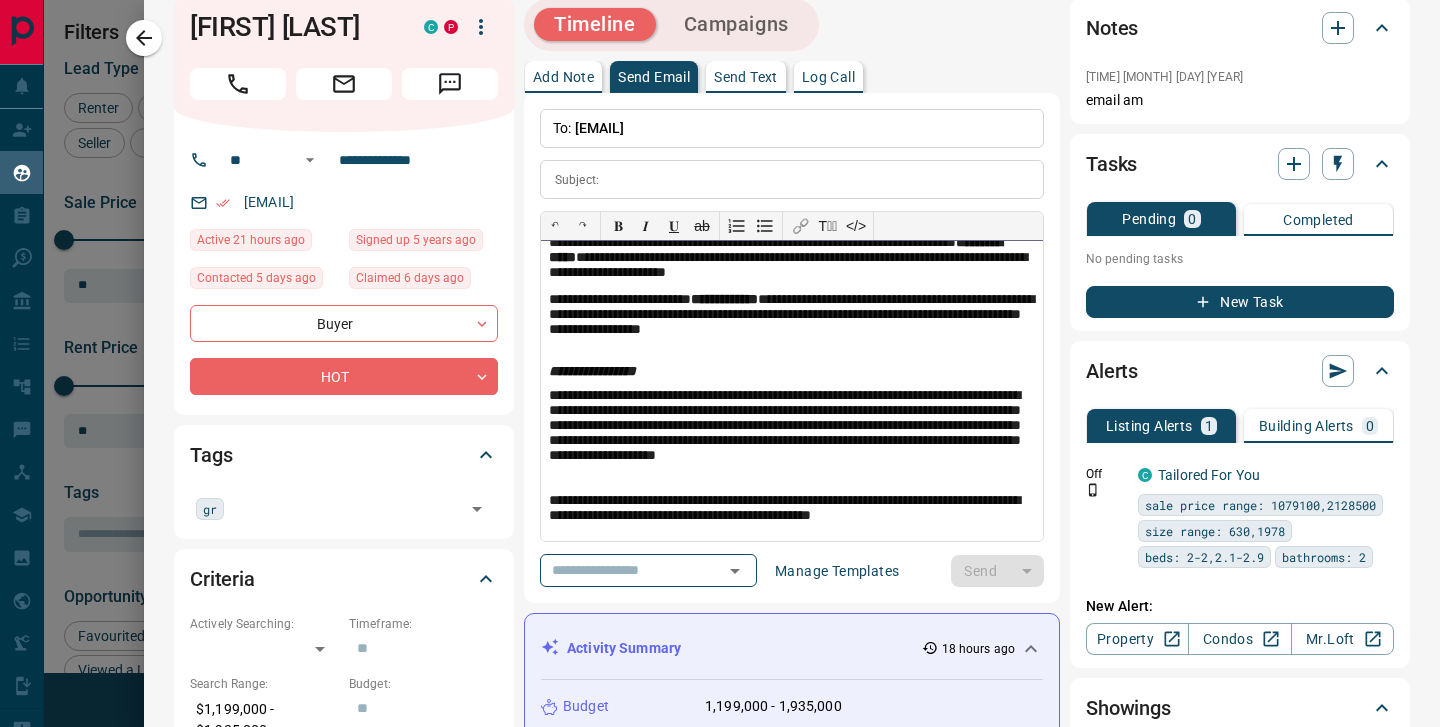 scroll, scrollTop: 706, scrollLeft: 0, axis: vertical 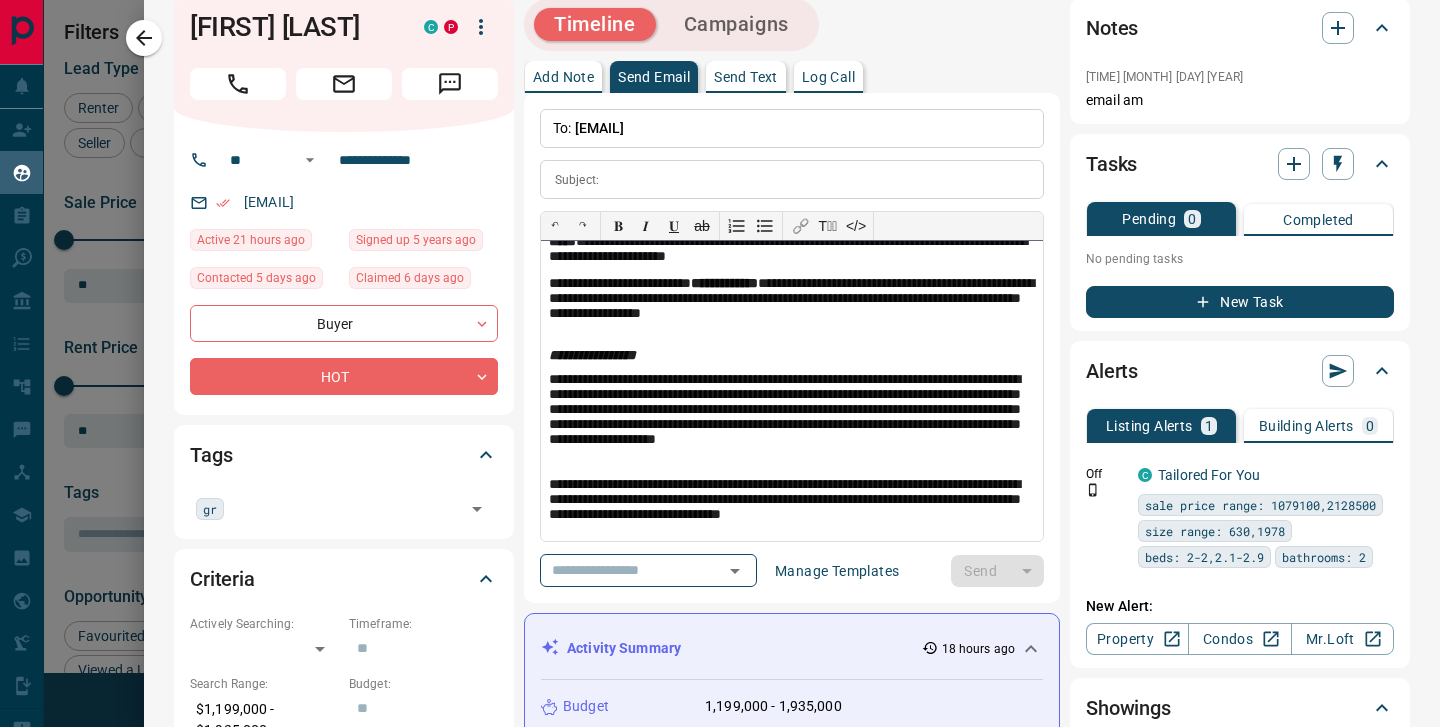click on "**********" at bounding box center [792, 501] 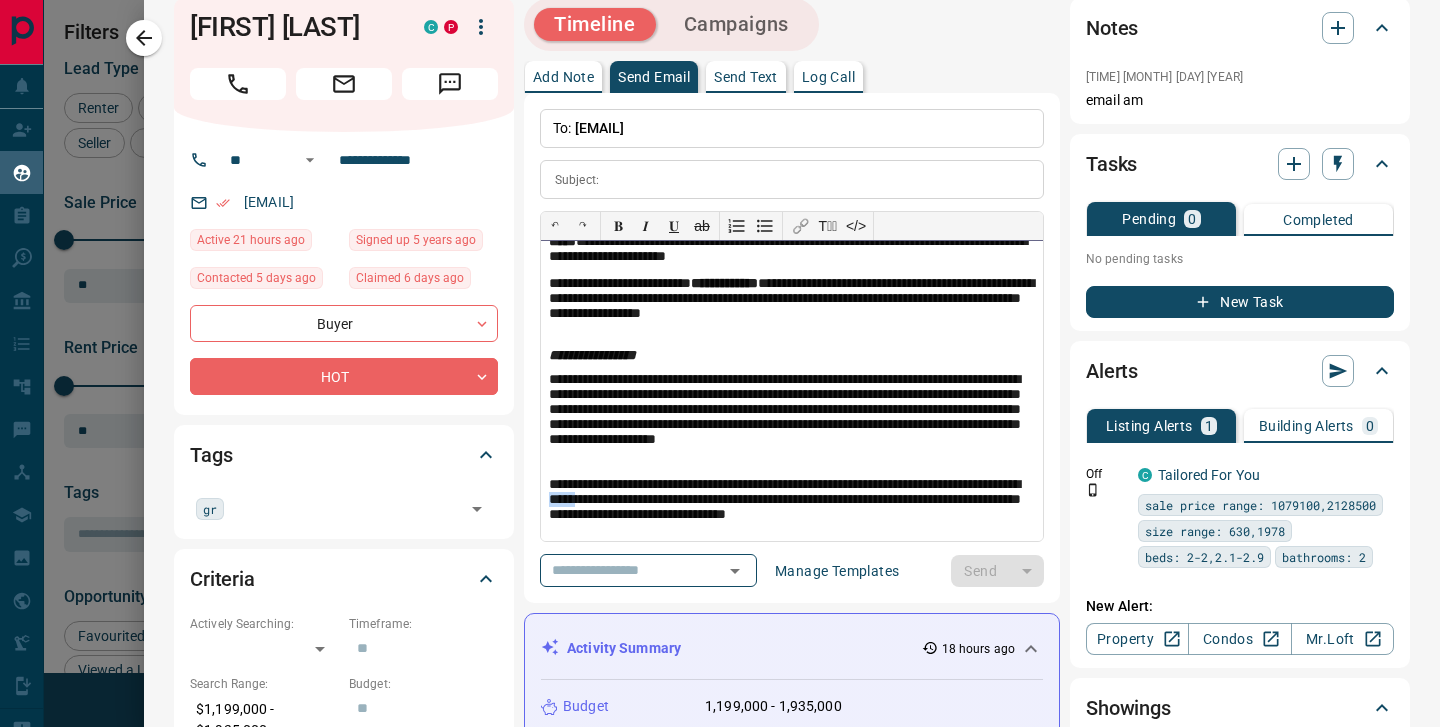 drag, startPoint x: 631, startPoint y: 500, endPoint x: 668, endPoint y: 500, distance: 37 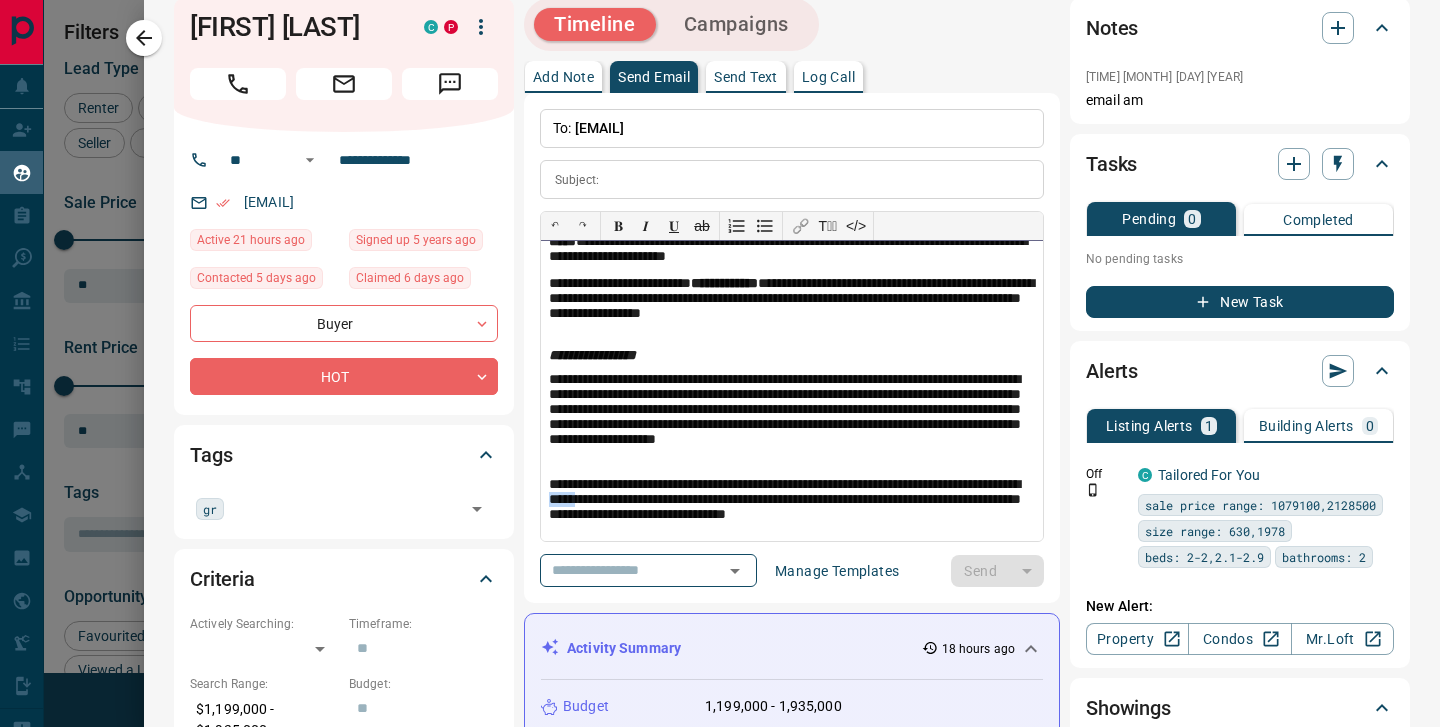 click on "**********" at bounding box center (792, 501) 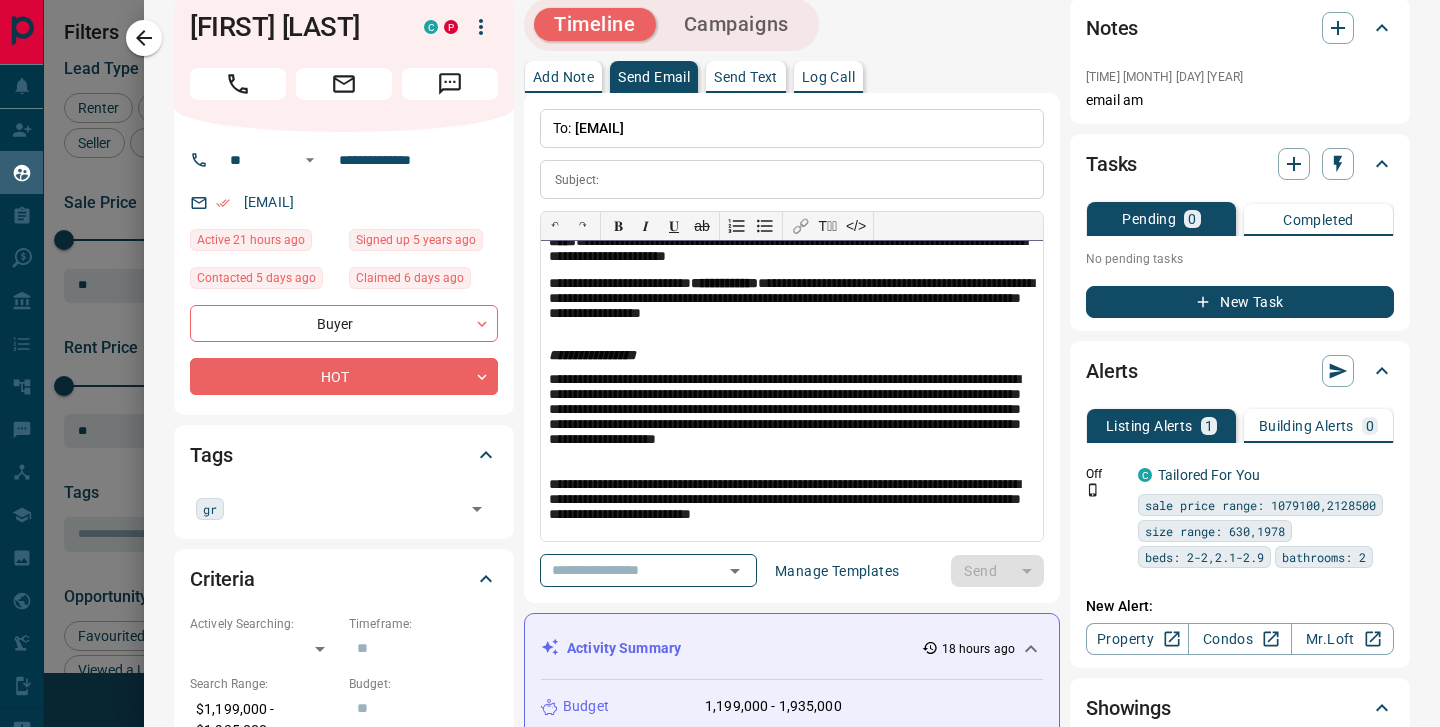 click on "**********" at bounding box center [792, 501] 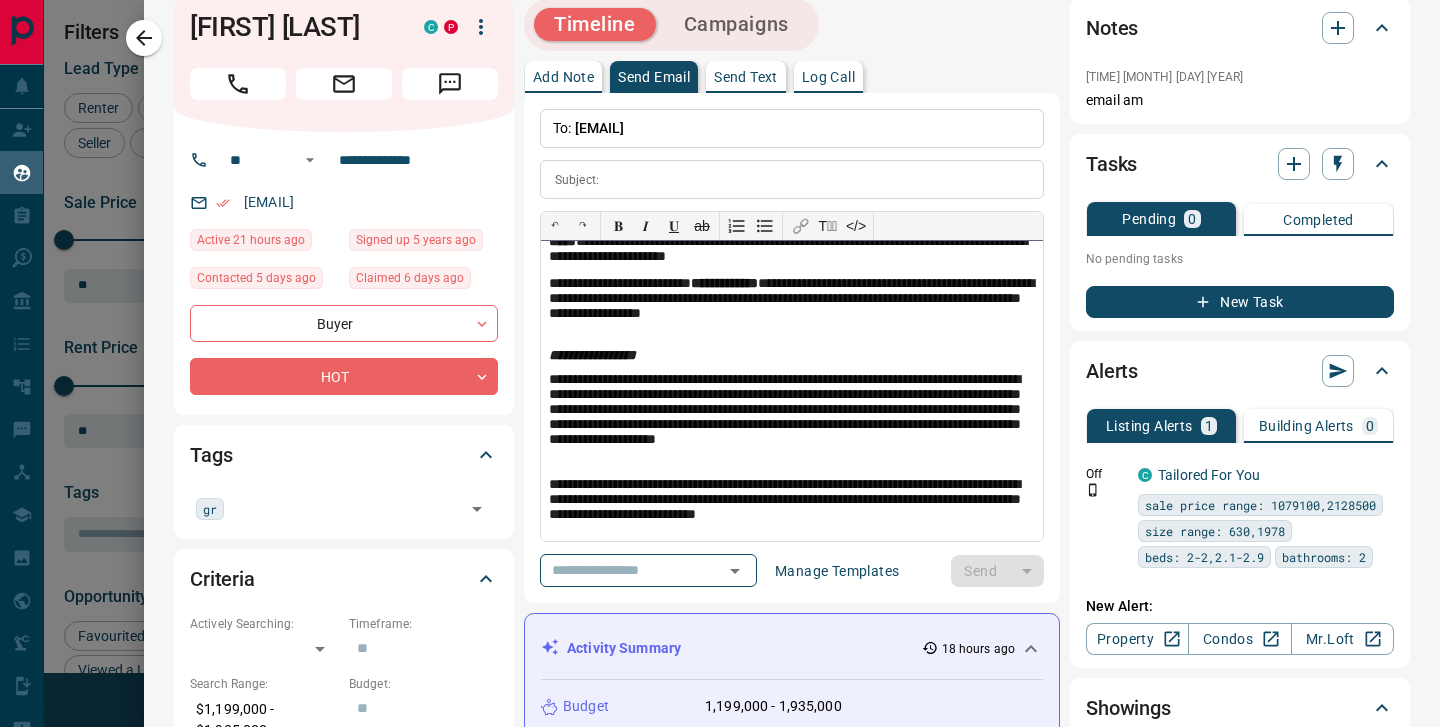 click on "**********" at bounding box center (792, 501) 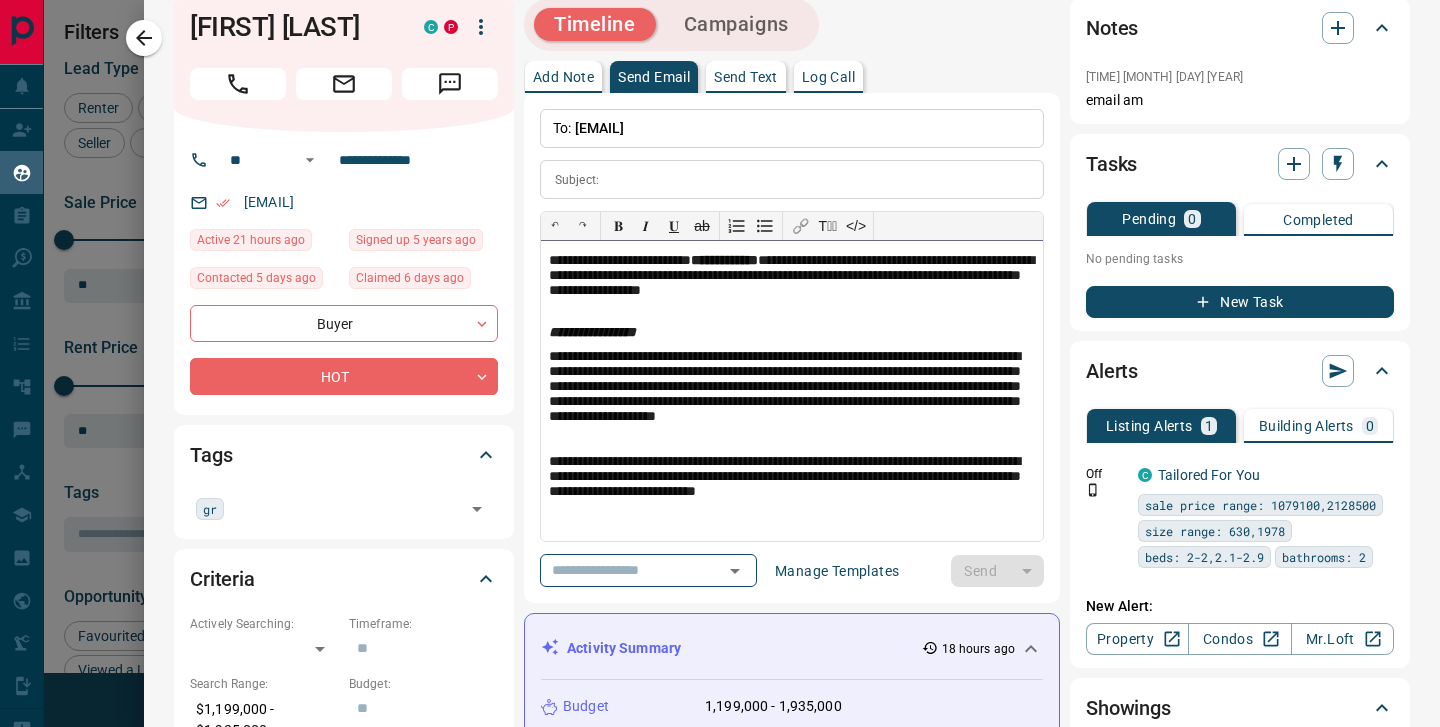 scroll, scrollTop: 706, scrollLeft: 0, axis: vertical 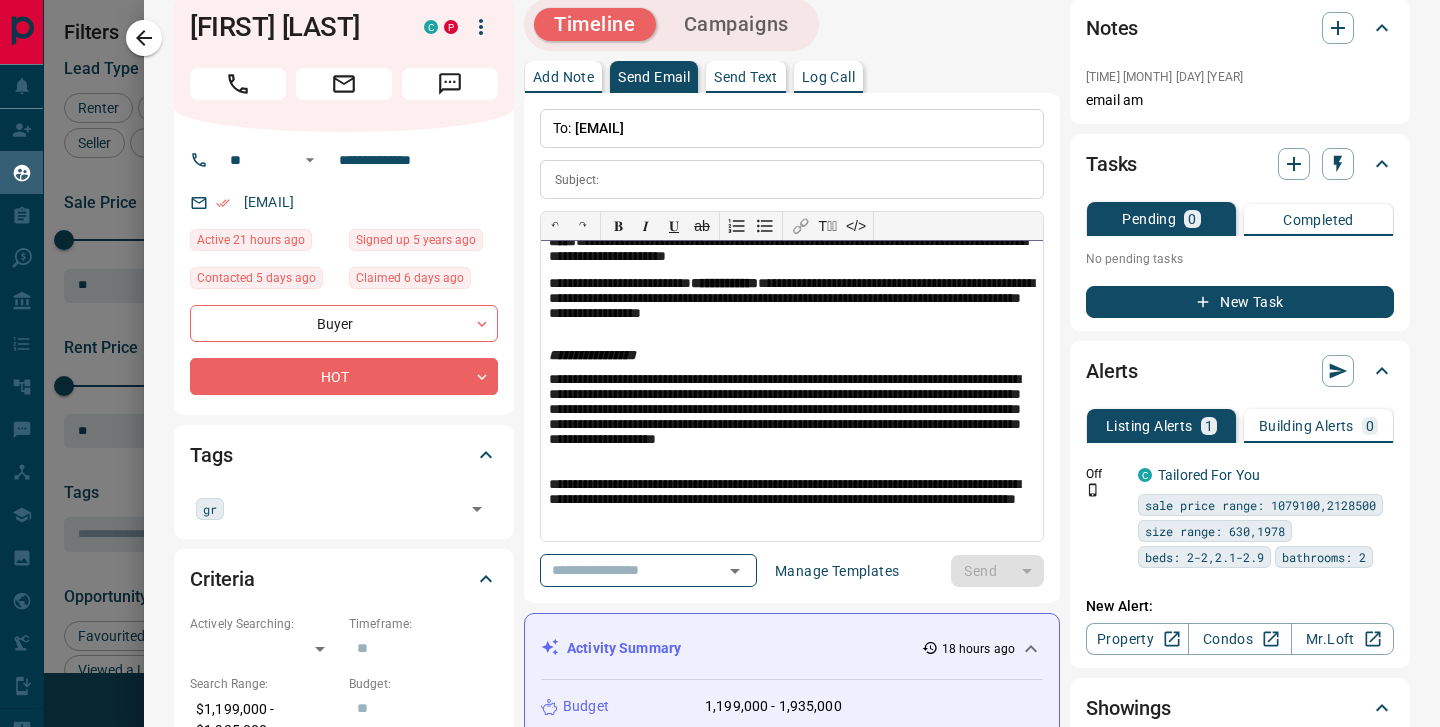 click on "**********" at bounding box center (792, 501) 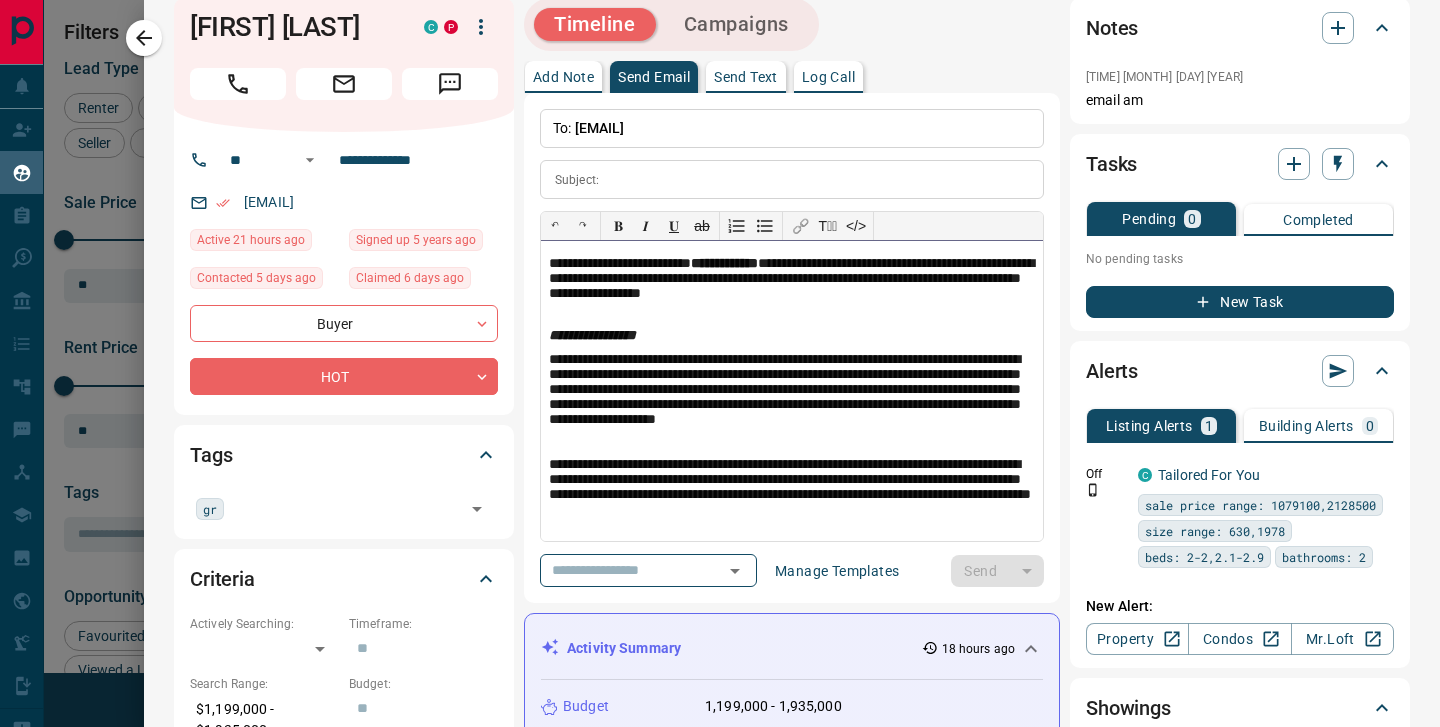 scroll, scrollTop: 746, scrollLeft: 0, axis: vertical 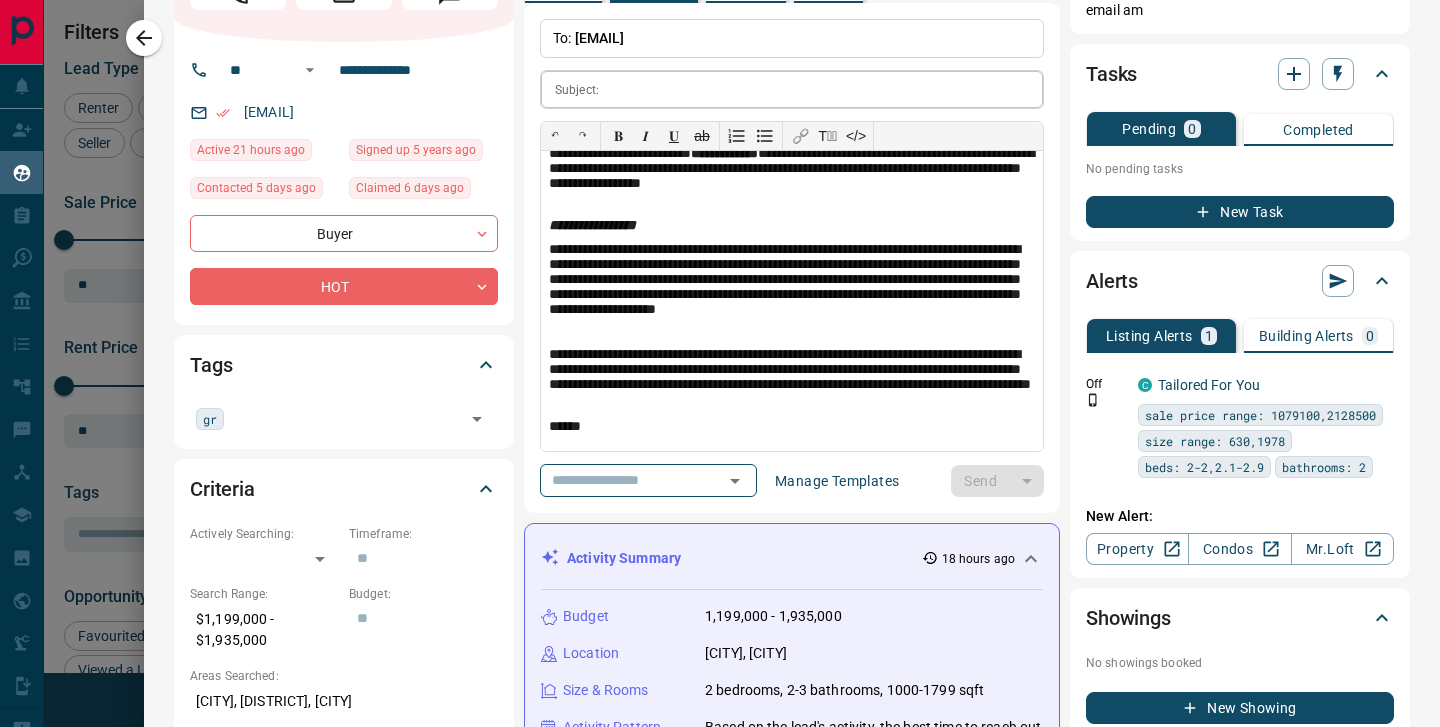 click at bounding box center [825, 89] 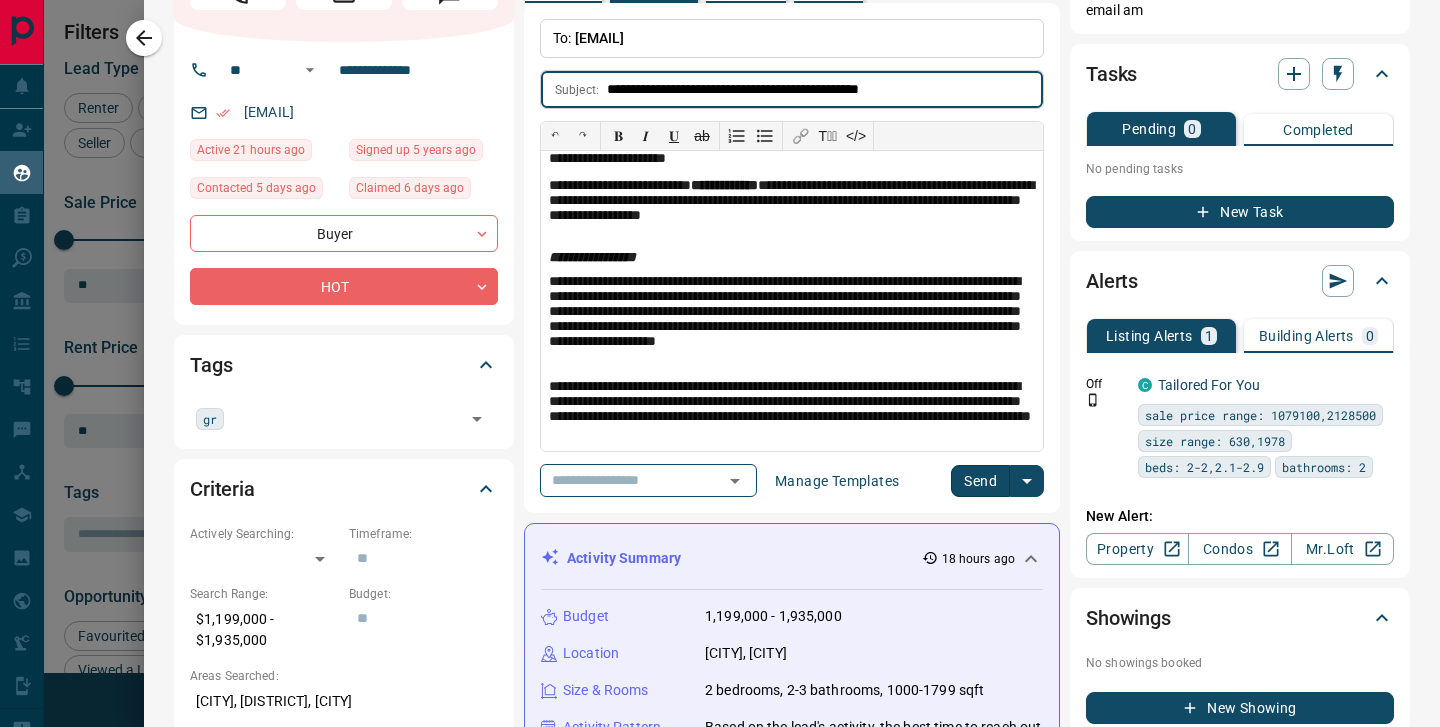 scroll, scrollTop: 746, scrollLeft: 0, axis: vertical 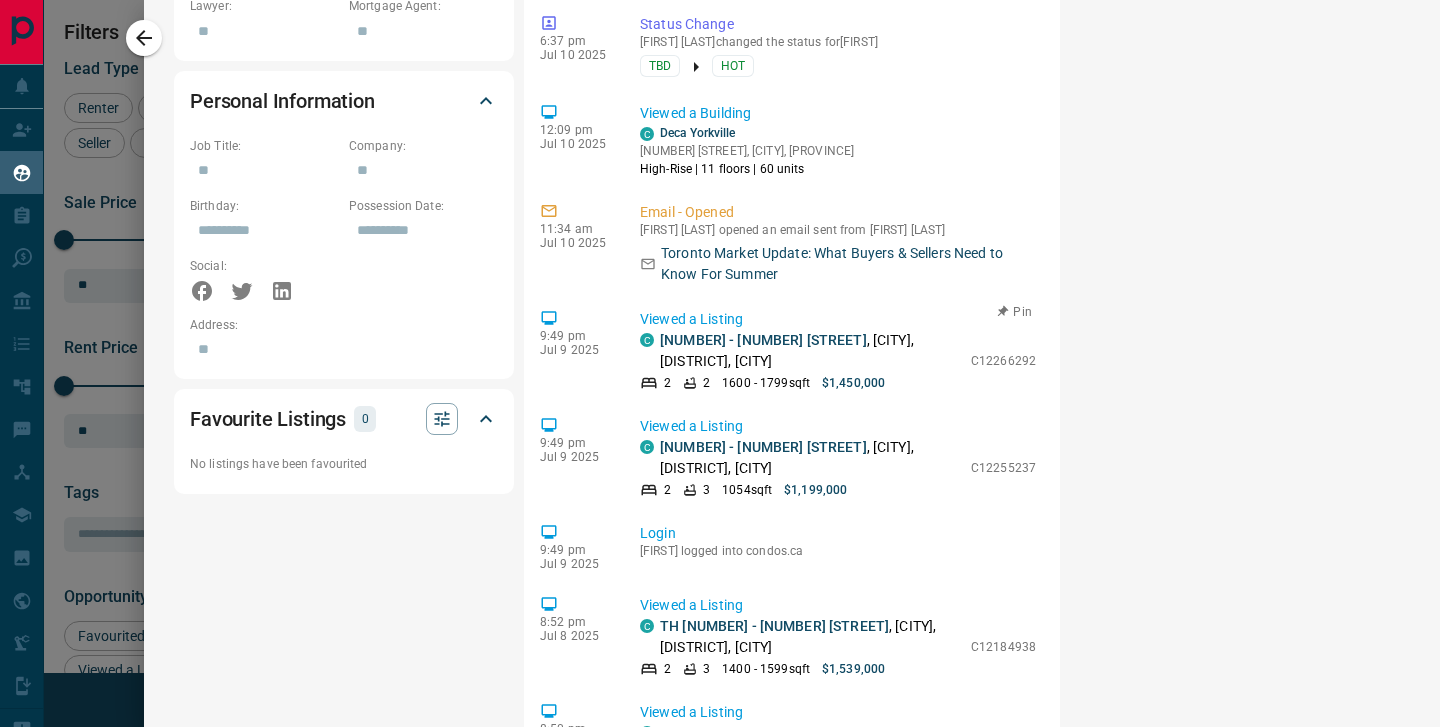 type on "**********" 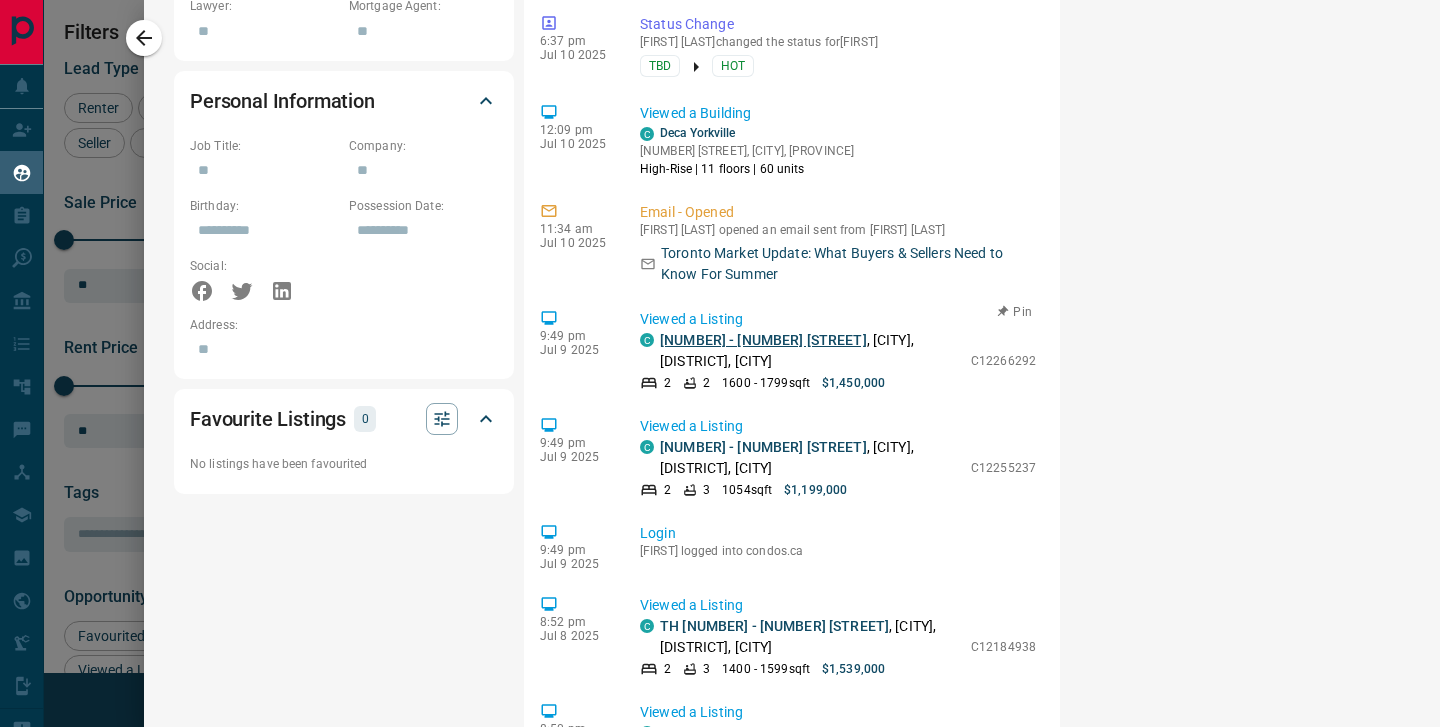 click on "[NUMBER] - [NUMBER] [STREET]" at bounding box center [763, 340] 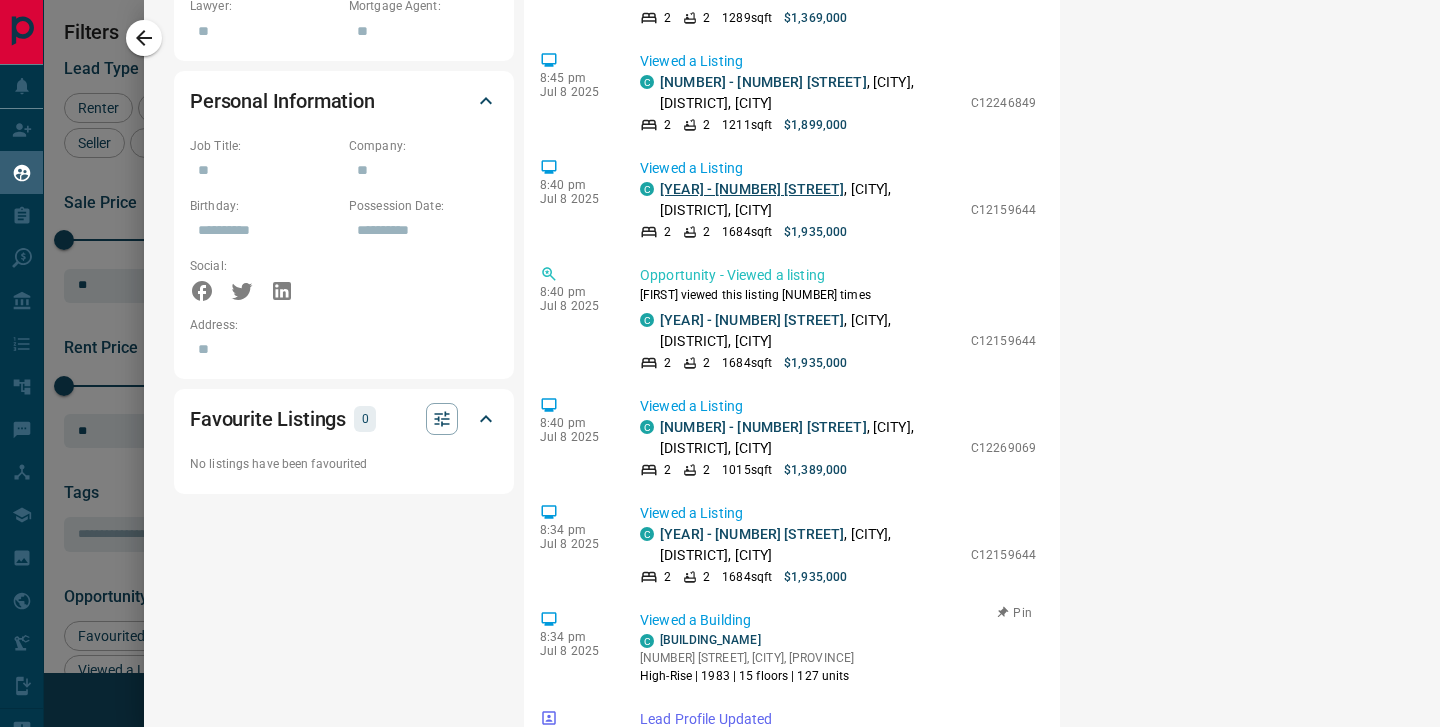 scroll, scrollTop: 982, scrollLeft: 0, axis: vertical 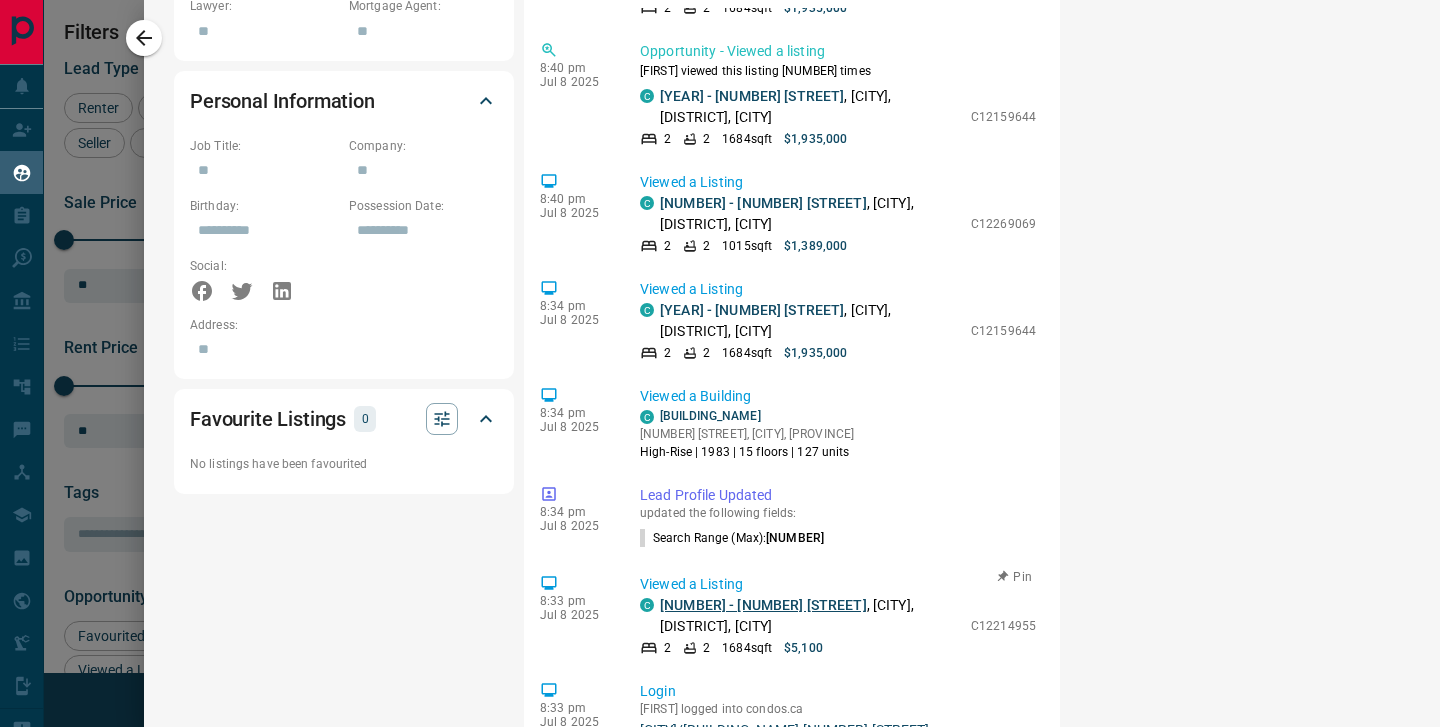 click on "[NUMBER] - [NUMBER] [STREET]" at bounding box center (763, 605) 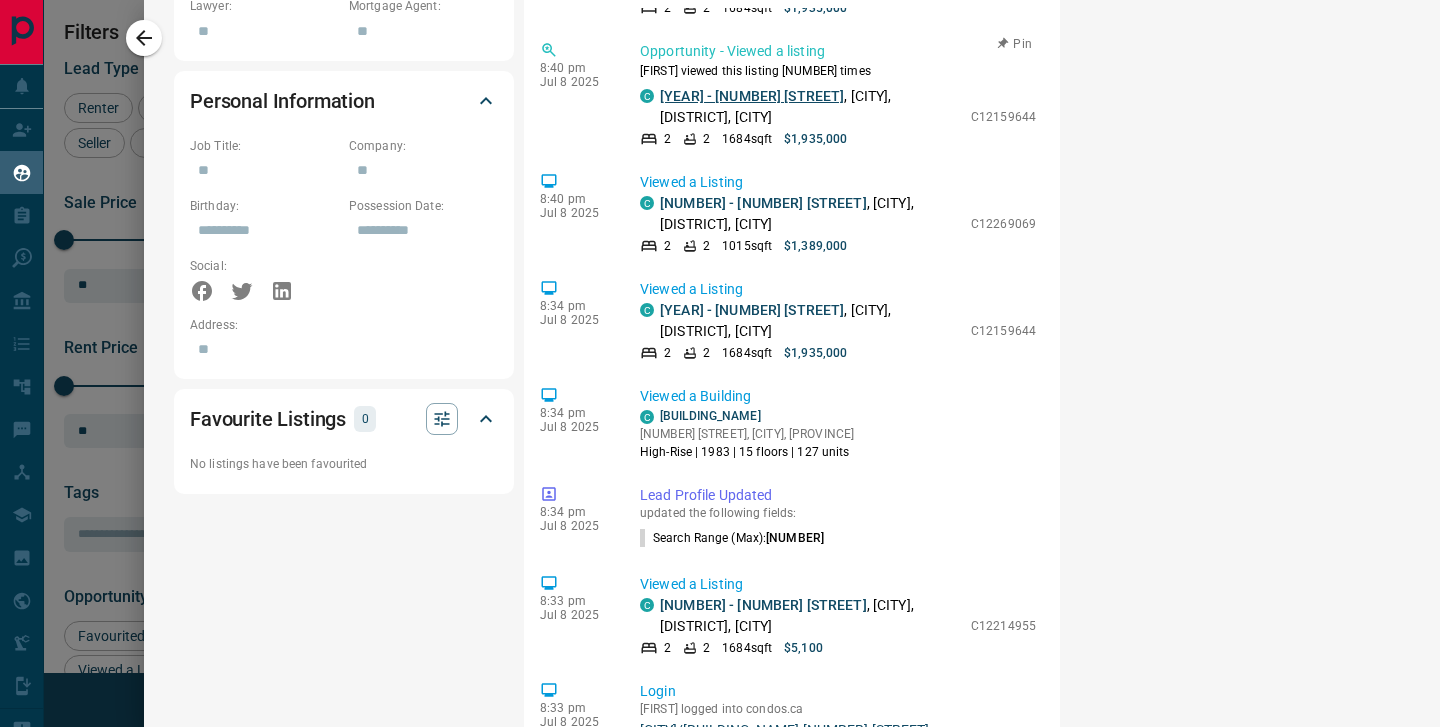 click on "[YEAR] - [NUMBER] [STREET]" at bounding box center (752, 96) 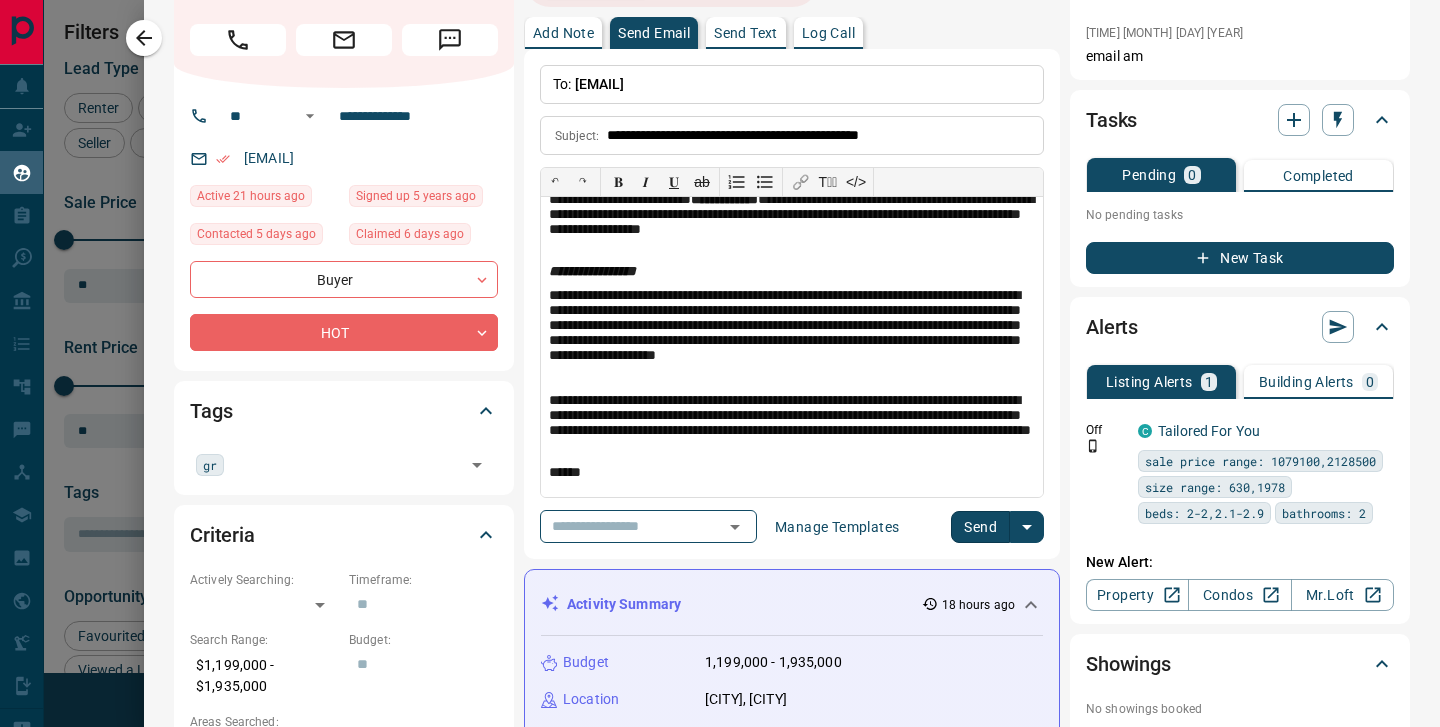 scroll, scrollTop: 213, scrollLeft: 0, axis: vertical 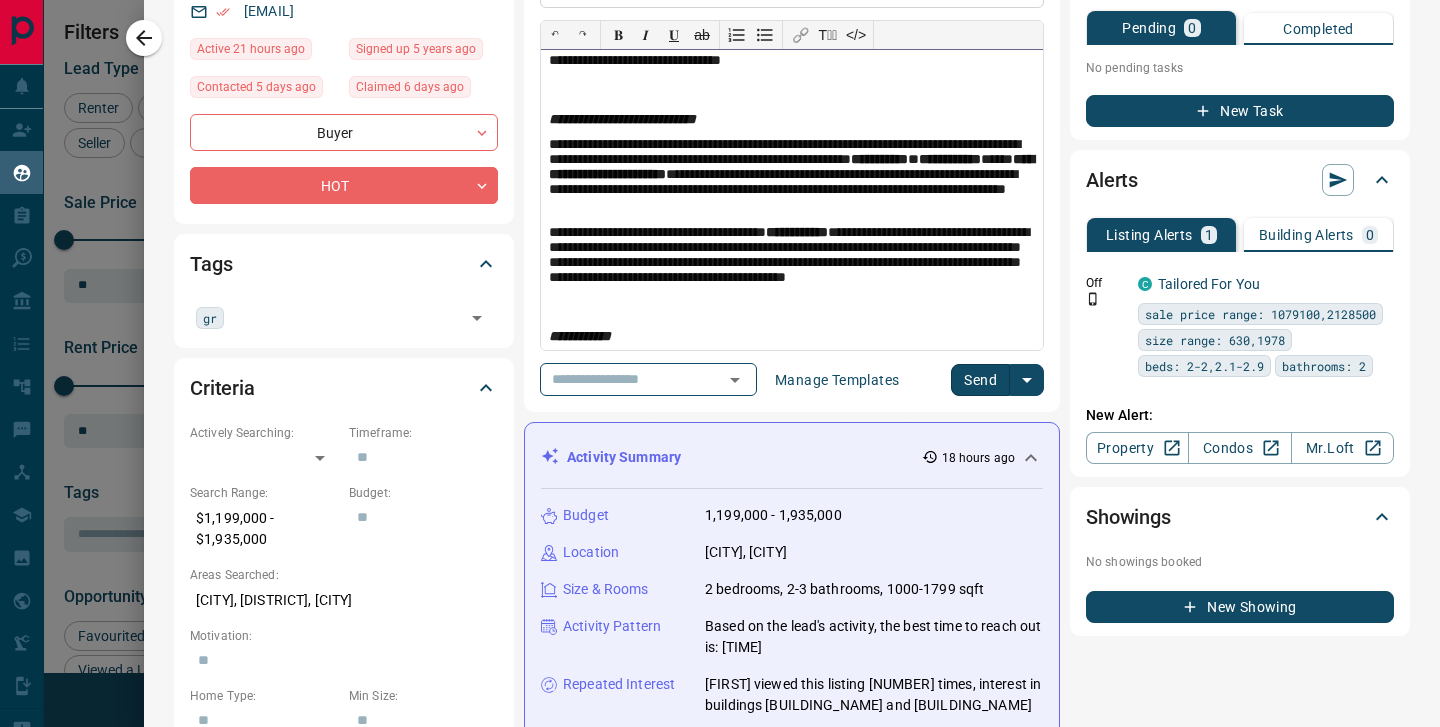 click on "**********" at bounding box center [792, 177] 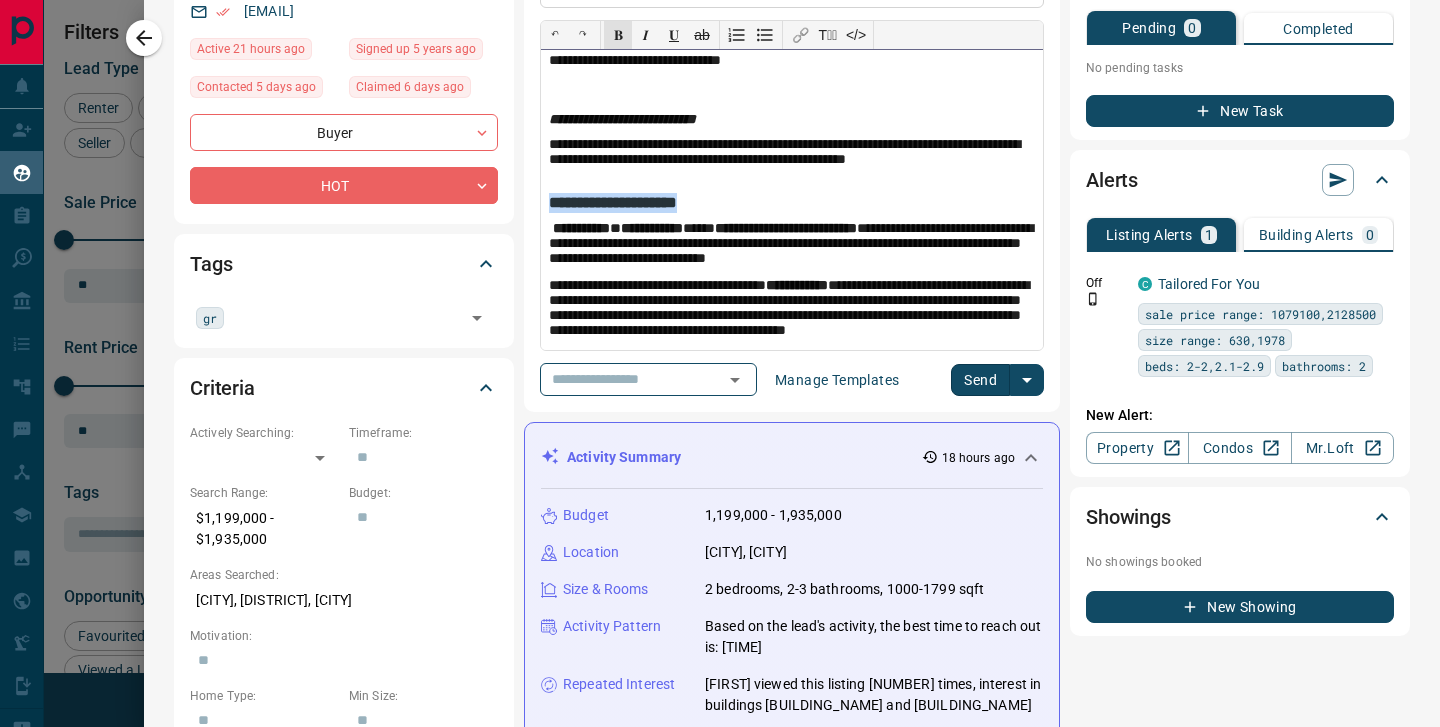 drag, startPoint x: 739, startPoint y: 204, endPoint x: 531, endPoint y: 204, distance: 208 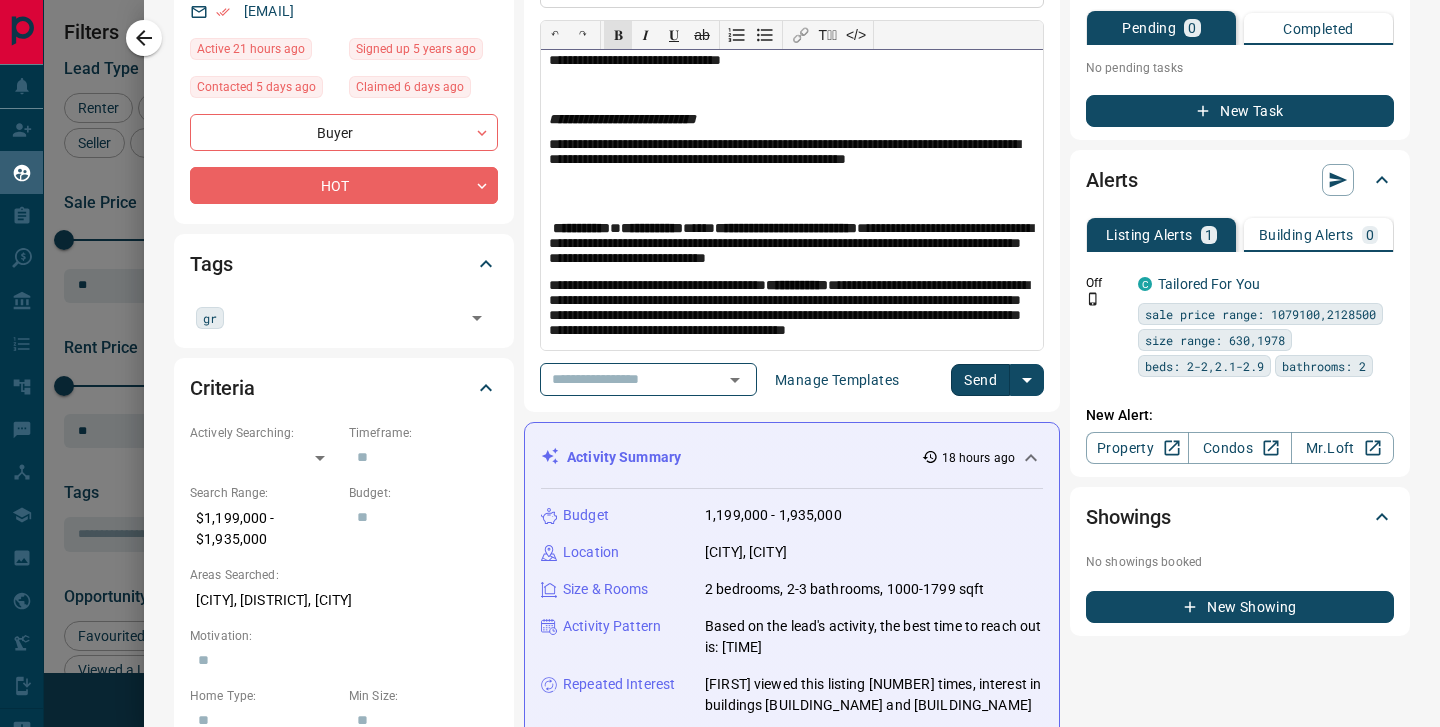 click on "**********" at bounding box center [792, 245] 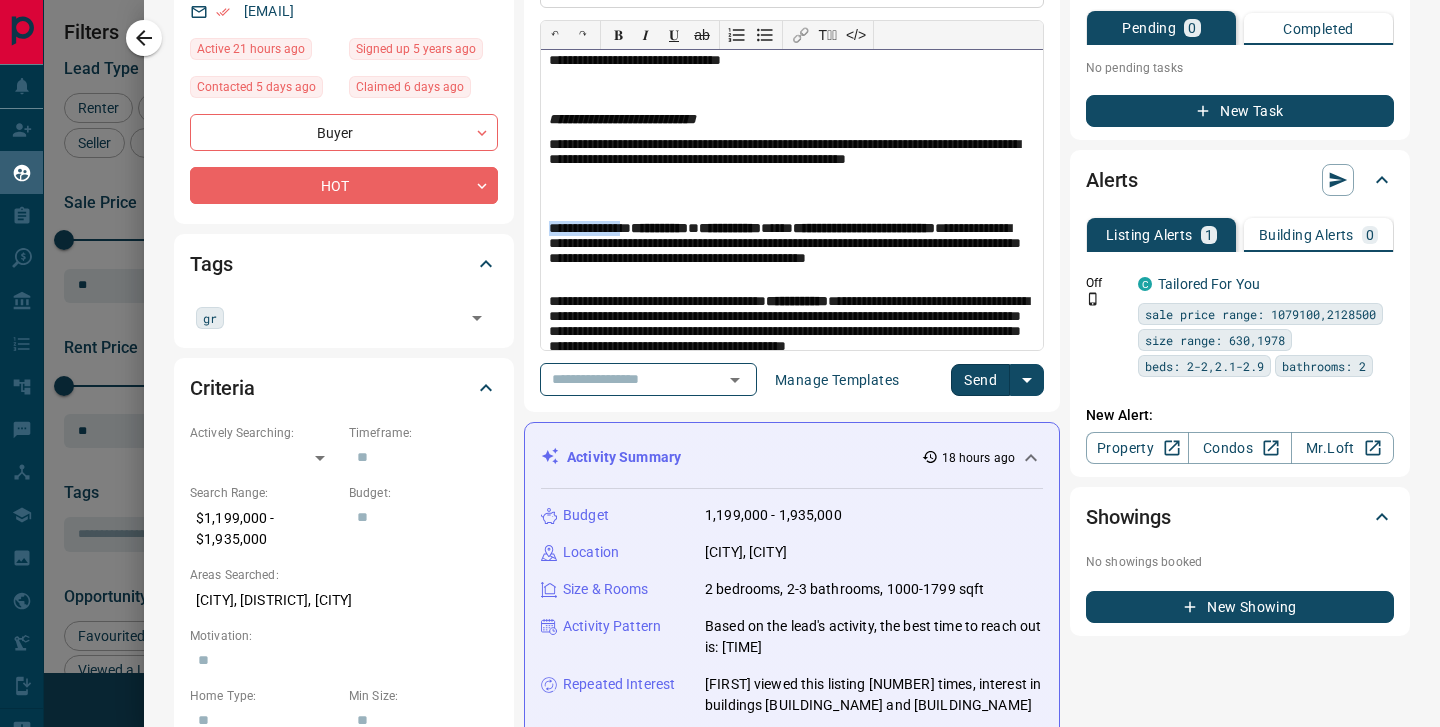 drag, startPoint x: 655, startPoint y: 229, endPoint x: 538, endPoint y: 228, distance: 117.00427 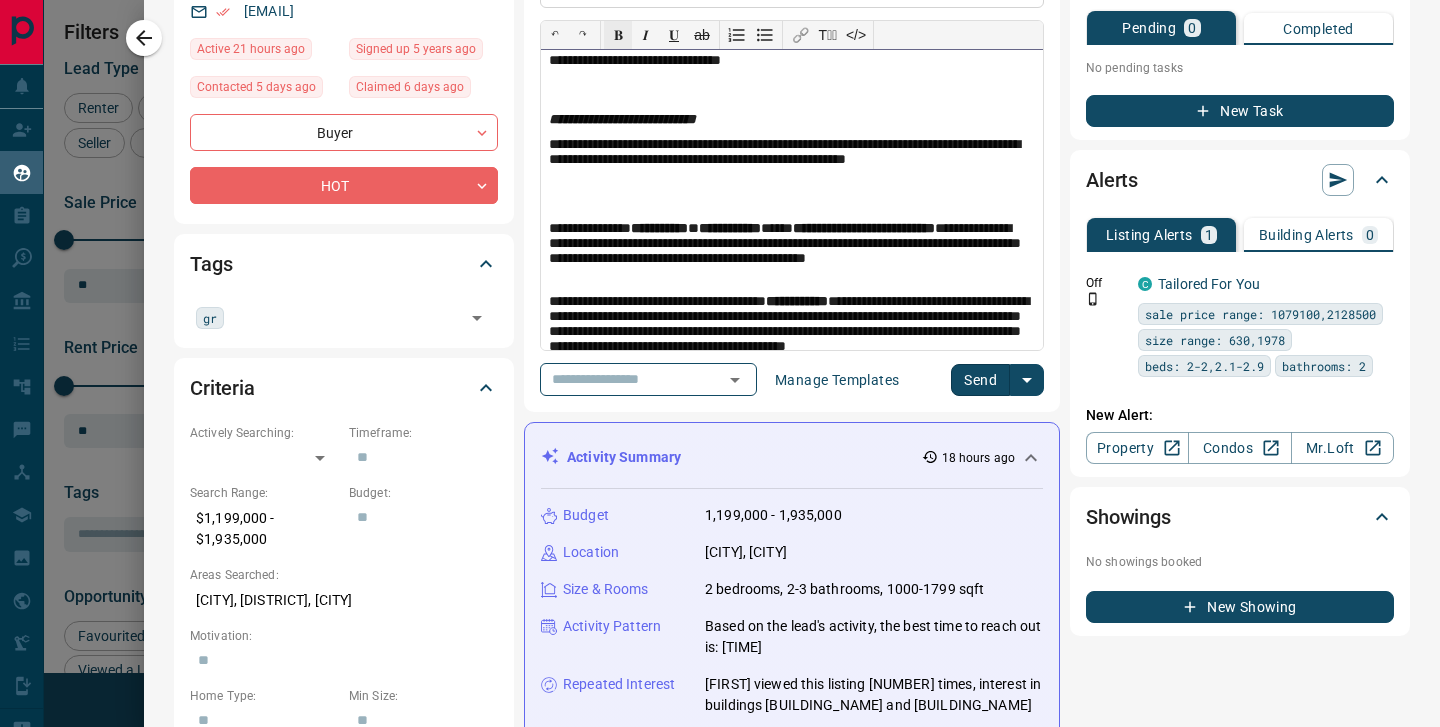 click on "𝐁" at bounding box center [618, 35] 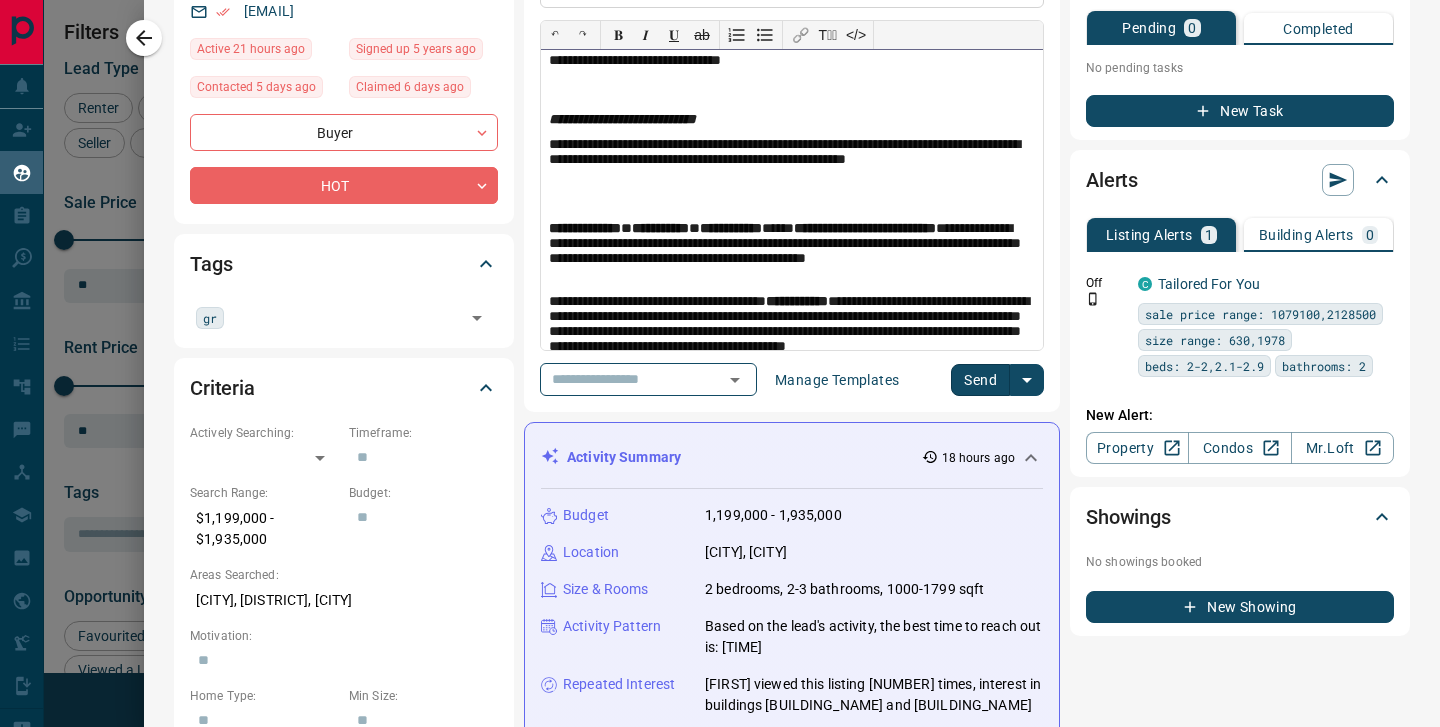 click on "**********" at bounding box center (792, 200) 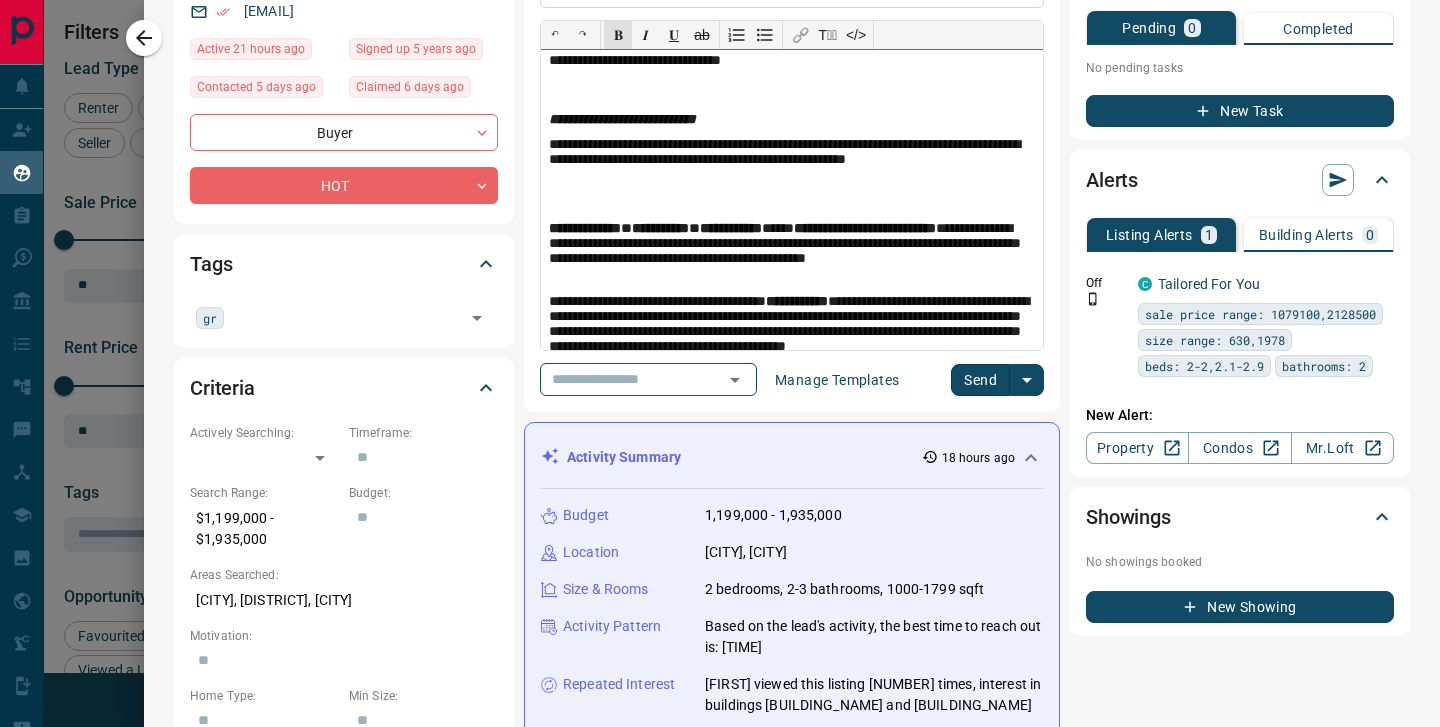 click on "**********" at bounding box center [792, 253] 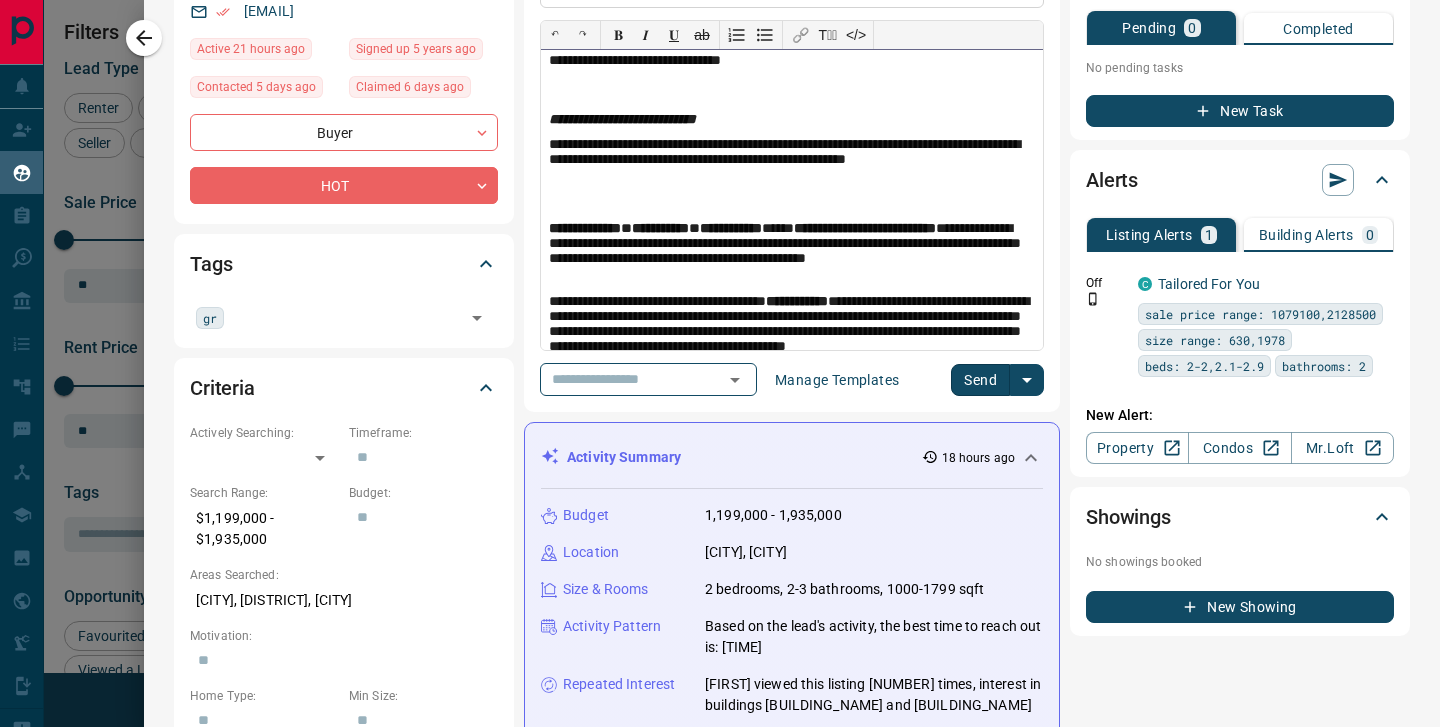 scroll, scrollTop: 982, scrollLeft: 0, axis: vertical 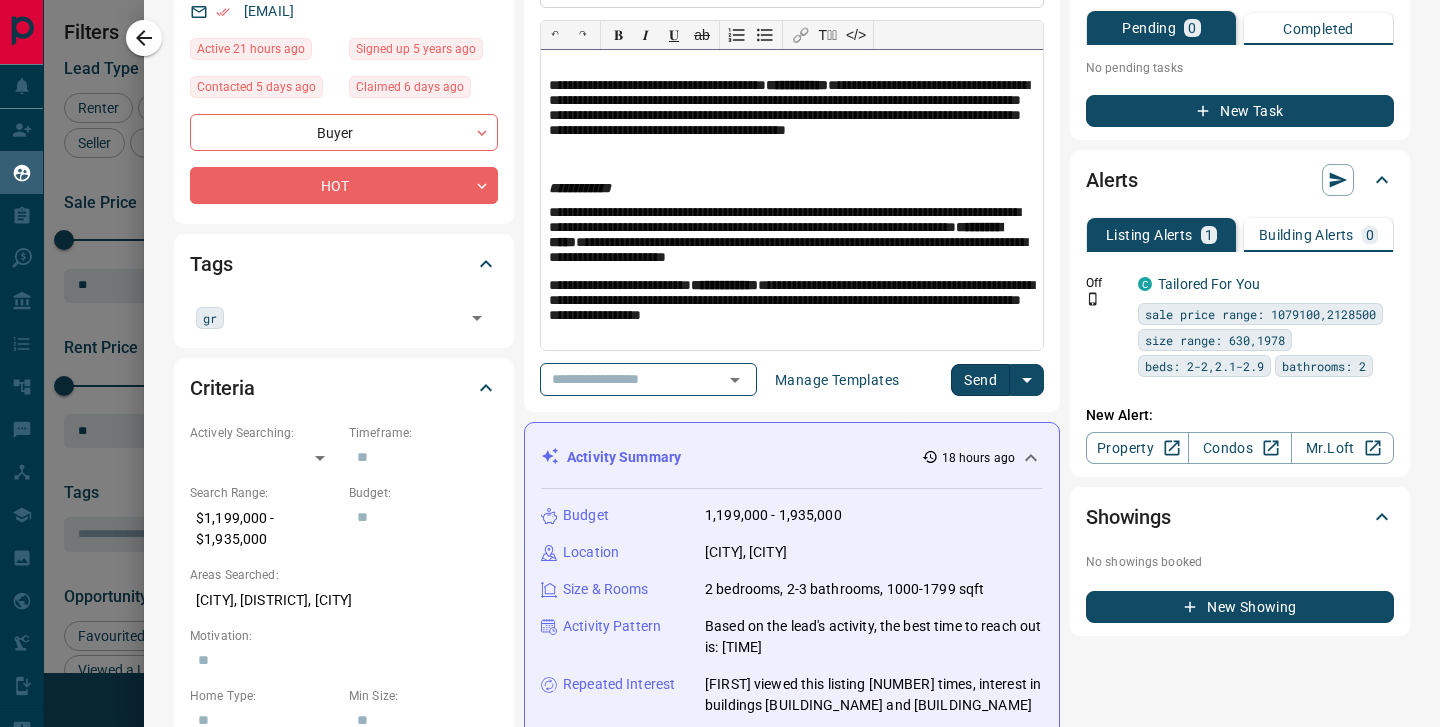 click on "**********" at bounding box center (792, 237) 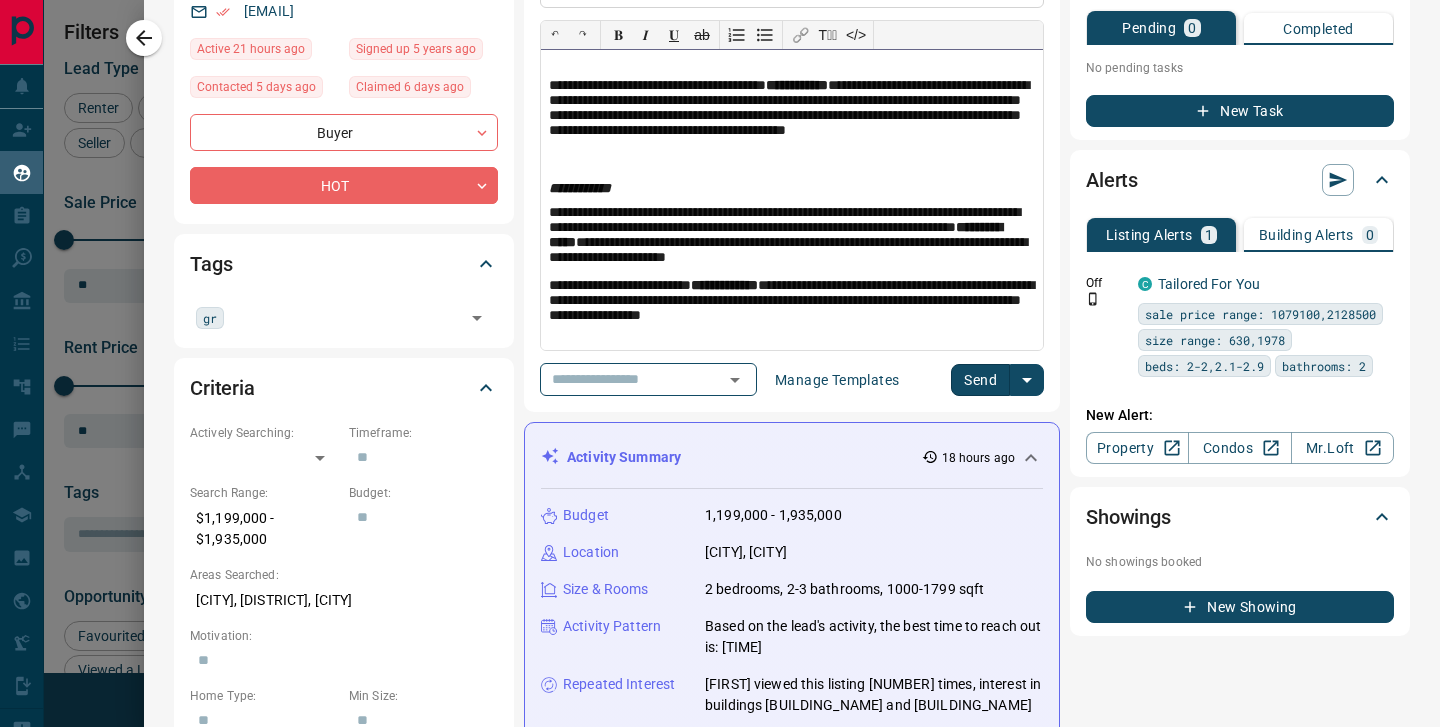 scroll, scrollTop: 582, scrollLeft: 0, axis: vertical 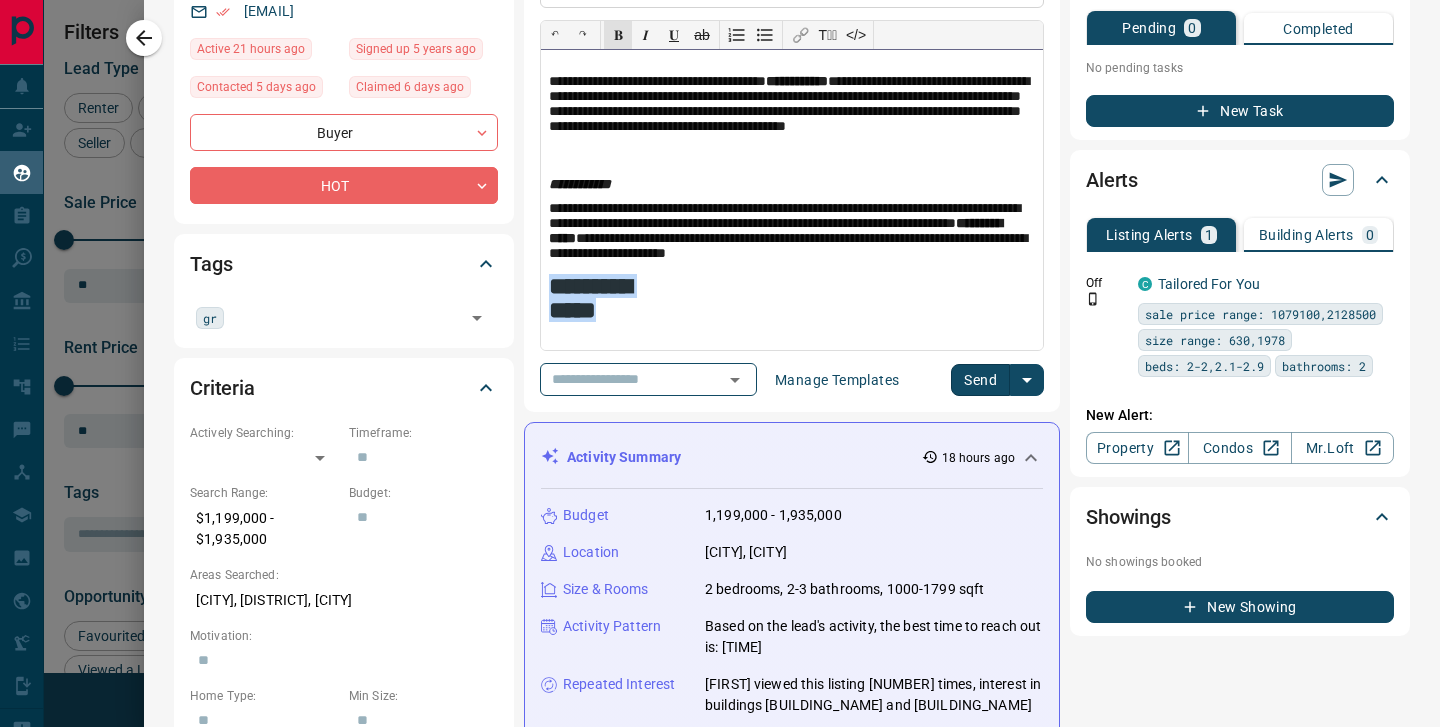 drag, startPoint x: 625, startPoint y: 339, endPoint x: 548, endPoint y: 280, distance: 97.00516 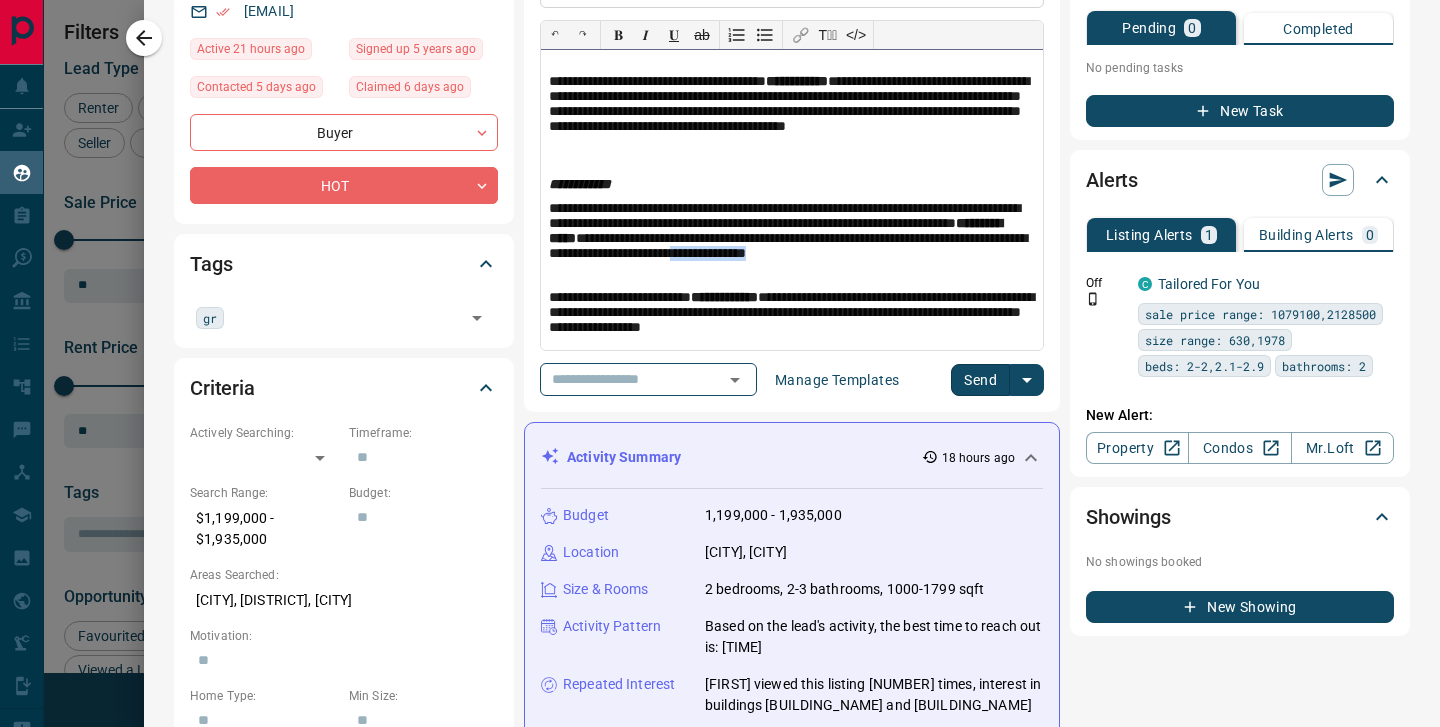 drag, startPoint x: 978, startPoint y: 257, endPoint x: 996, endPoint y: 269, distance: 21.633308 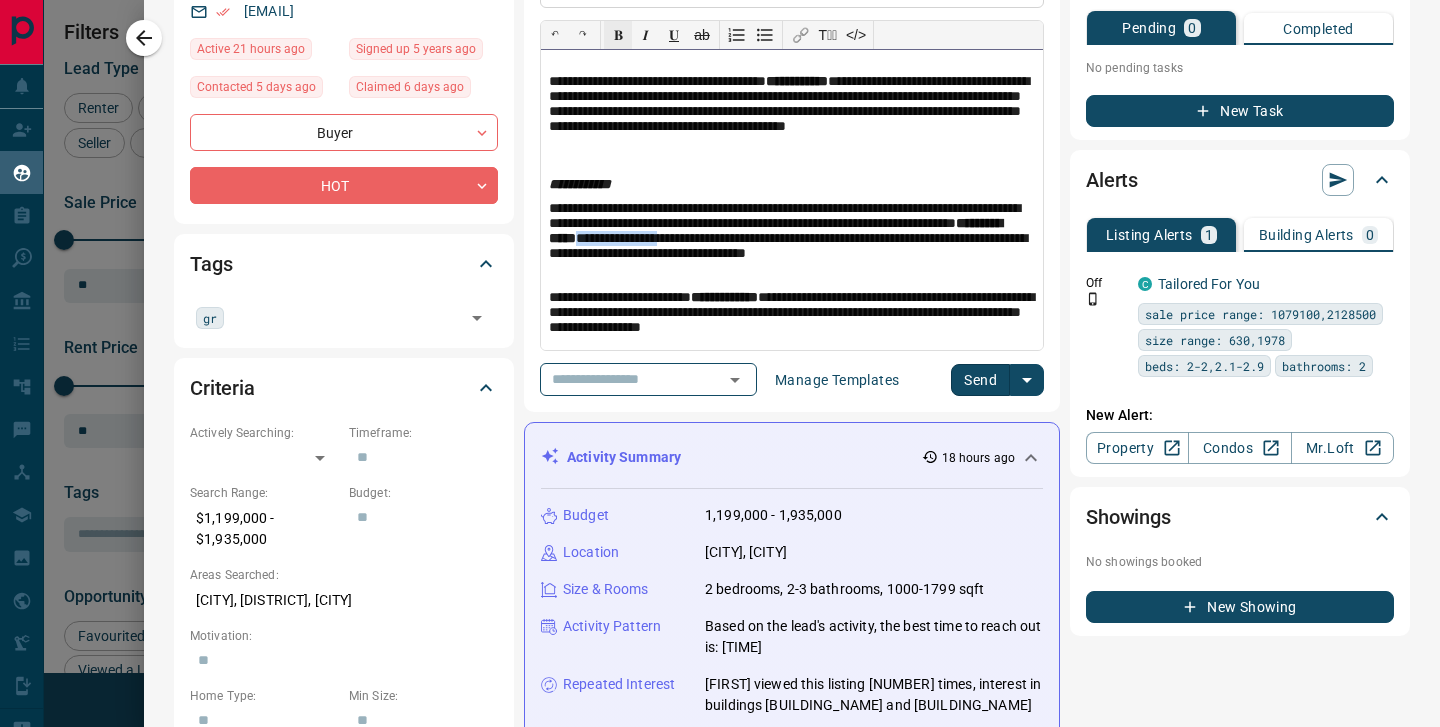 click on "𝐁" at bounding box center (618, 35) 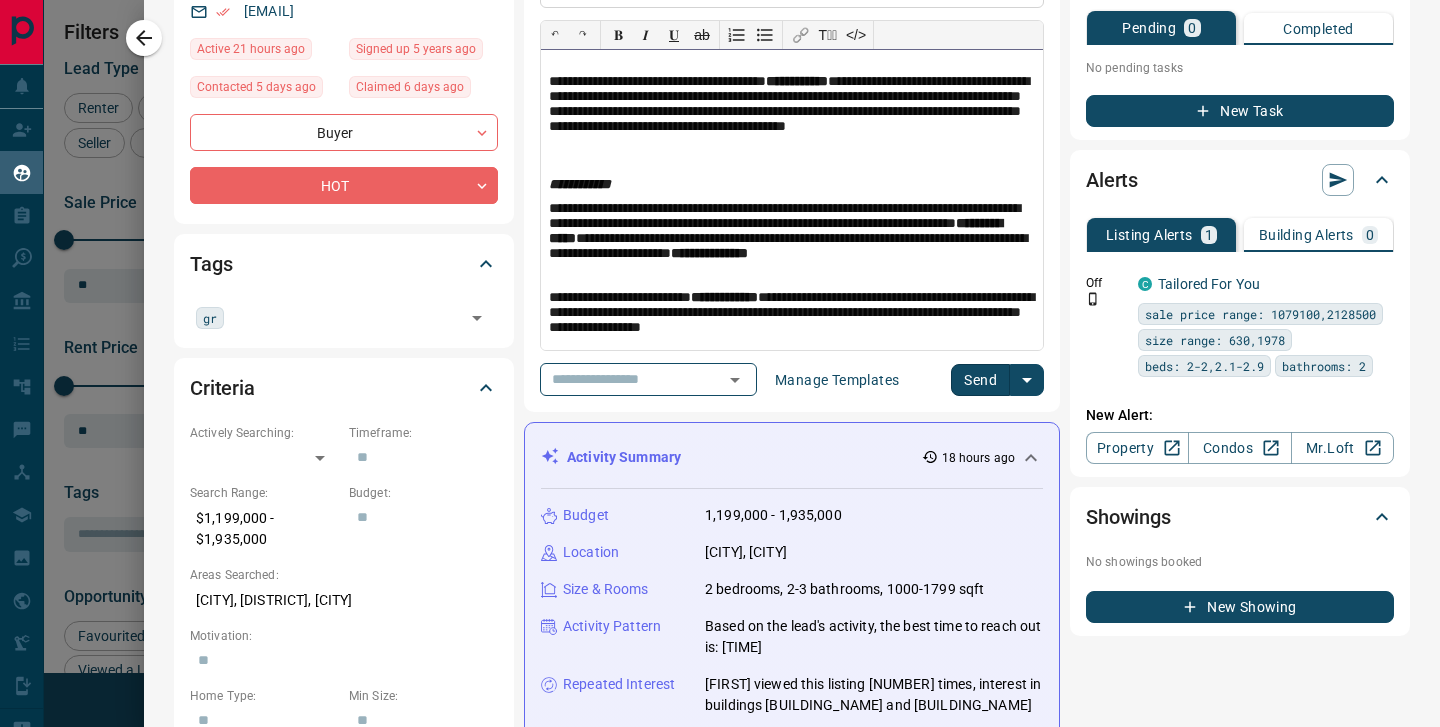 click on "**********" at bounding box center (792, 241) 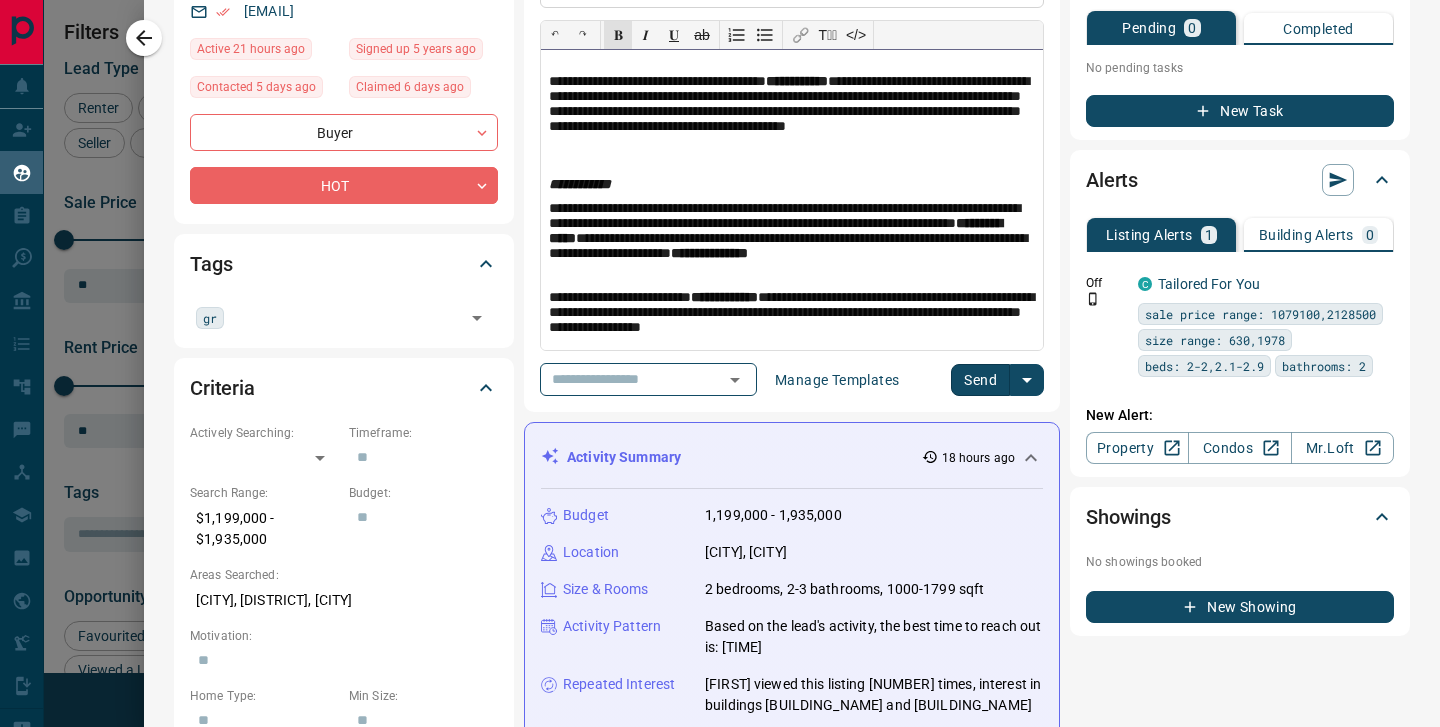 click on "**********" at bounding box center [792, 241] 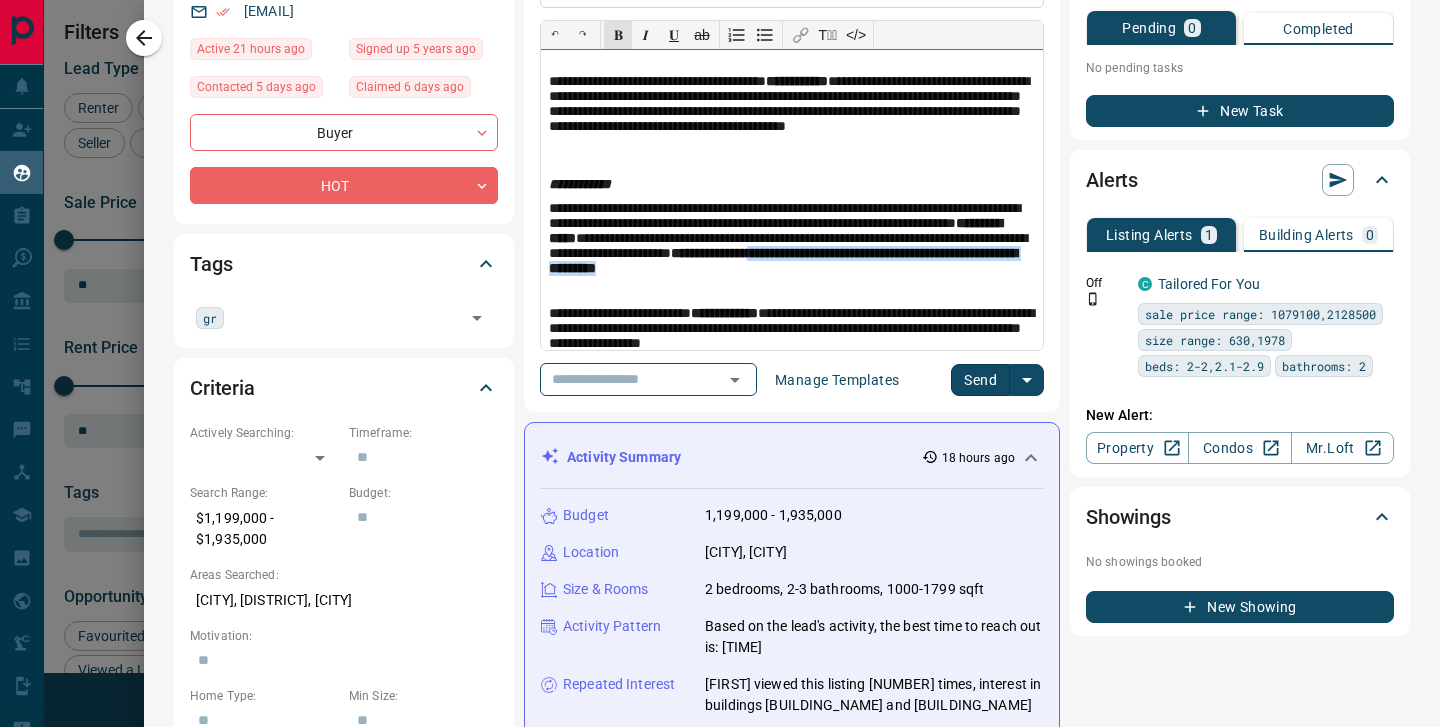 drag, startPoint x: 639, startPoint y: 277, endPoint x: 646, endPoint y: 285, distance: 10.630146 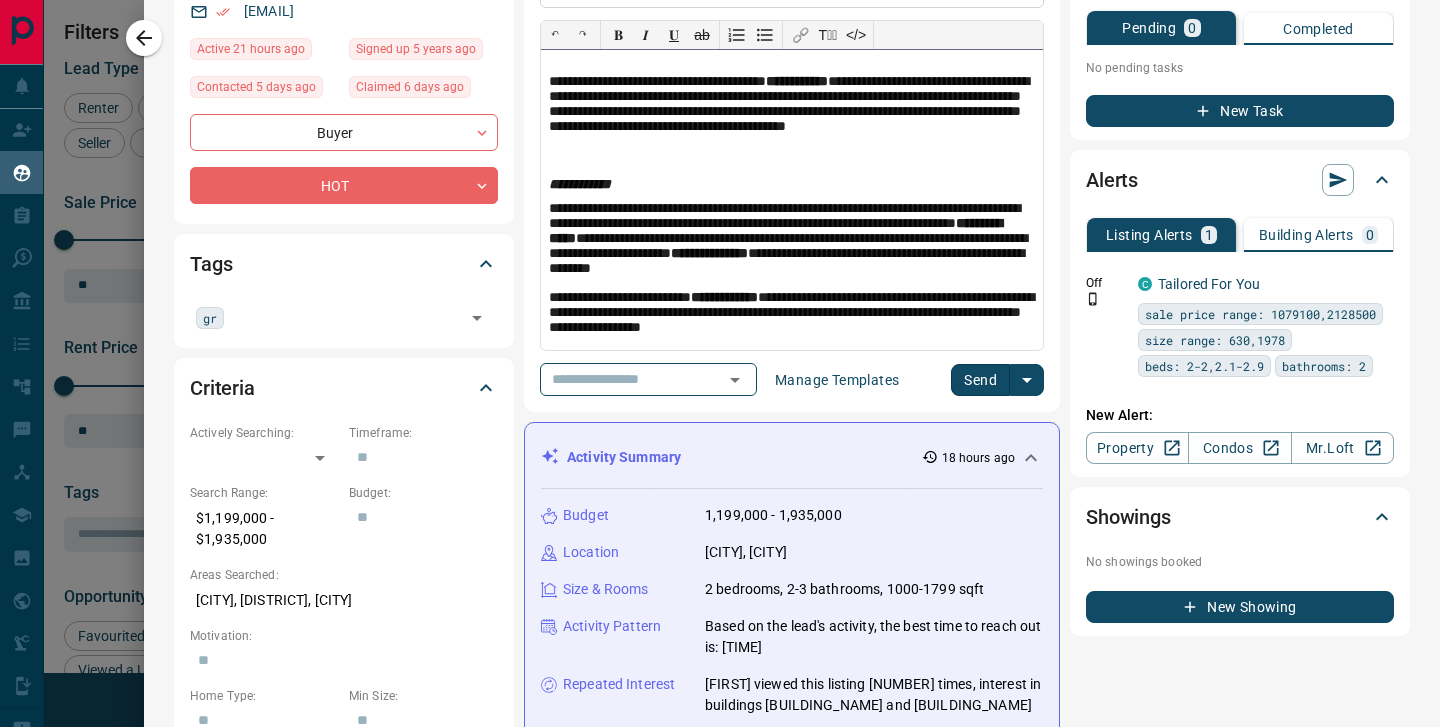 click on "**********" at bounding box center (792, 185) 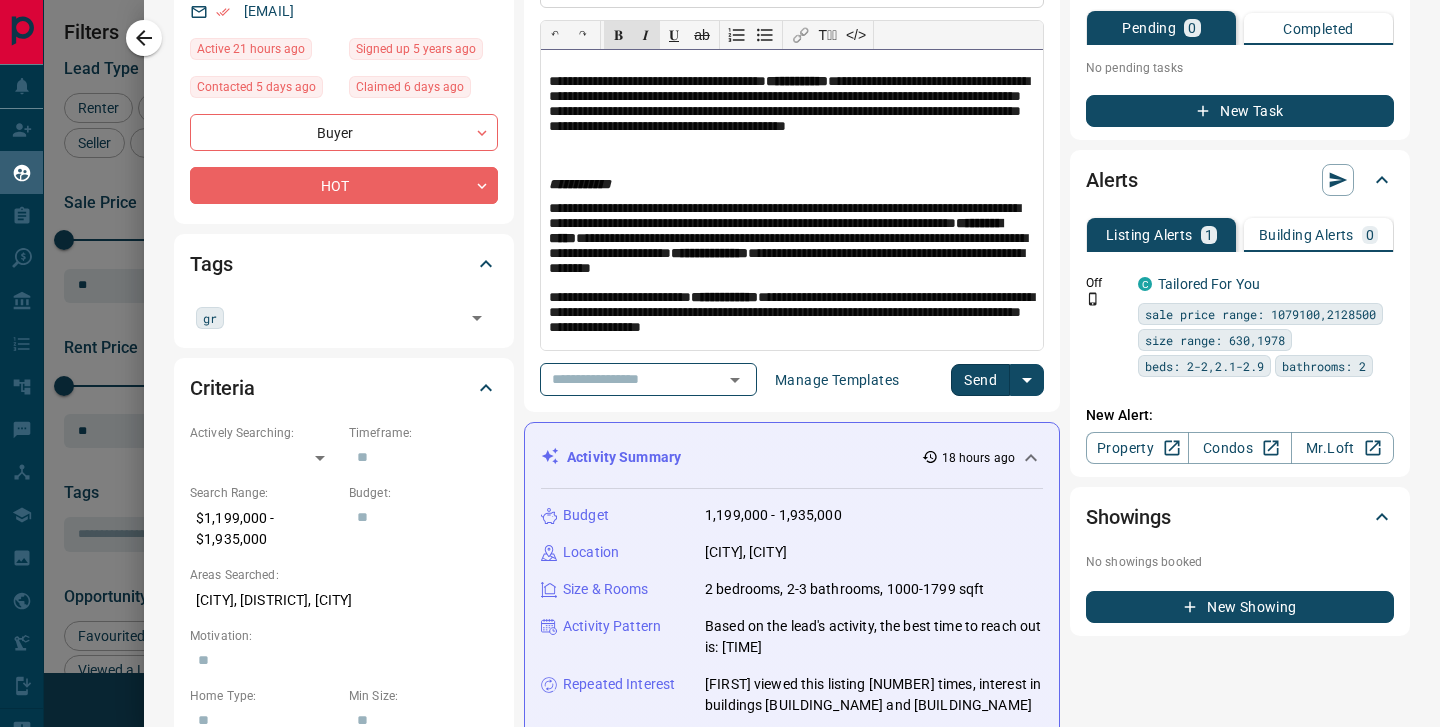 click on "**********" at bounding box center [792, 241] 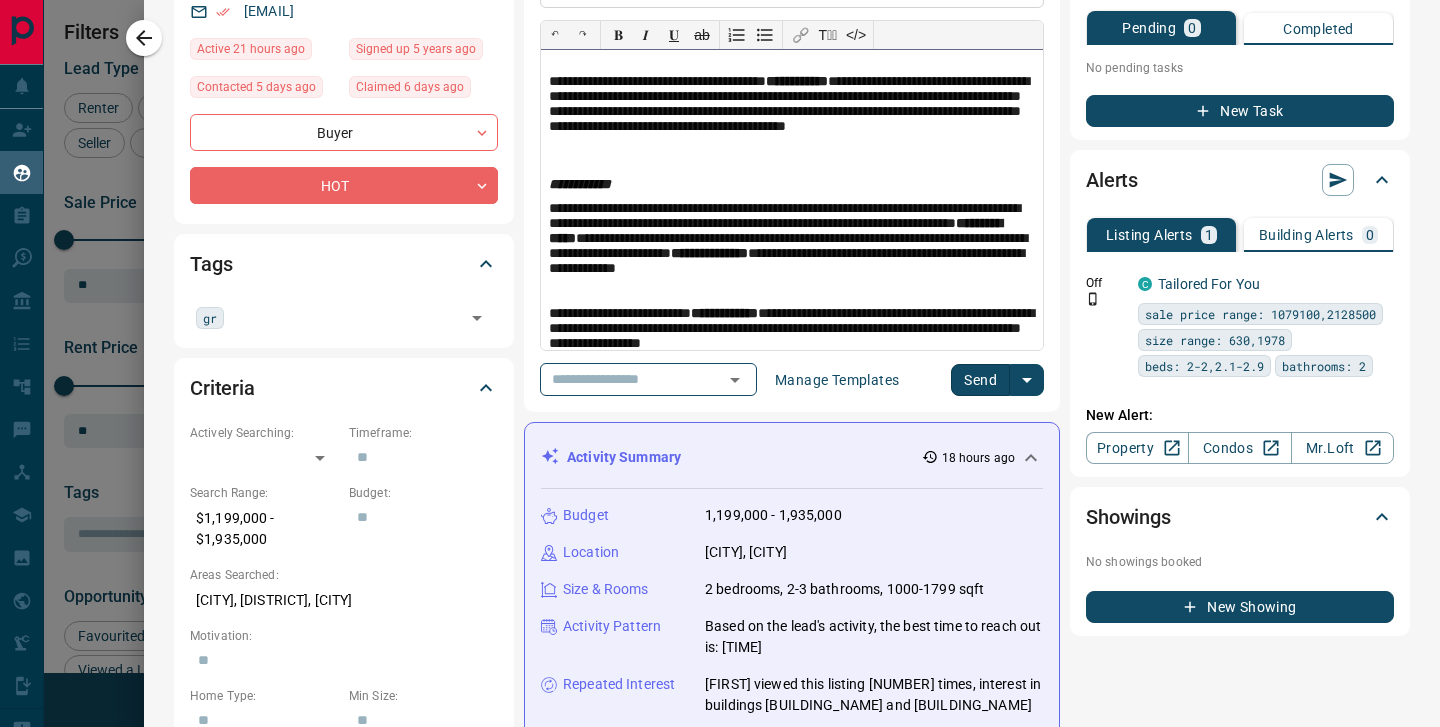 click on "**********" at bounding box center (792, 249) 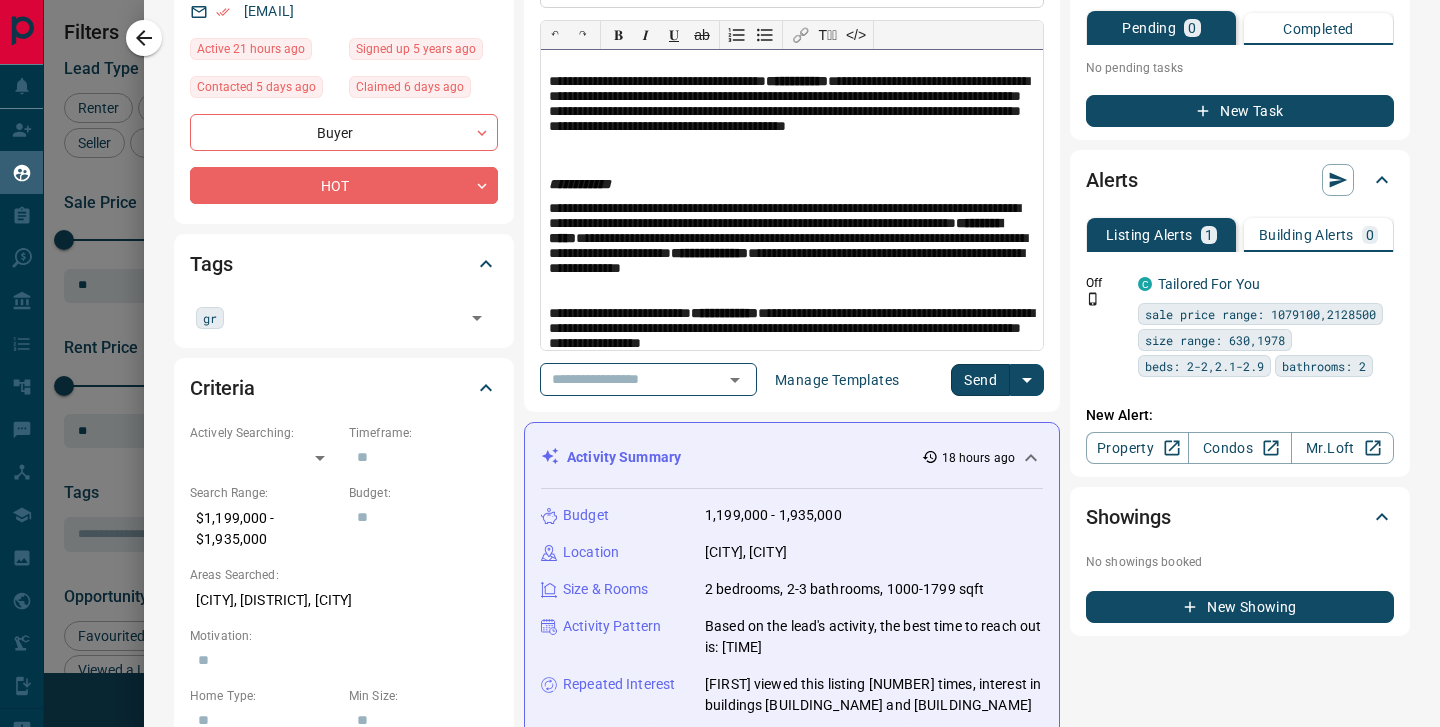 click on "**********" at bounding box center (792, 249) 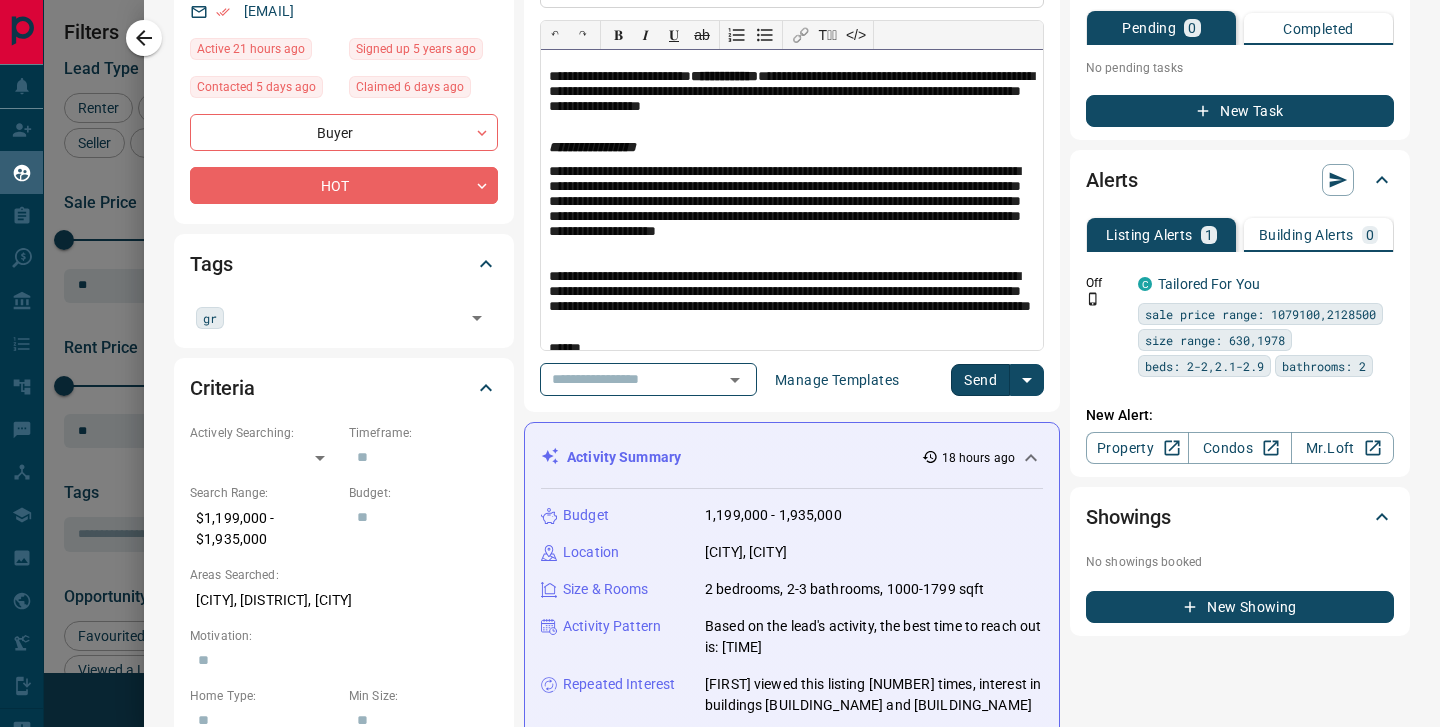 scroll, scrollTop: 816, scrollLeft: 0, axis: vertical 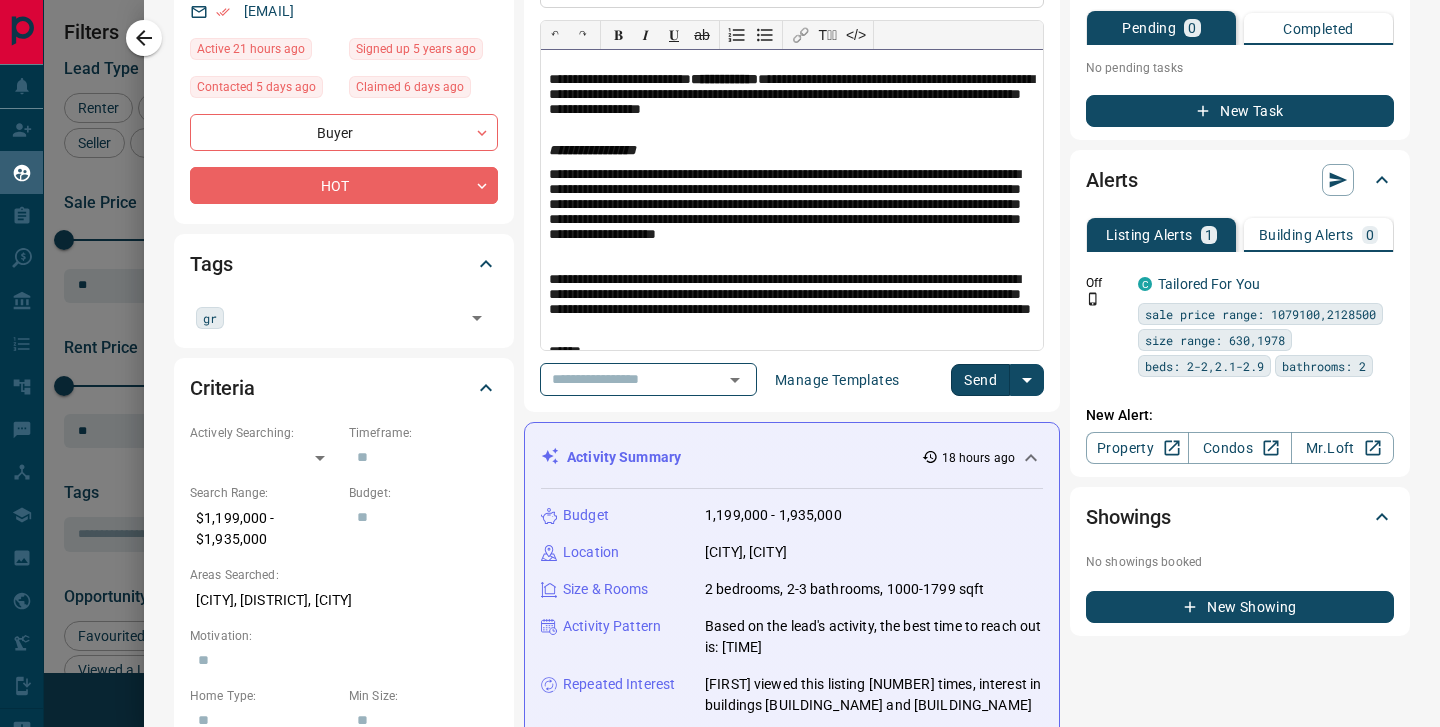 click on "**********" at bounding box center (792, 304) 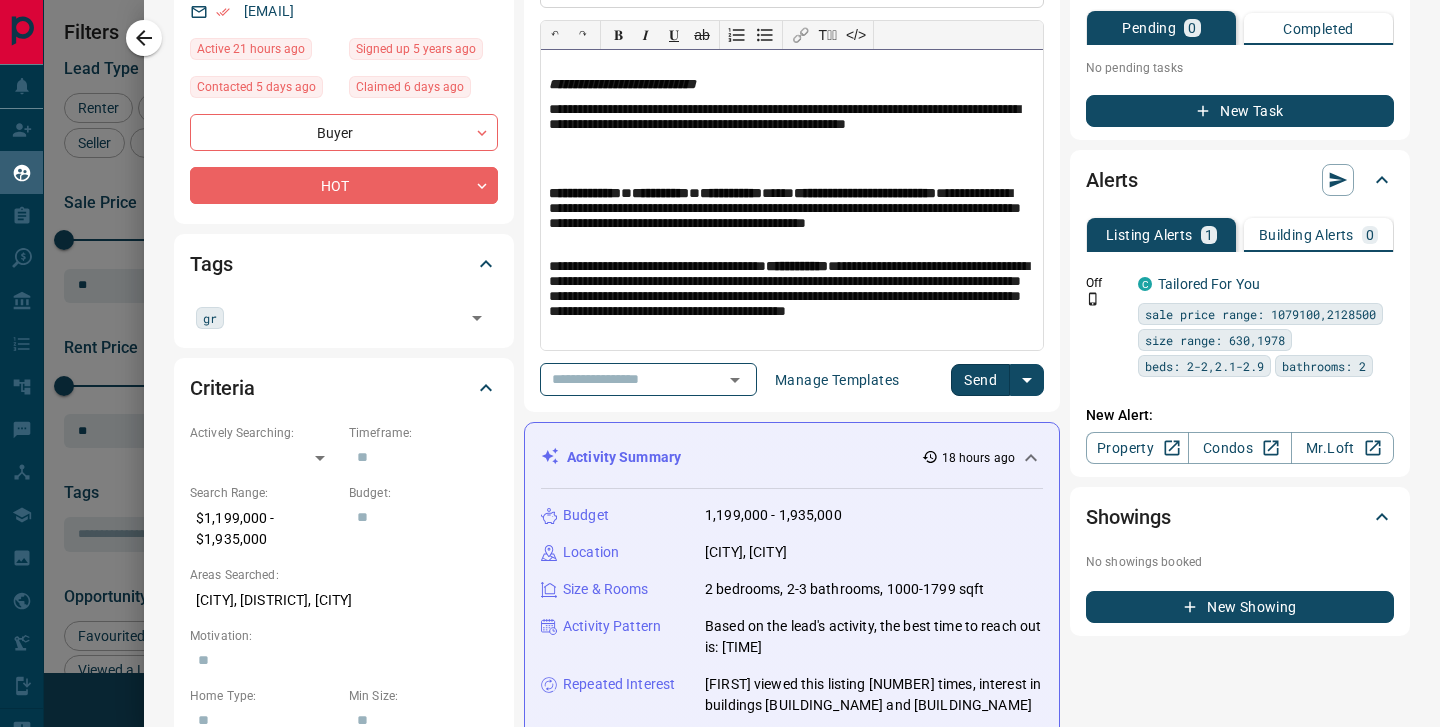 scroll, scrollTop: 398, scrollLeft: 0, axis: vertical 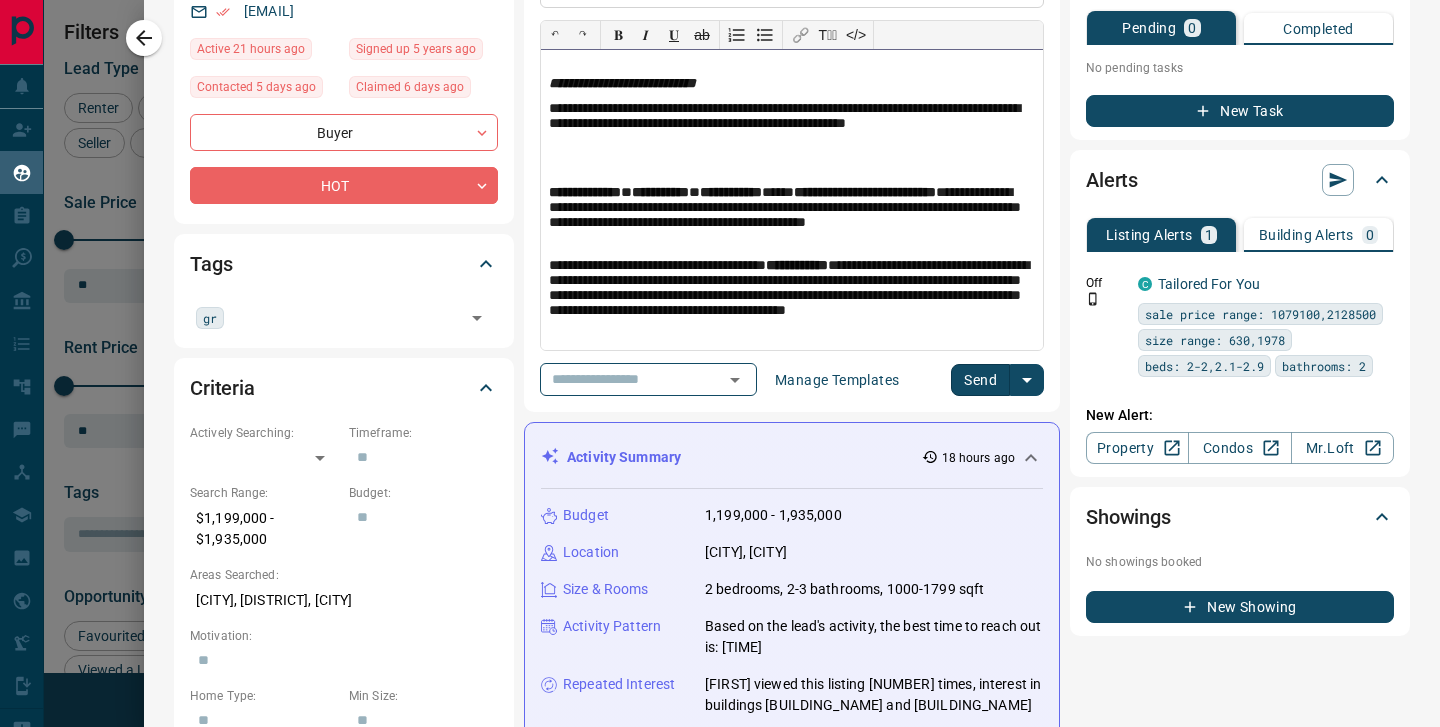 click on "**********" at bounding box center [585, 192] 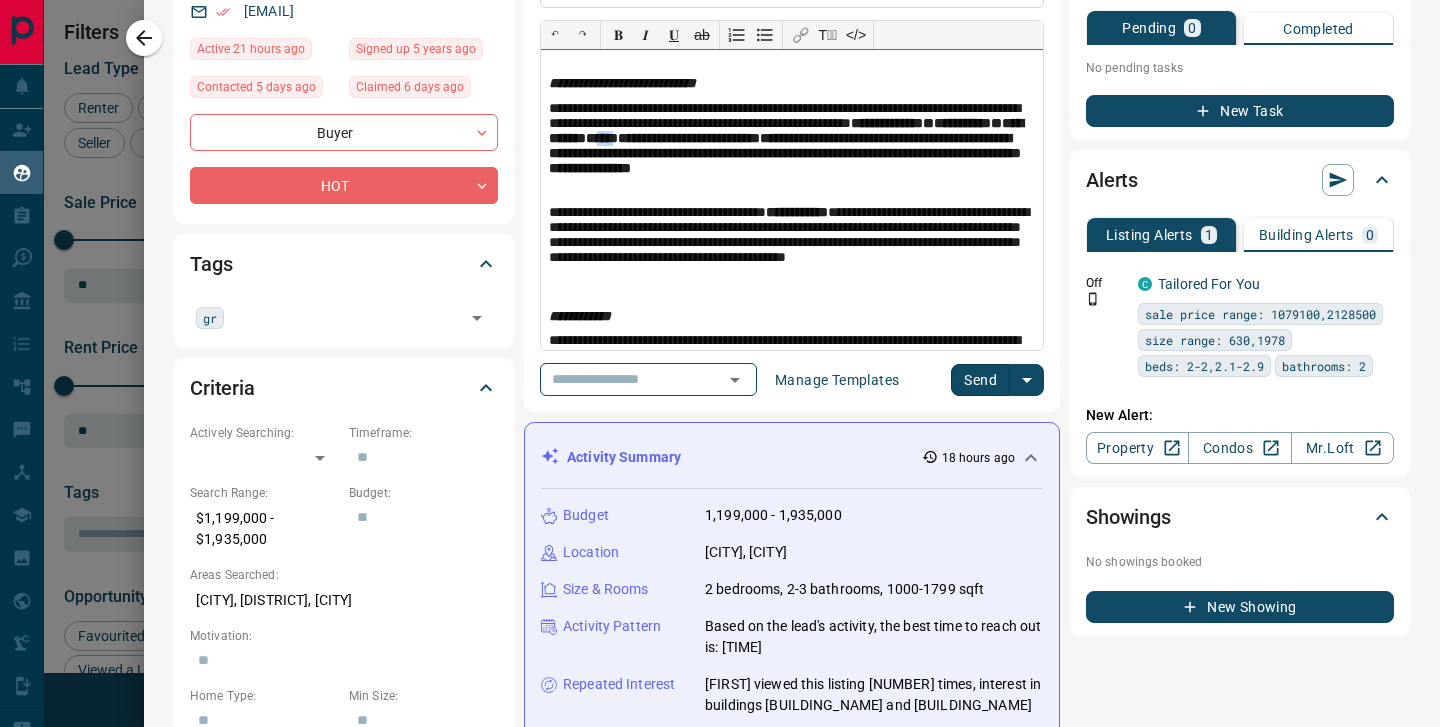 drag, startPoint x: 881, startPoint y: 142, endPoint x: 907, endPoint y: 144, distance: 26.076809 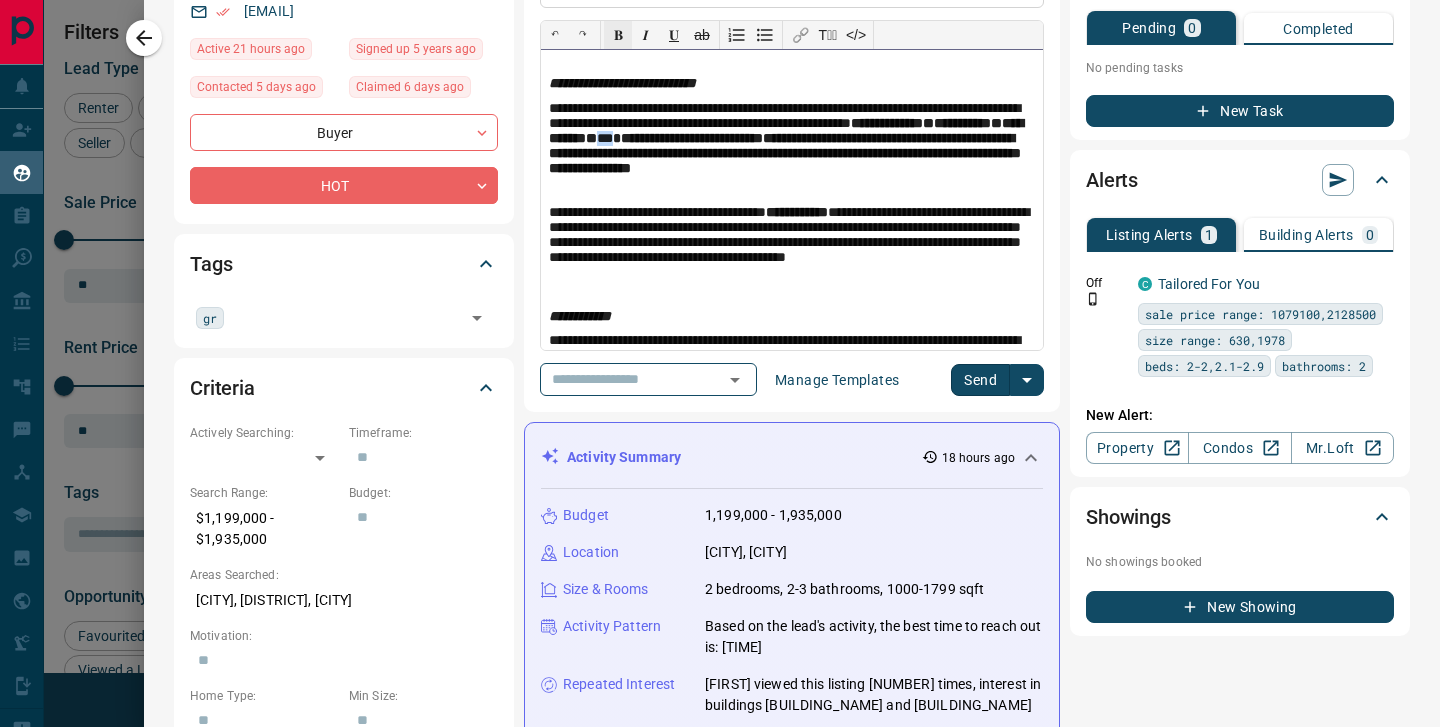 click on "𝐁" at bounding box center [618, 35] 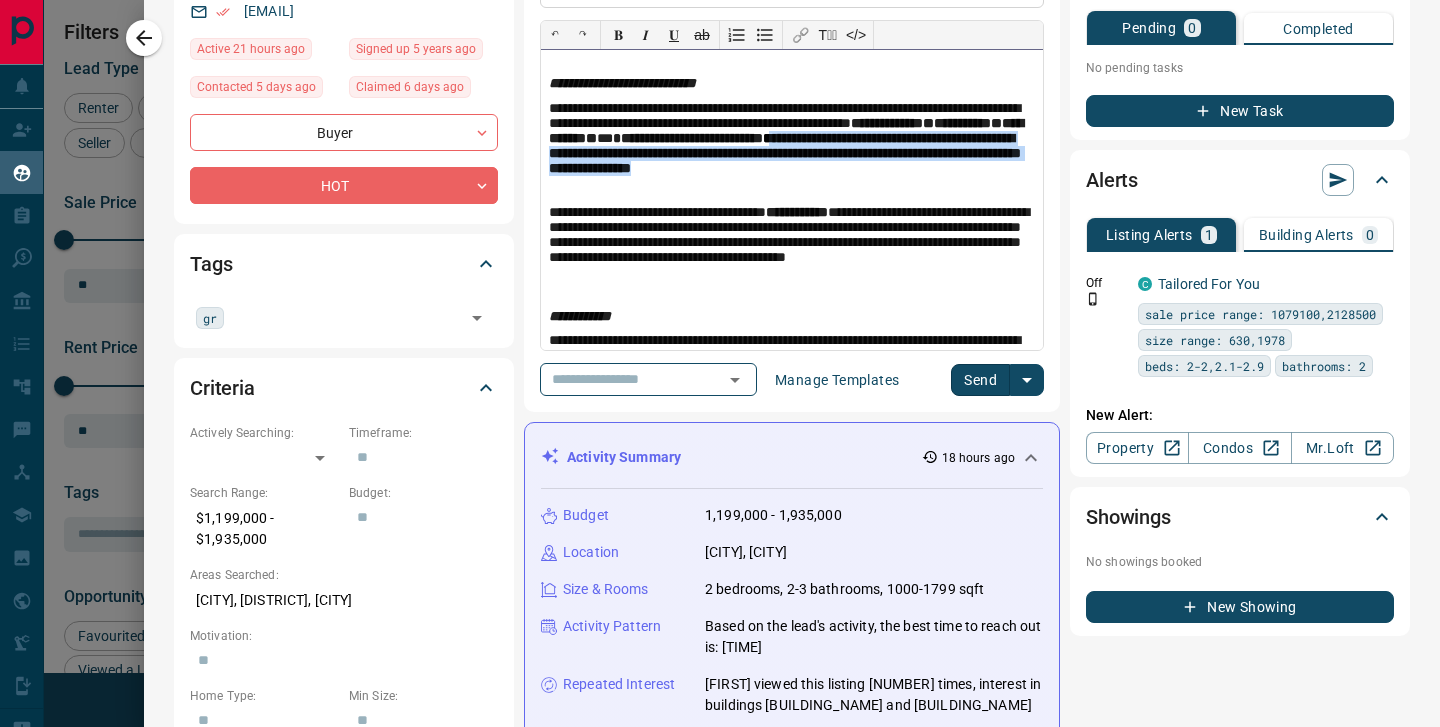 drag, startPoint x: 631, startPoint y: 154, endPoint x: 788, endPoint y: 194, distance: 162.01543 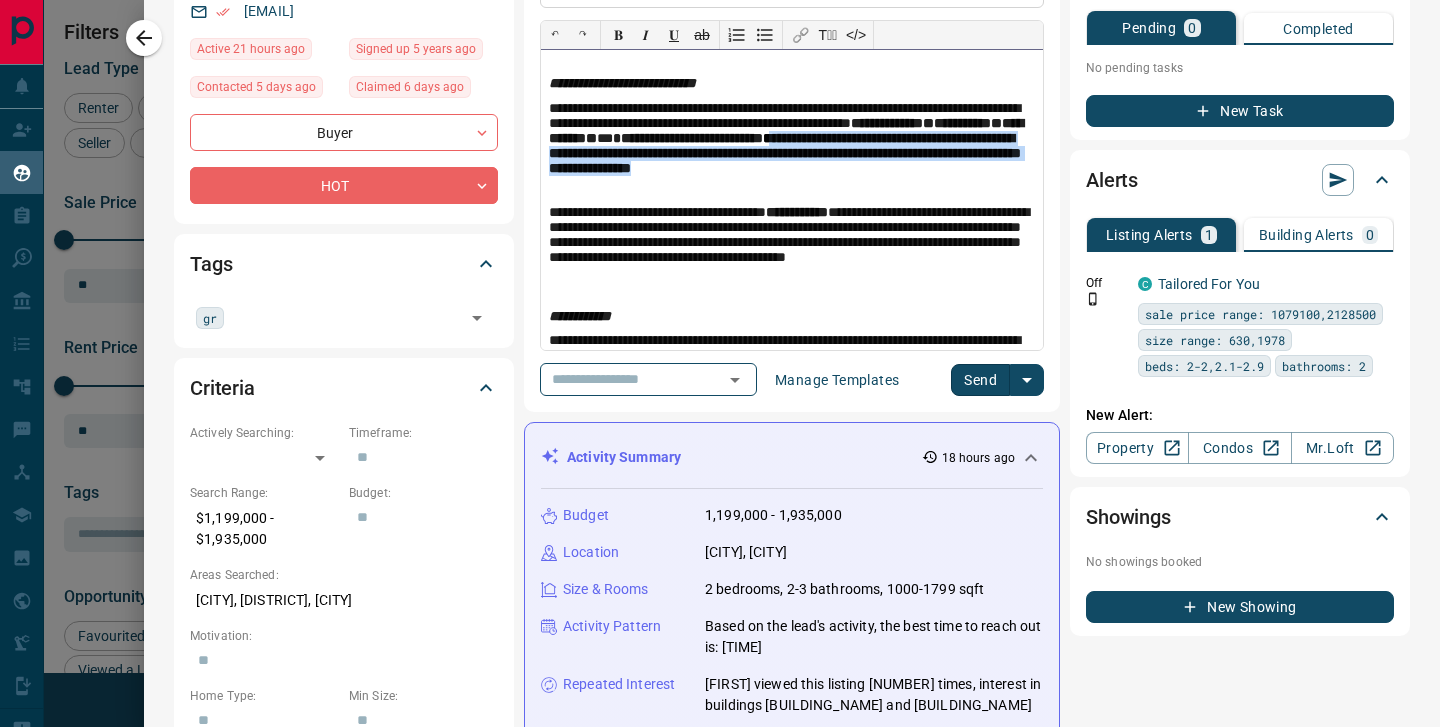 click on "**********" at bounding box center [792, 149] 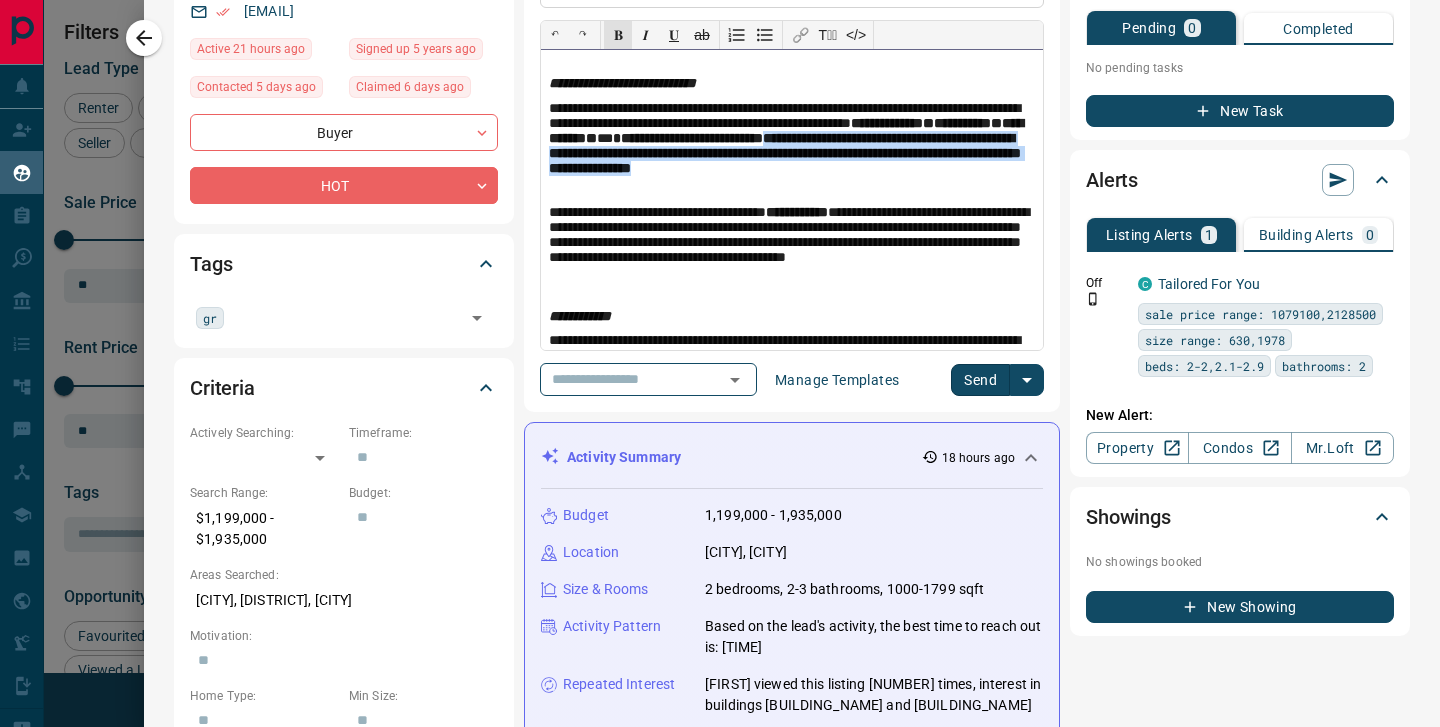 click on "𝐁" at bounding box center (618, 35) 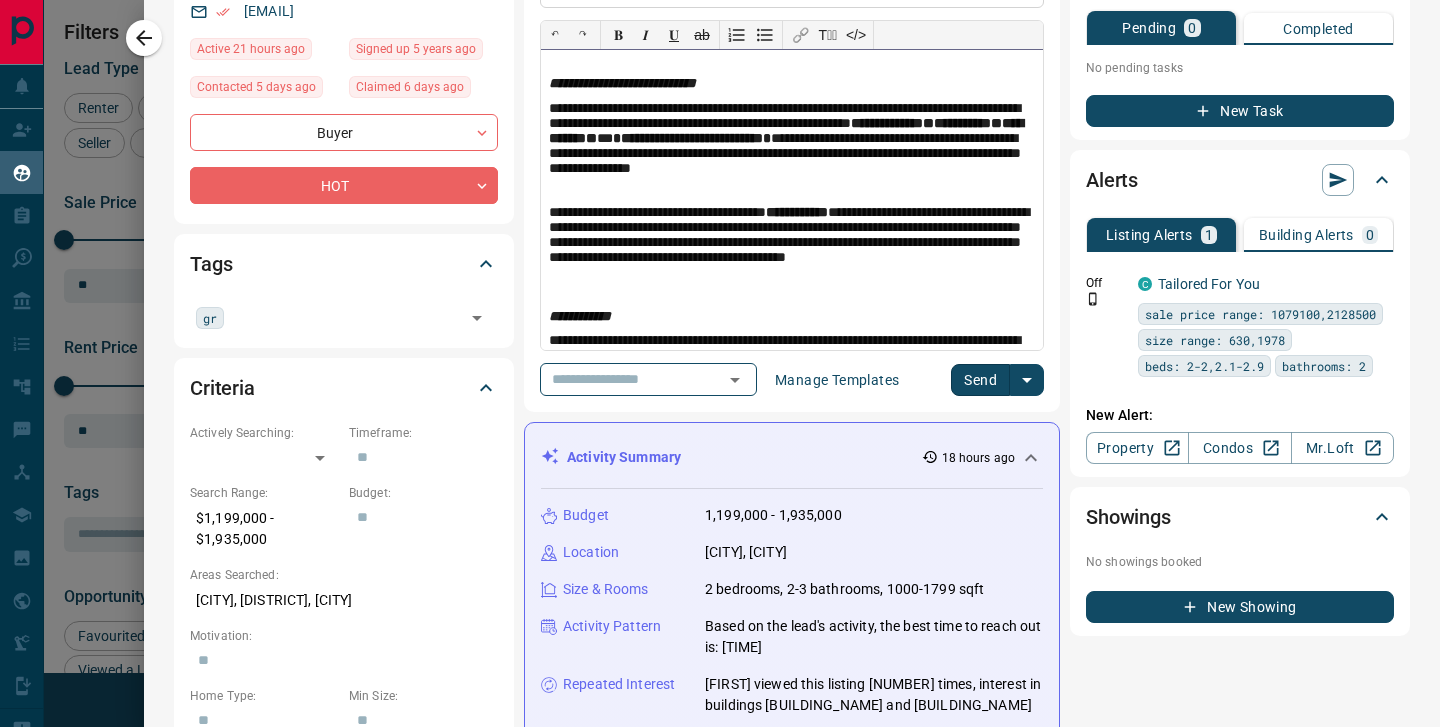 click on "**********" at bounding box center [792, 245] 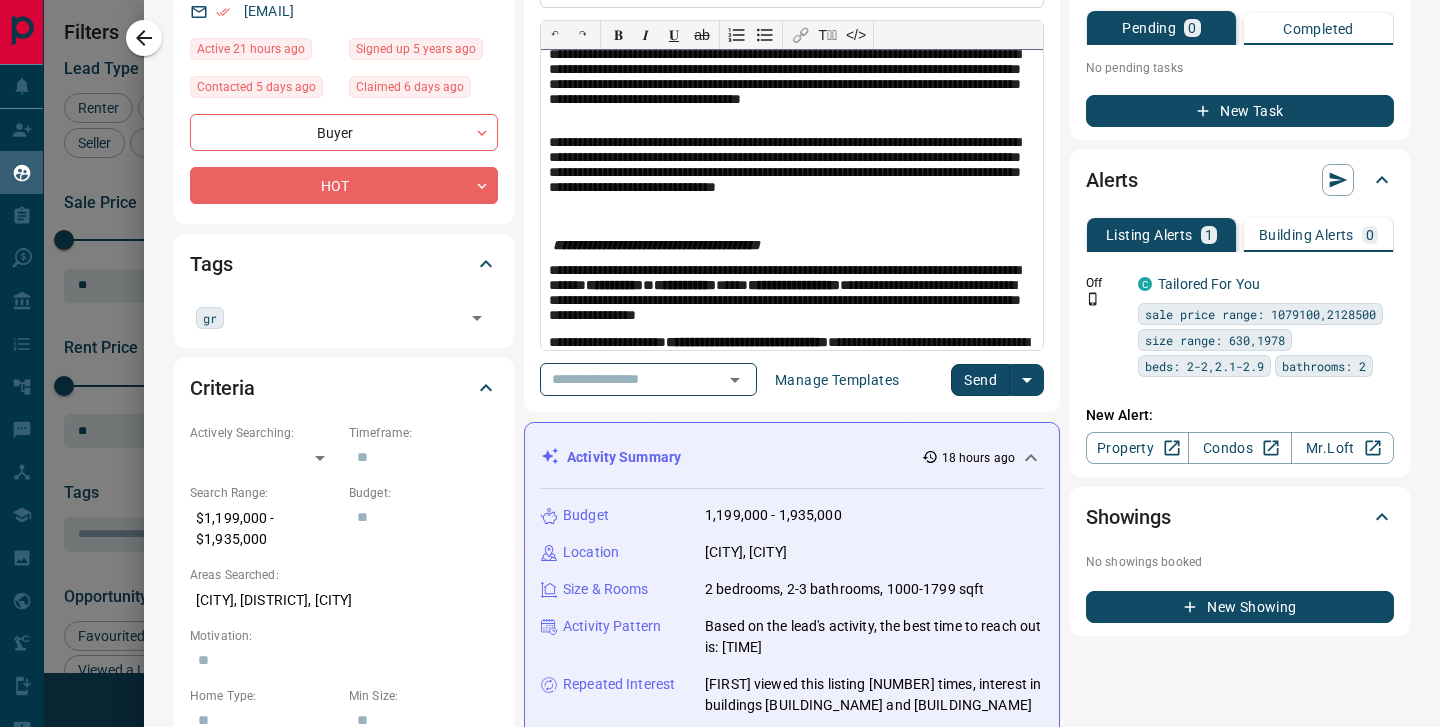 scroll, scrollTop: 0, scrollLeft: 0, axis: both 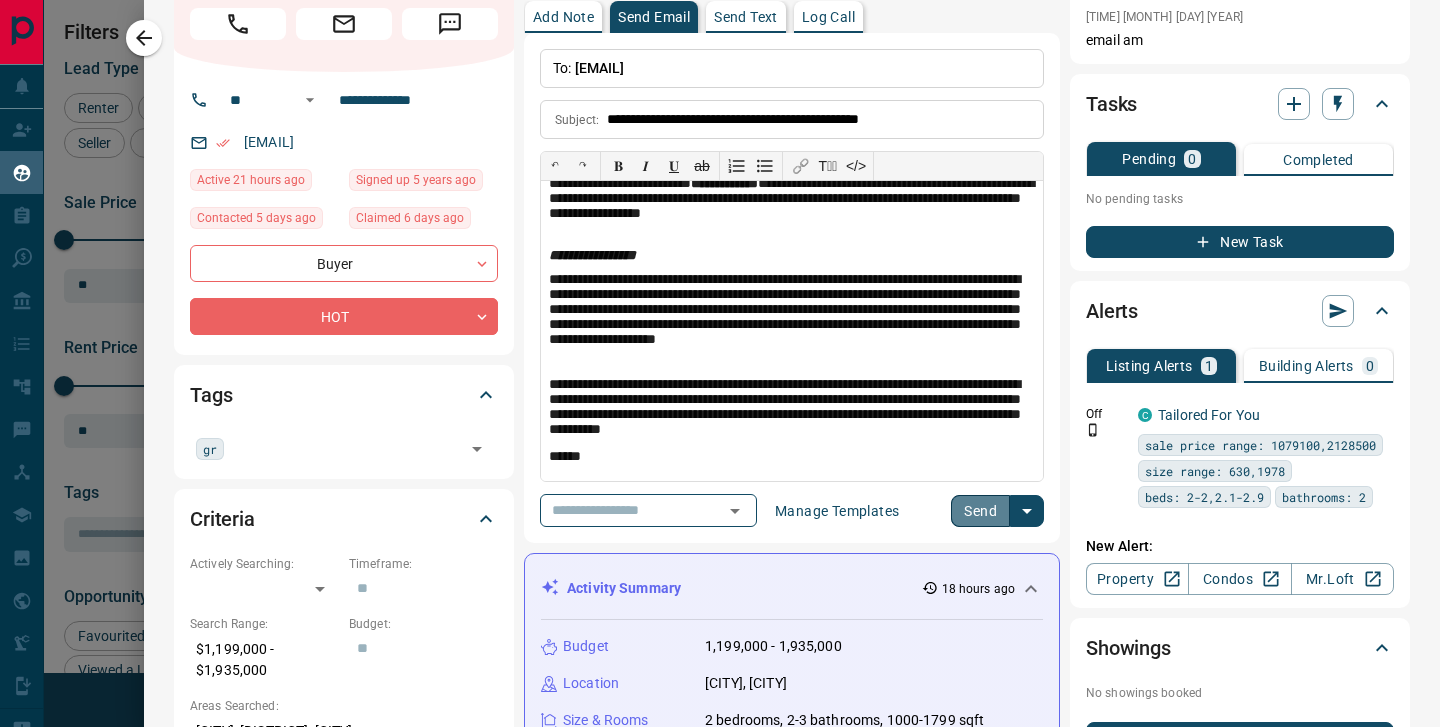 click on "Send" at bounding box center [980, 511] 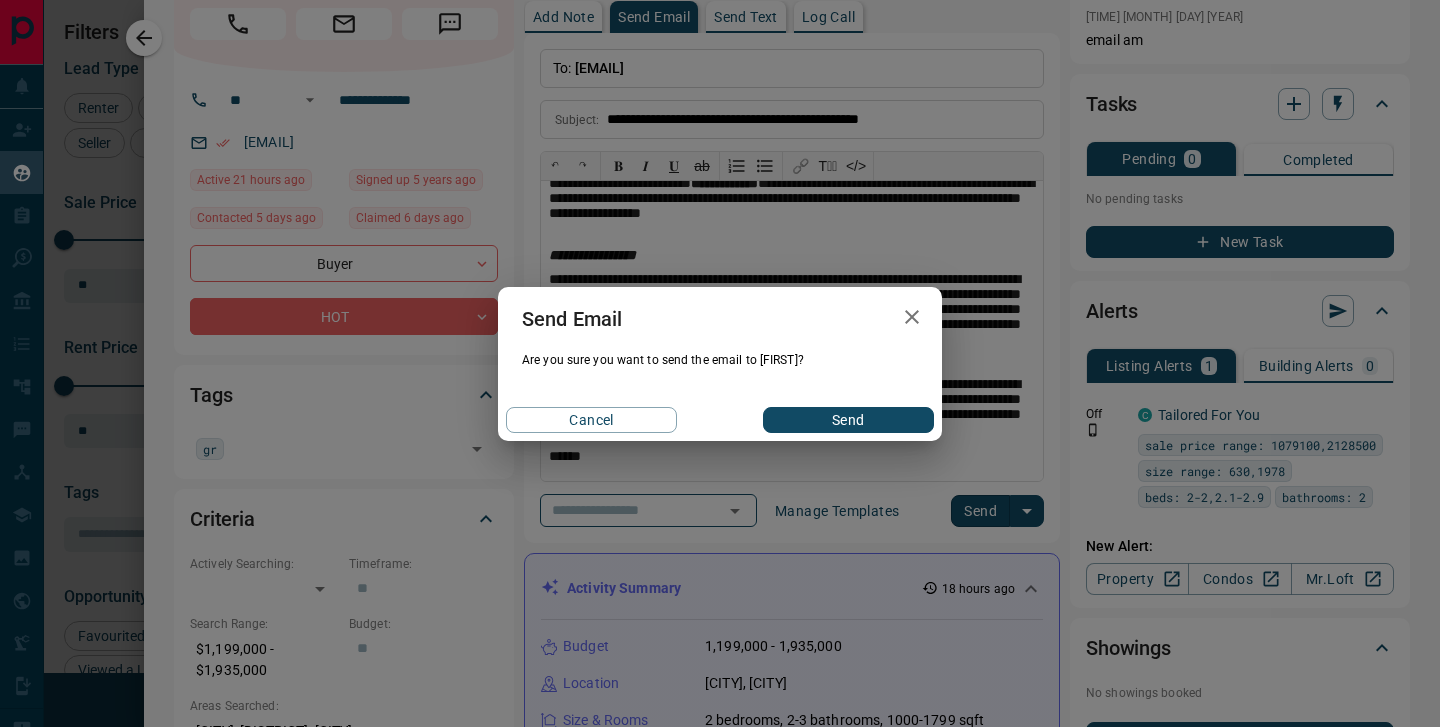 click on "Send" at bounding box center (848, 420) 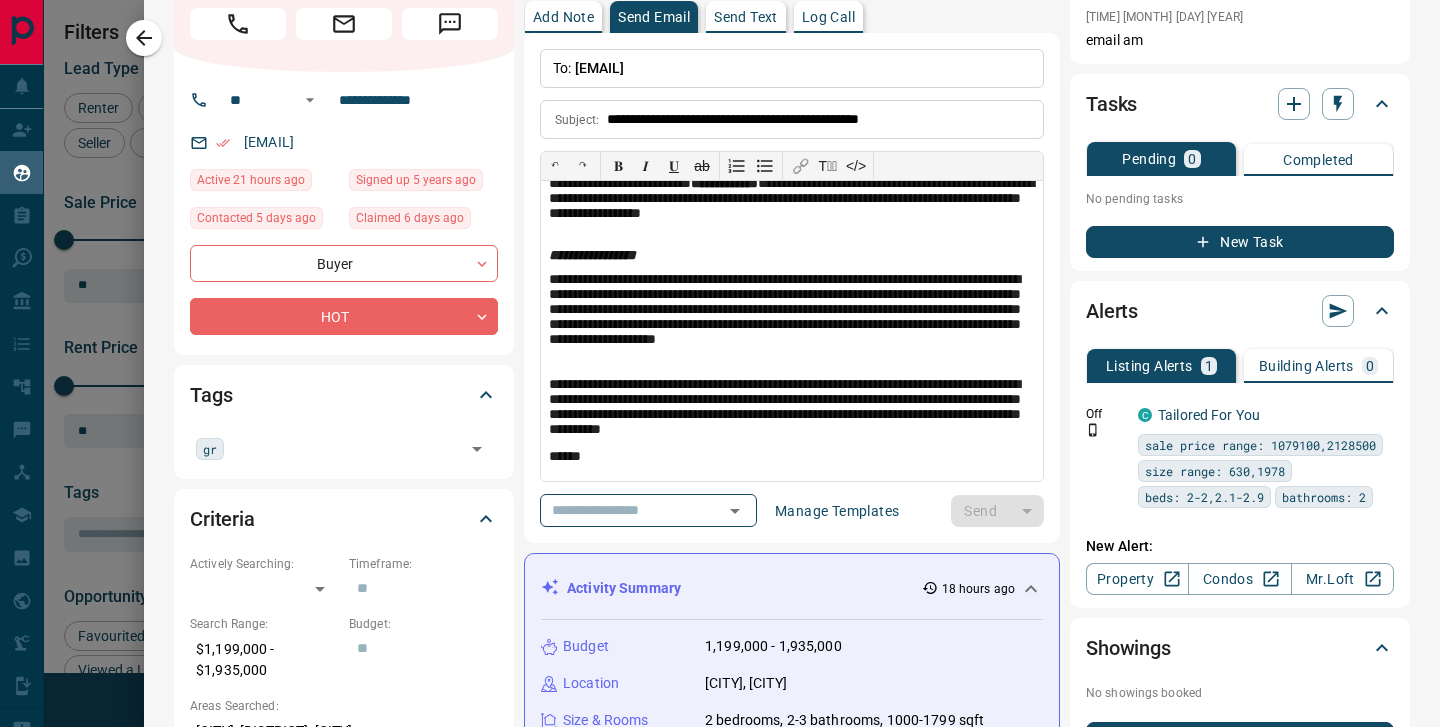 type 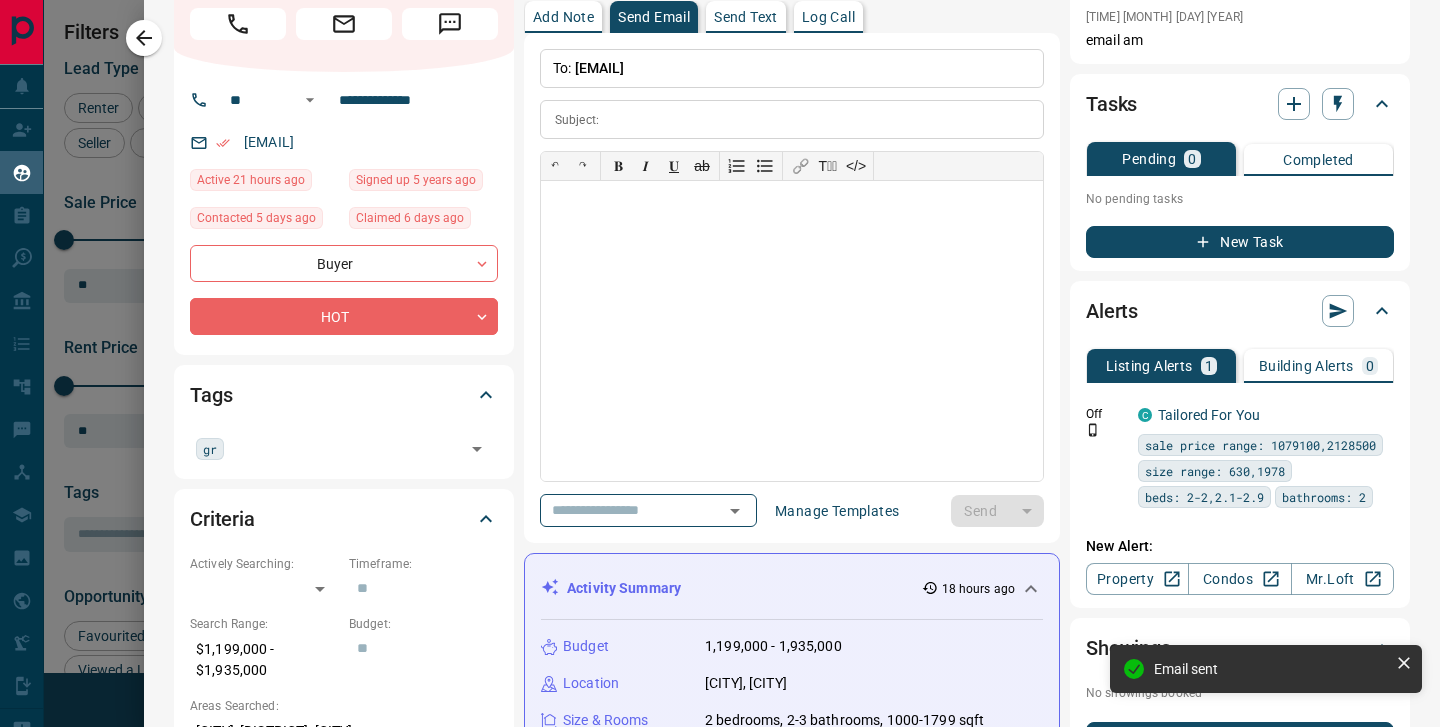 scroll, scrollTop: 0, scrollLeft: 0, axis: both 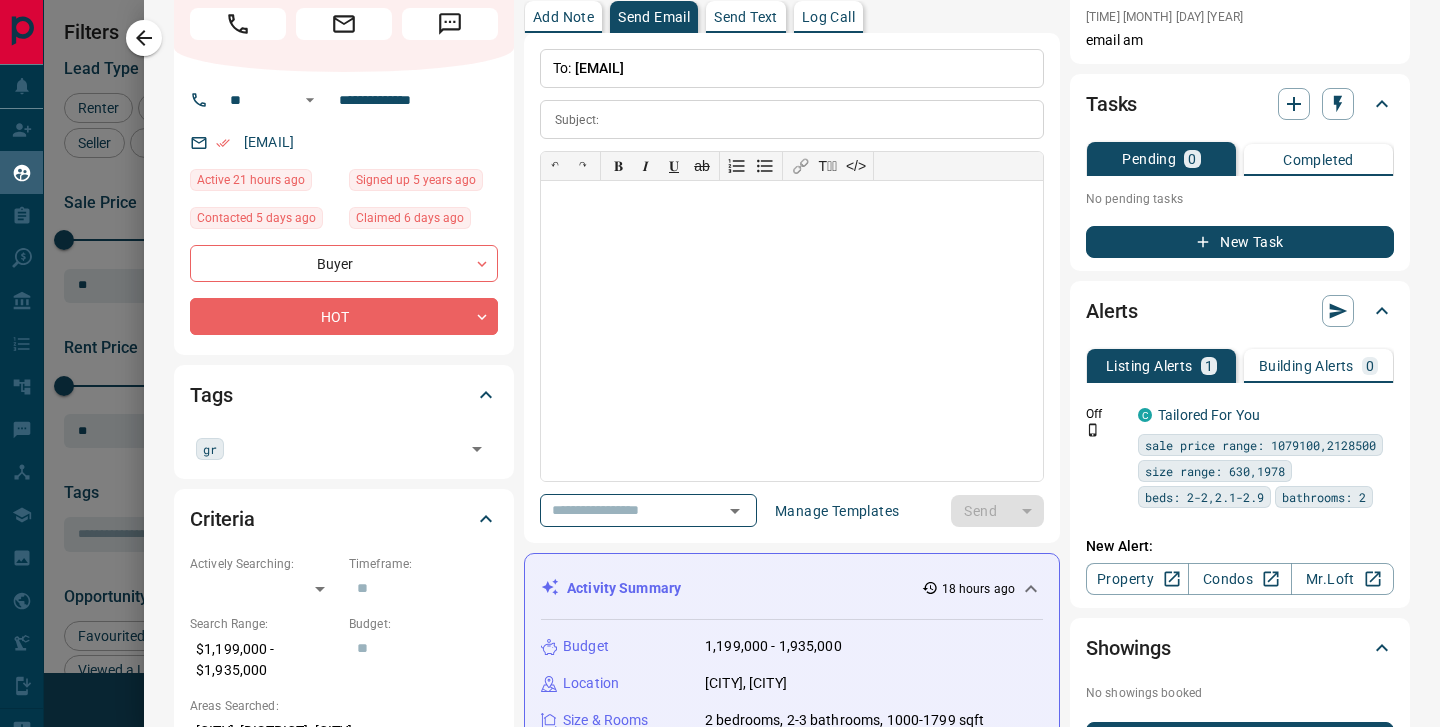click 